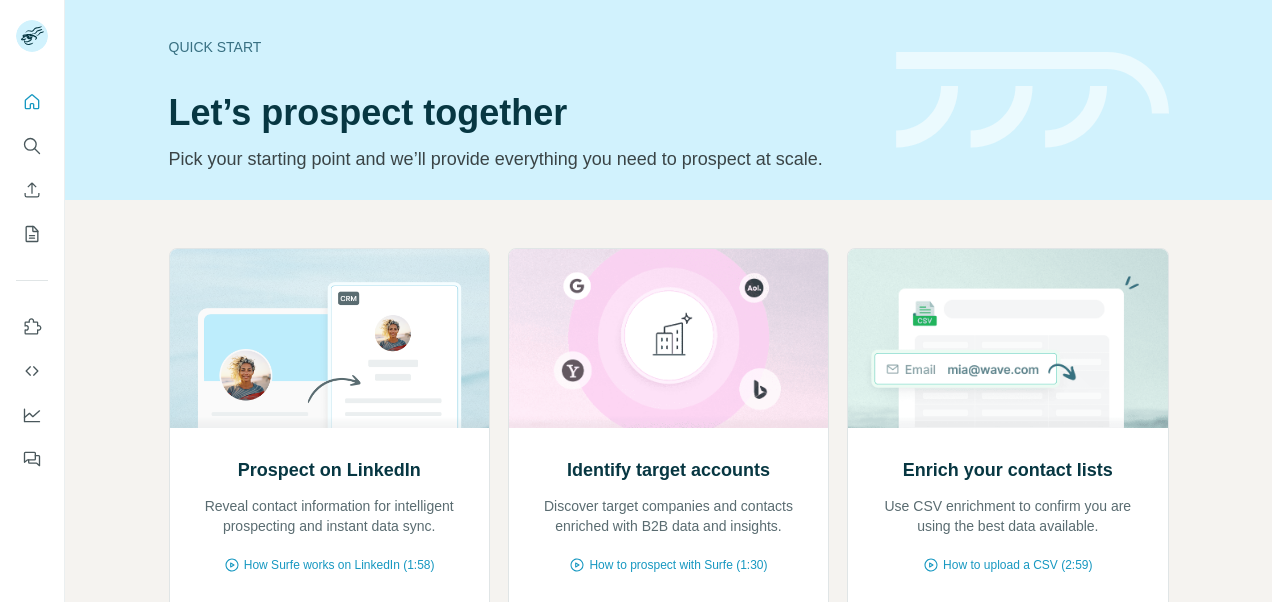 scroll, scrollTop: 0, scrollLeft: 0, axis: both 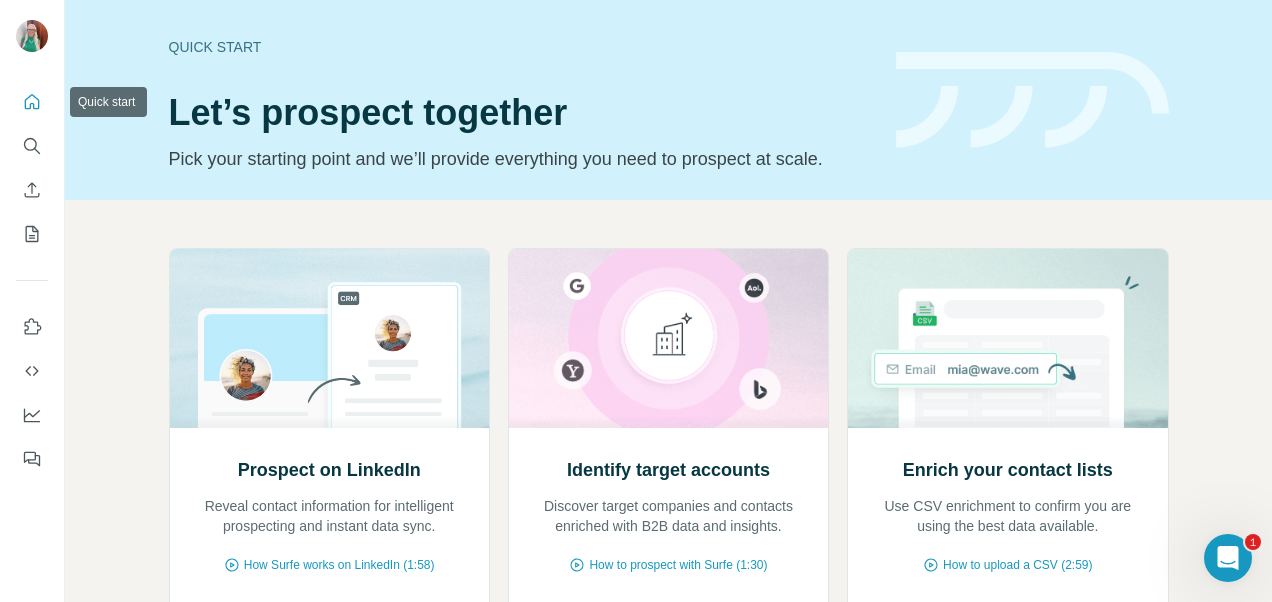 click 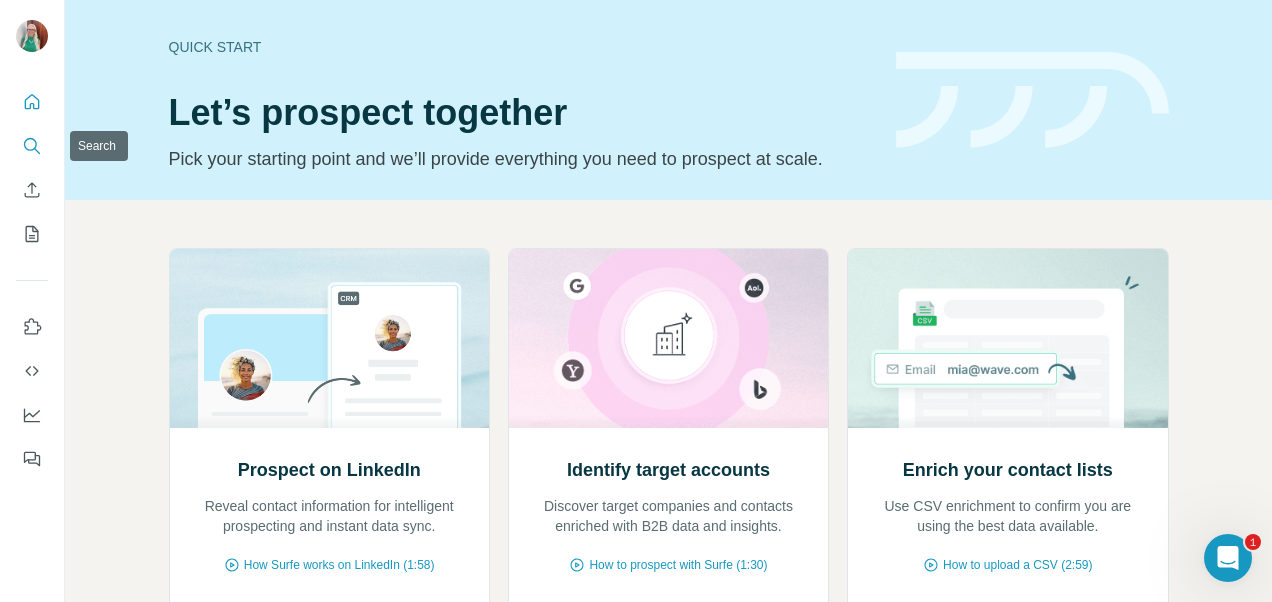 click 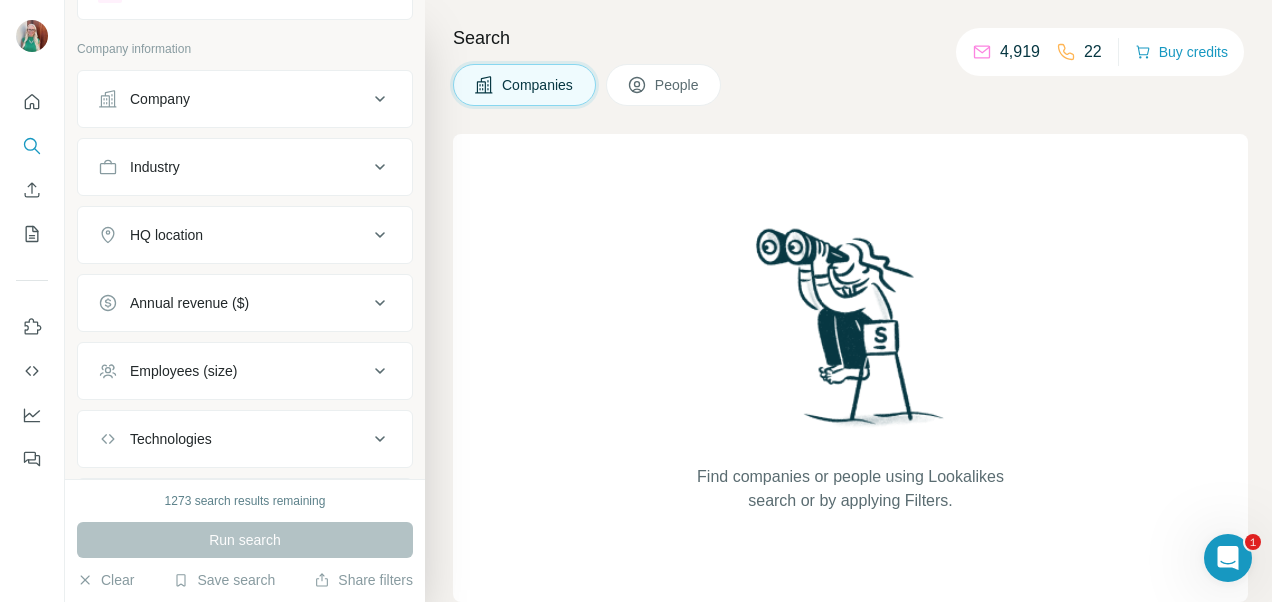 scroll, scrollTop: 0, scrollLeft: 0, axis: both 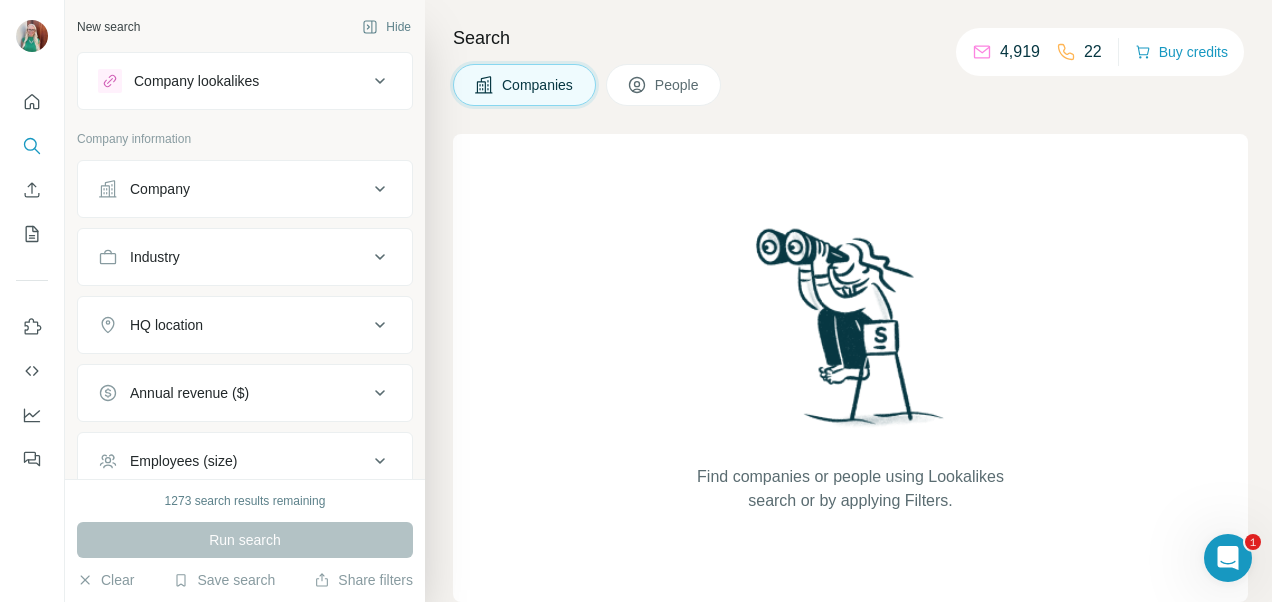 click 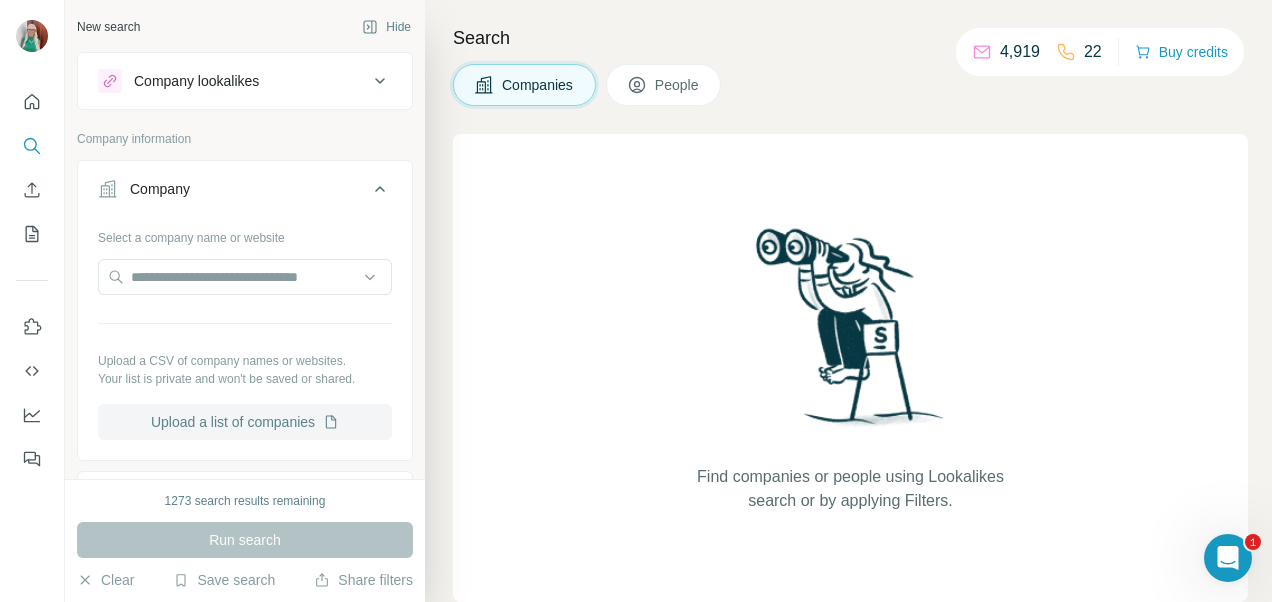 click on "Upload a list of companies" at bounding box center [245, 422] 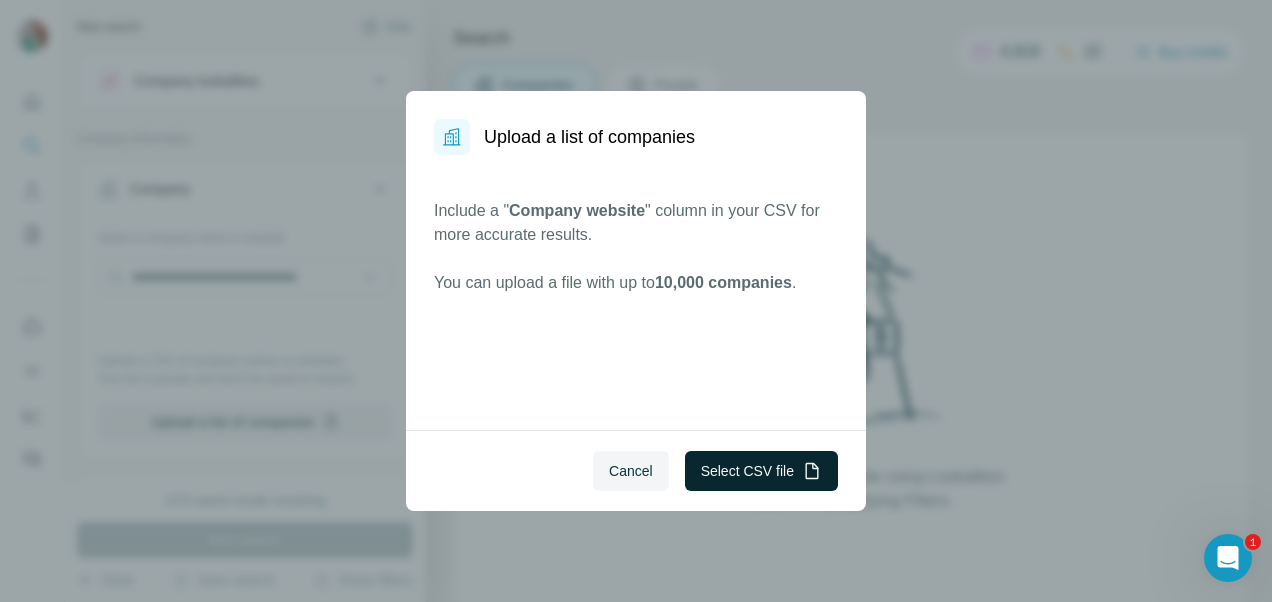 click on "Select CSV file" at bounding box center [761, 471] 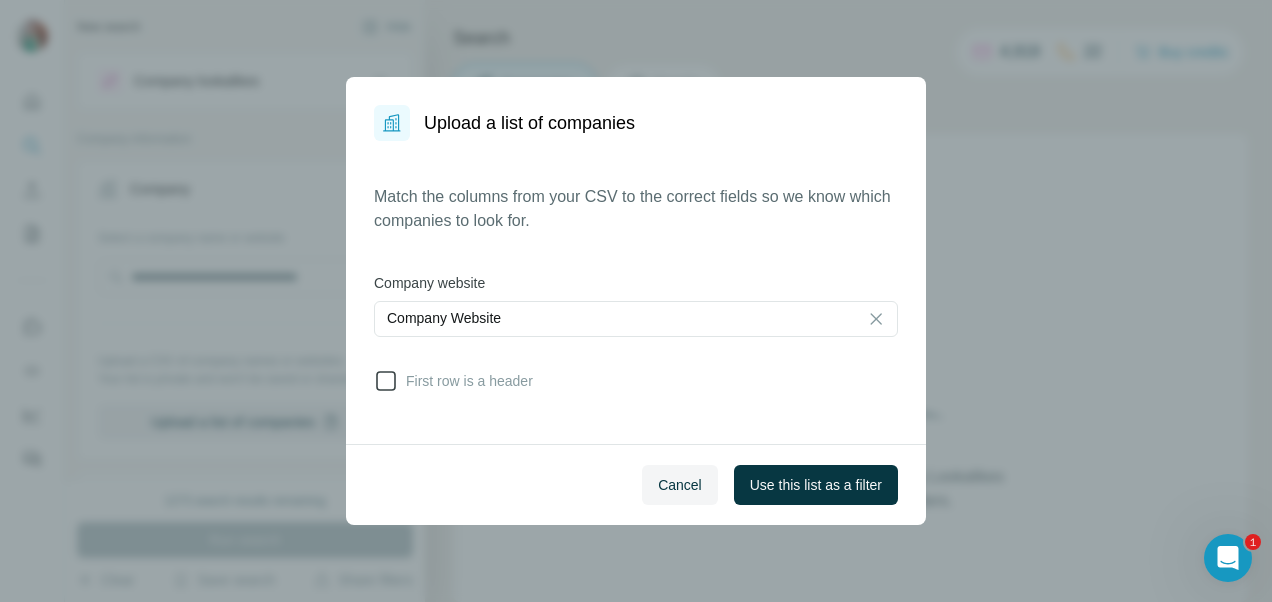 click 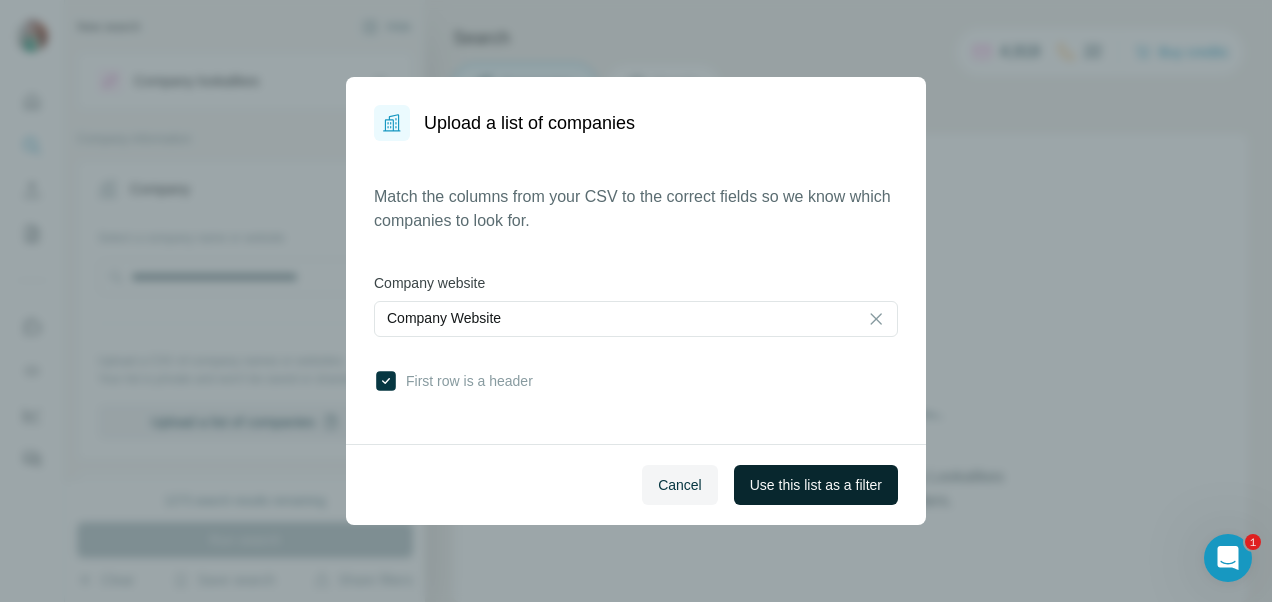 click on "Use this list as a filter" at bounding box center [816, 485] 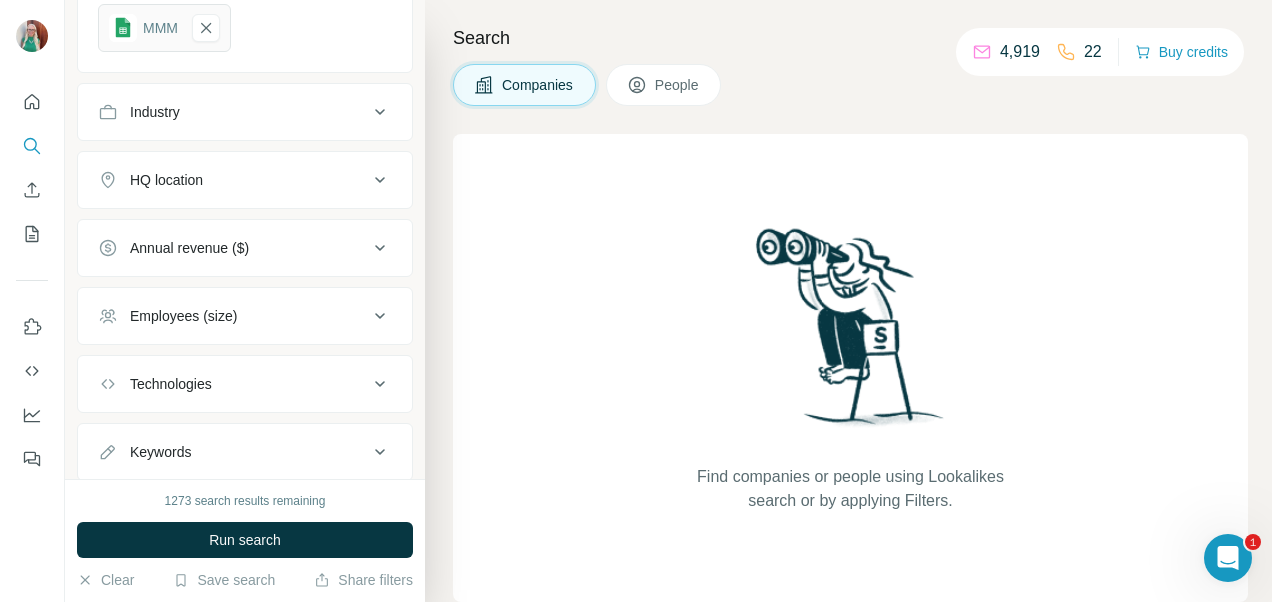 scroll, scrollTop: 452, scrollLeft: 0, axis: vertical 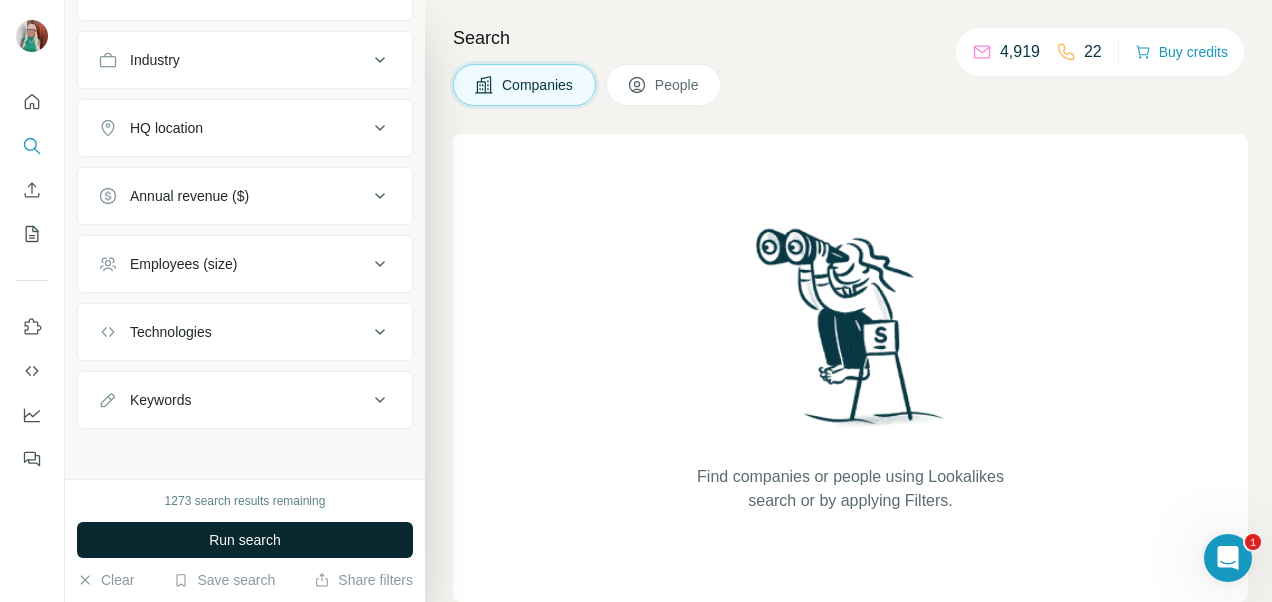 click on "Run search" at bounding box center (245, 540) 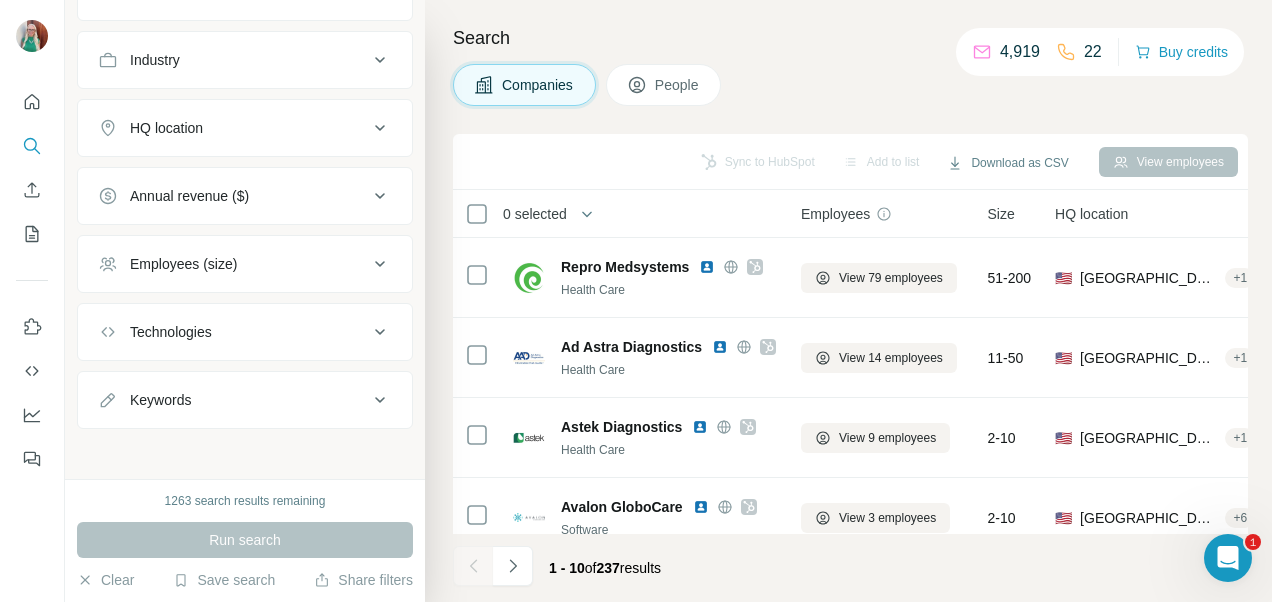 click 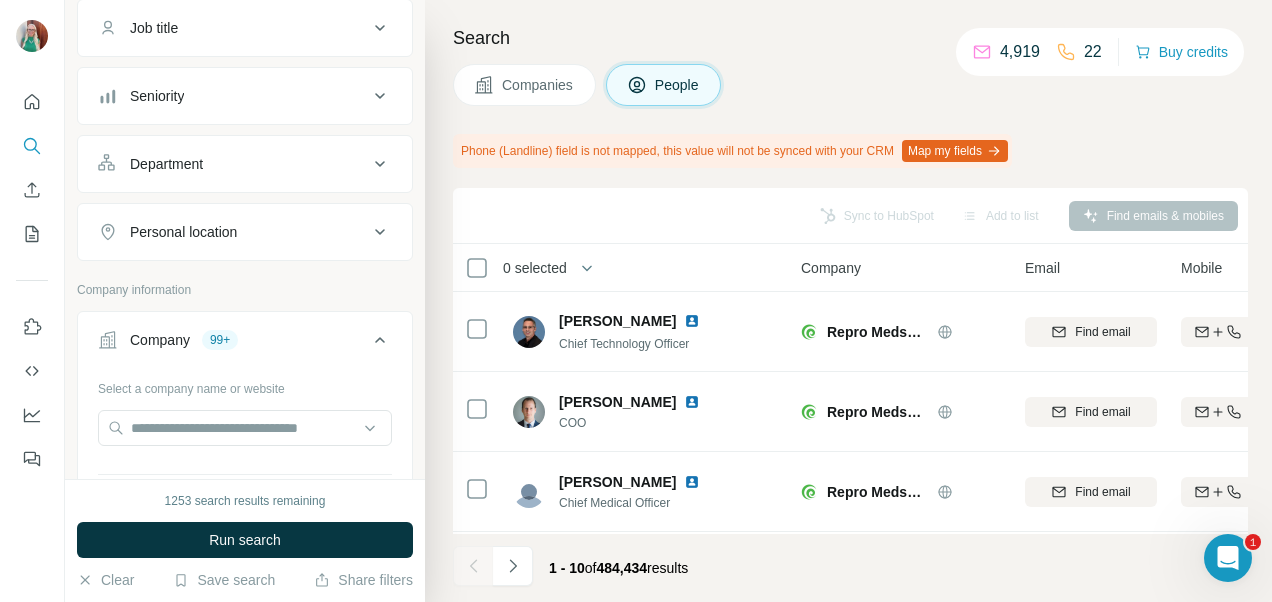 scroll, scrollTop: 61, scrollLeft: 0, axis: vertical 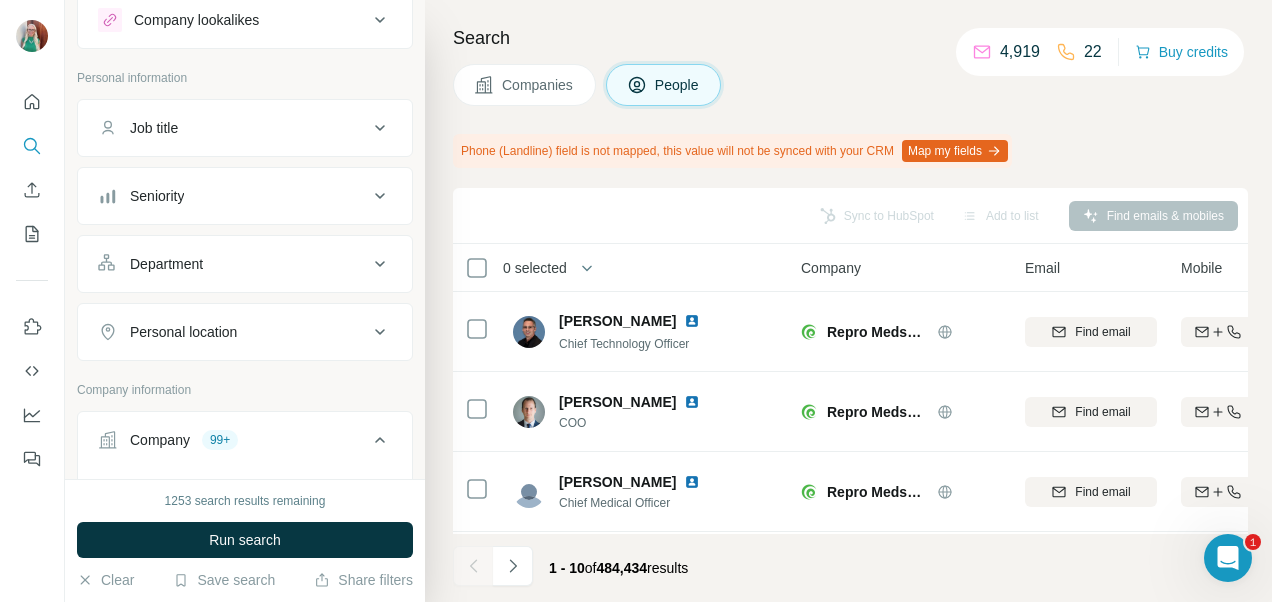 click on "Department" at bounding box center (245, 264) 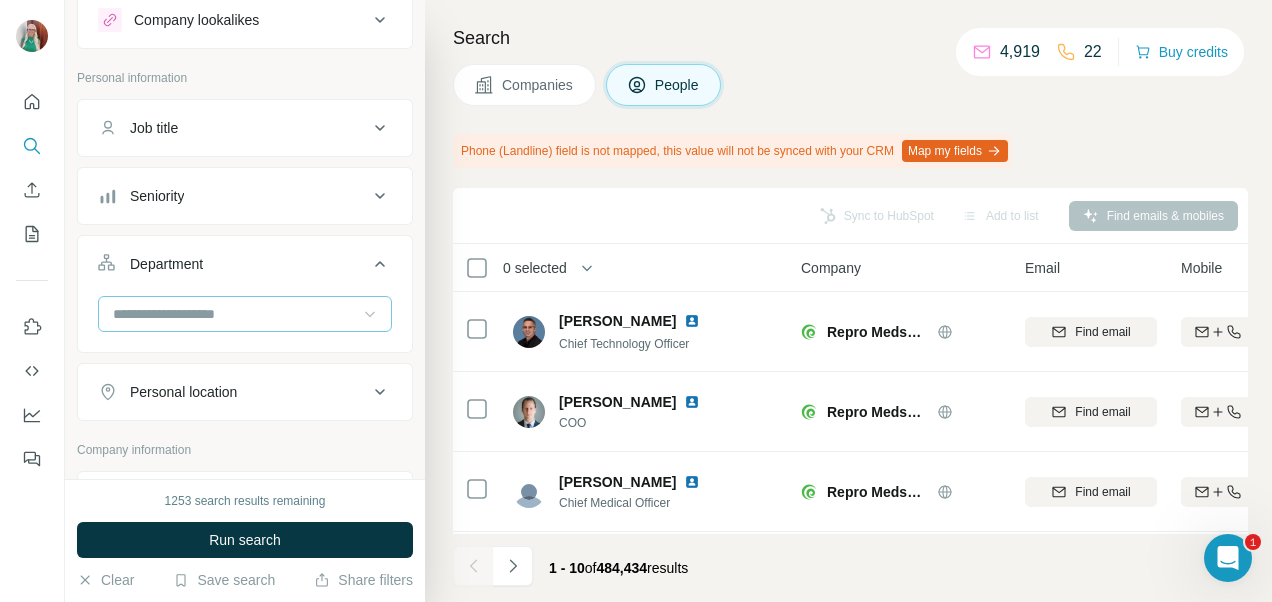 click 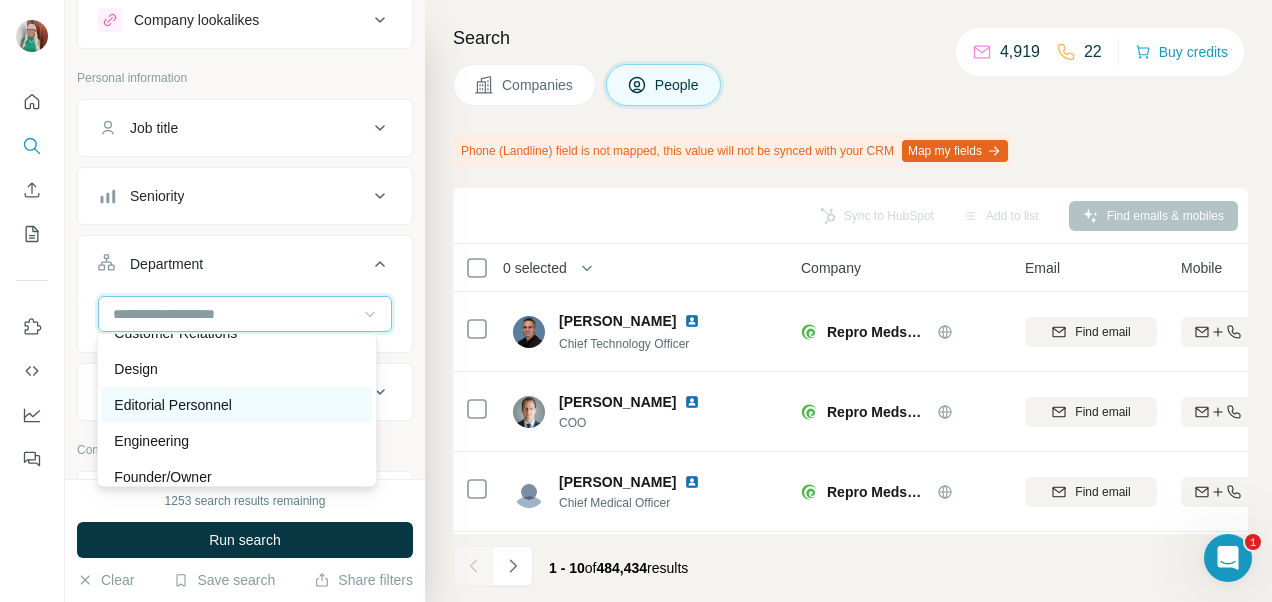 scroll, scrollTop: 100, scrollLeft: 0, axis: vertical 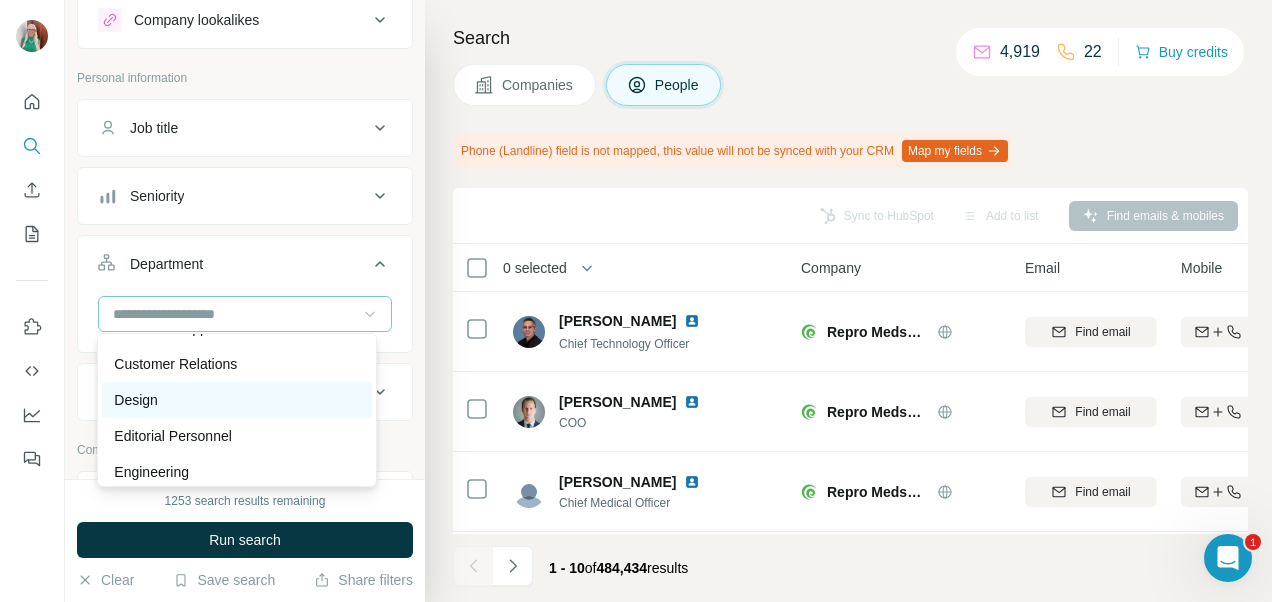 click on "Design" at bounding box center [236, 400] 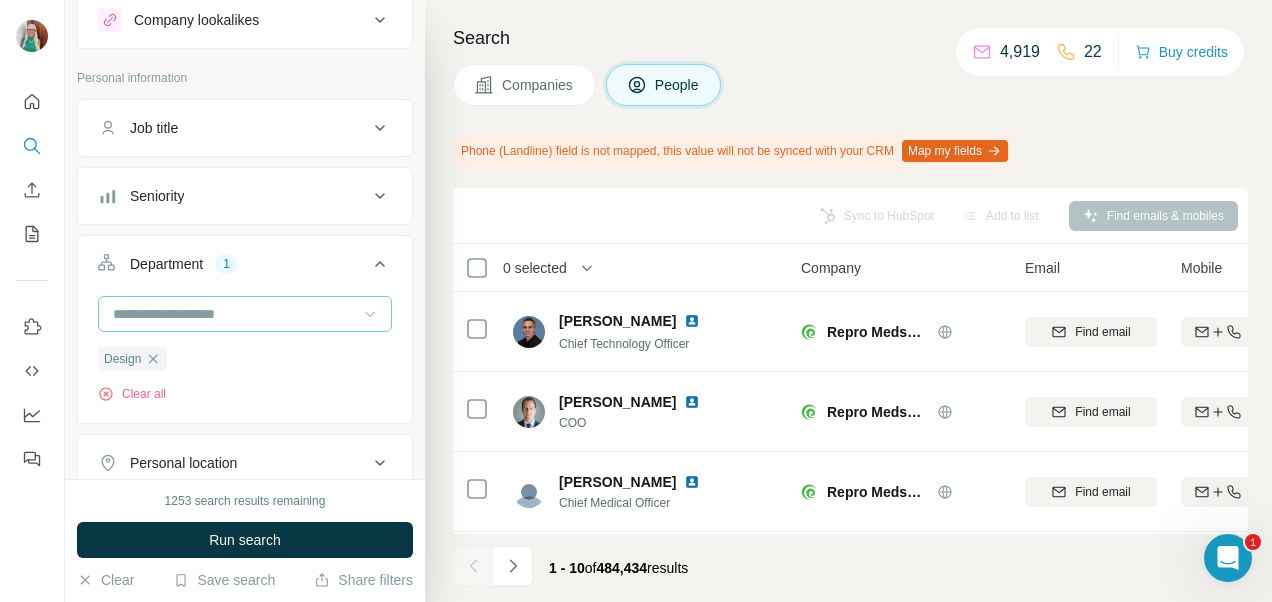 click 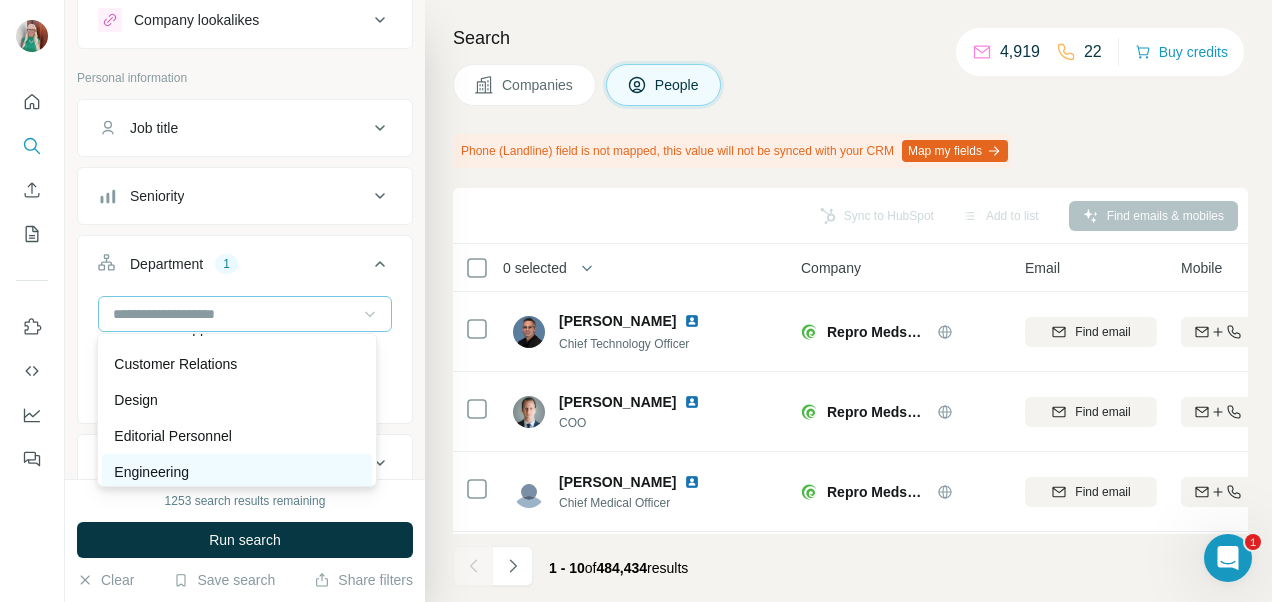 click on "Engineering" at bounding box center (151, 472) 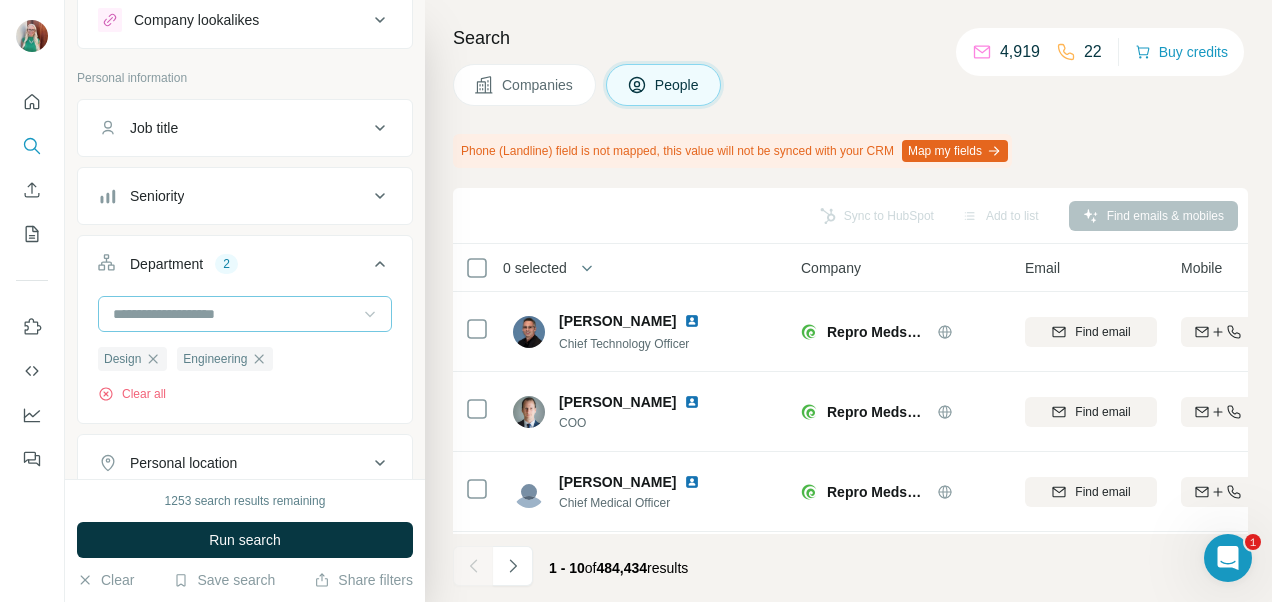 click 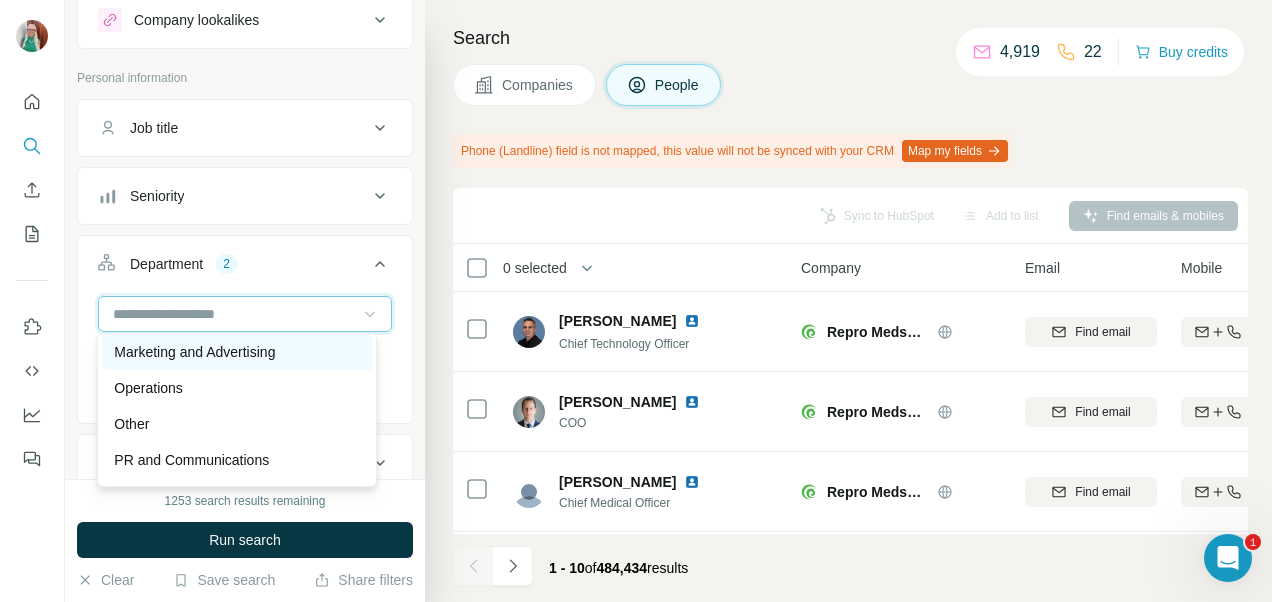scroll, scrollTop: 500, scrollLeft: 0, axis: vertical 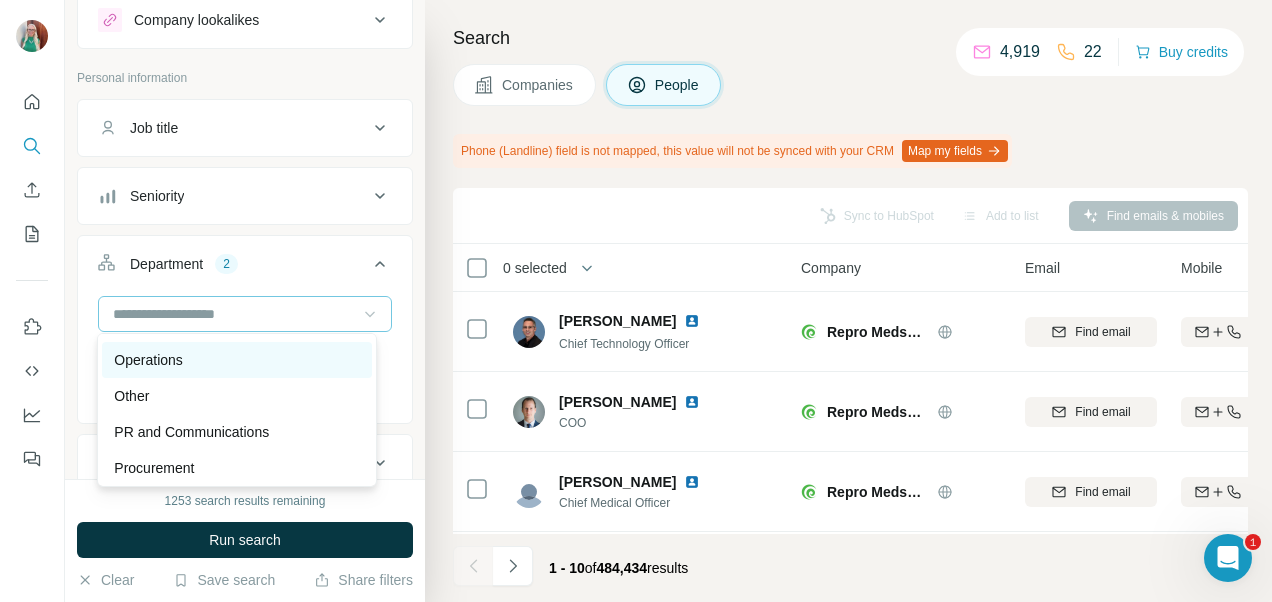 click on "Operations" at bounding box center (236, 360) 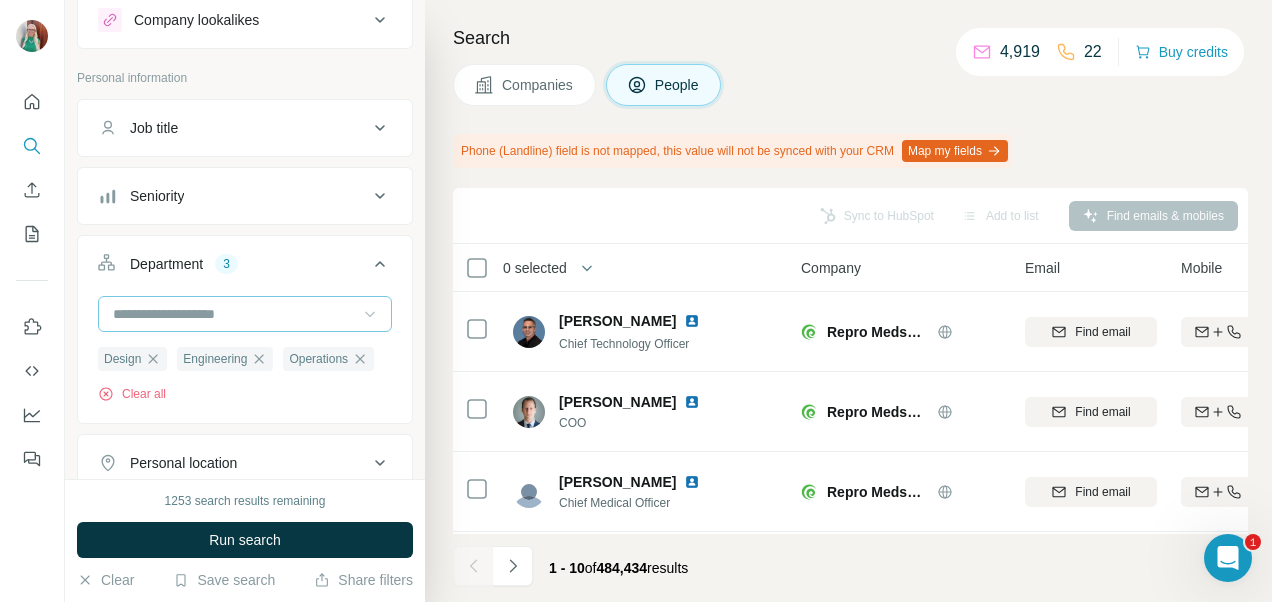 click 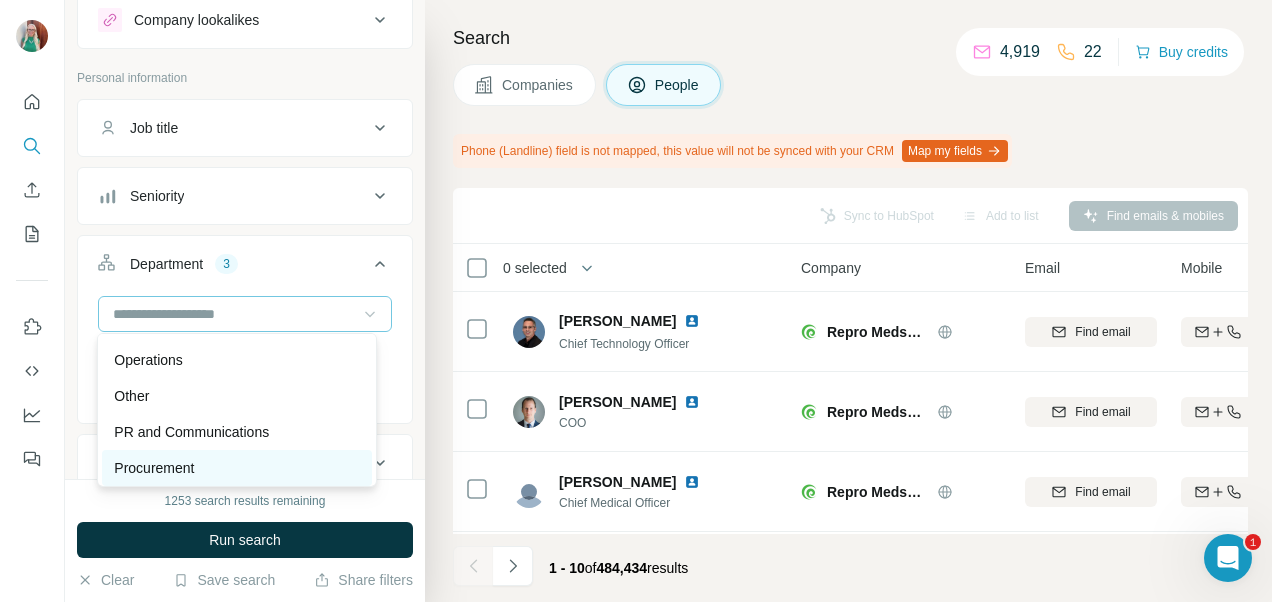 click on "Procurement" at bounding box center [236, 468] 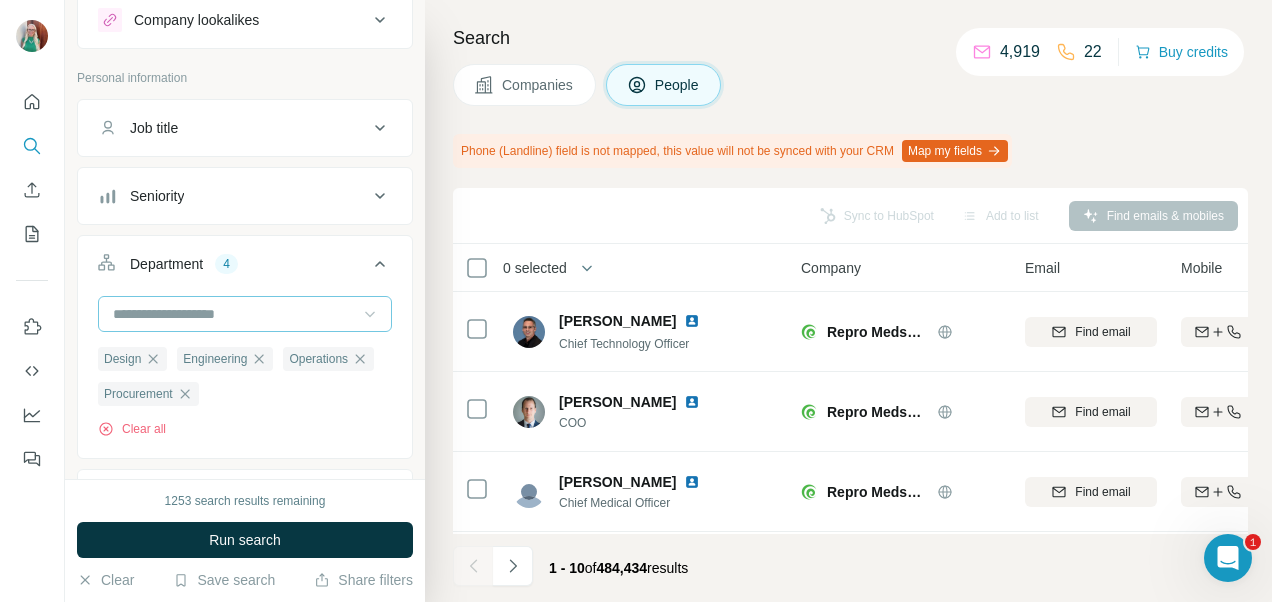 click 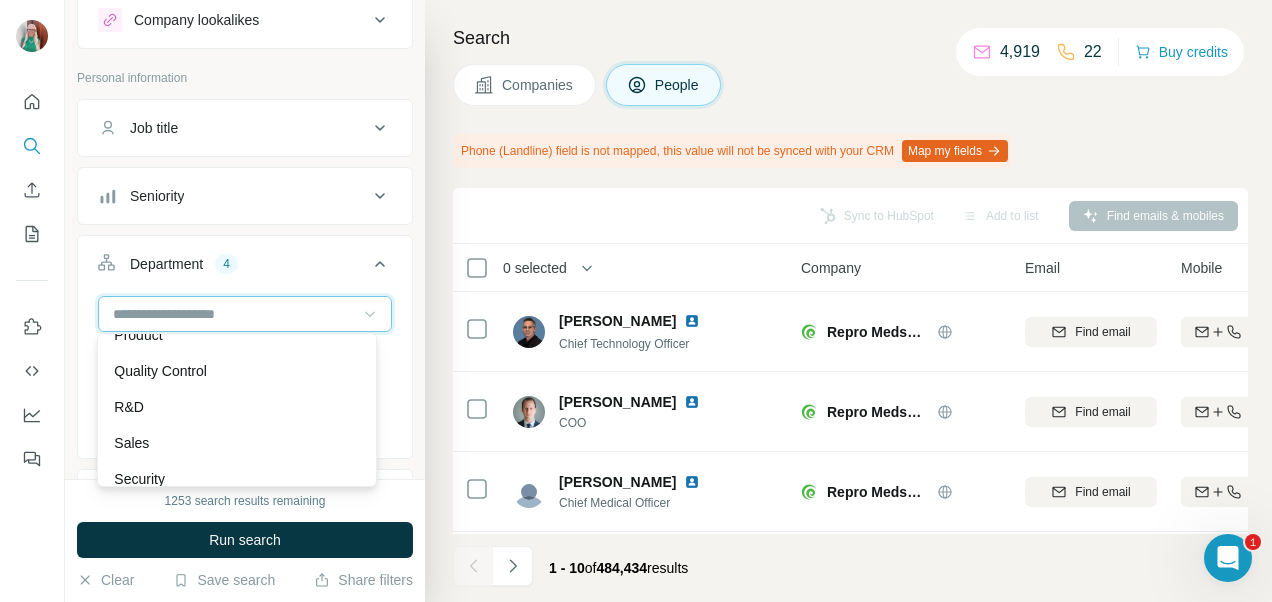 scroll, scrollTop: 700, scrollLeft: 0, axis: vertical 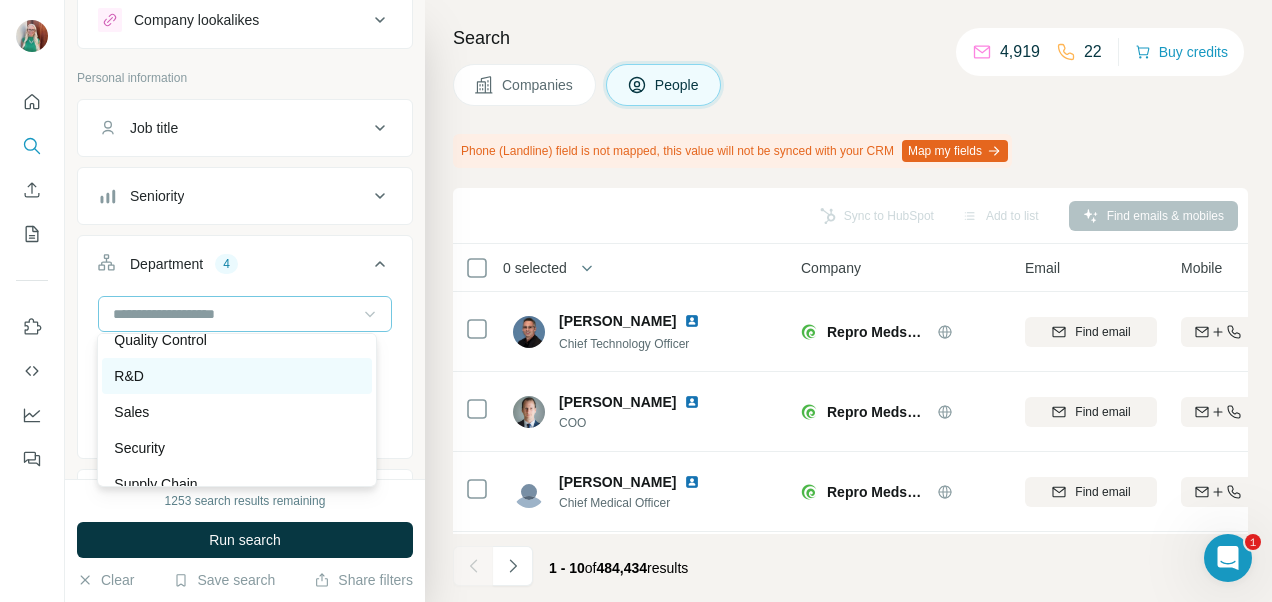 click on "R&D" at bounding box center (236, 376) 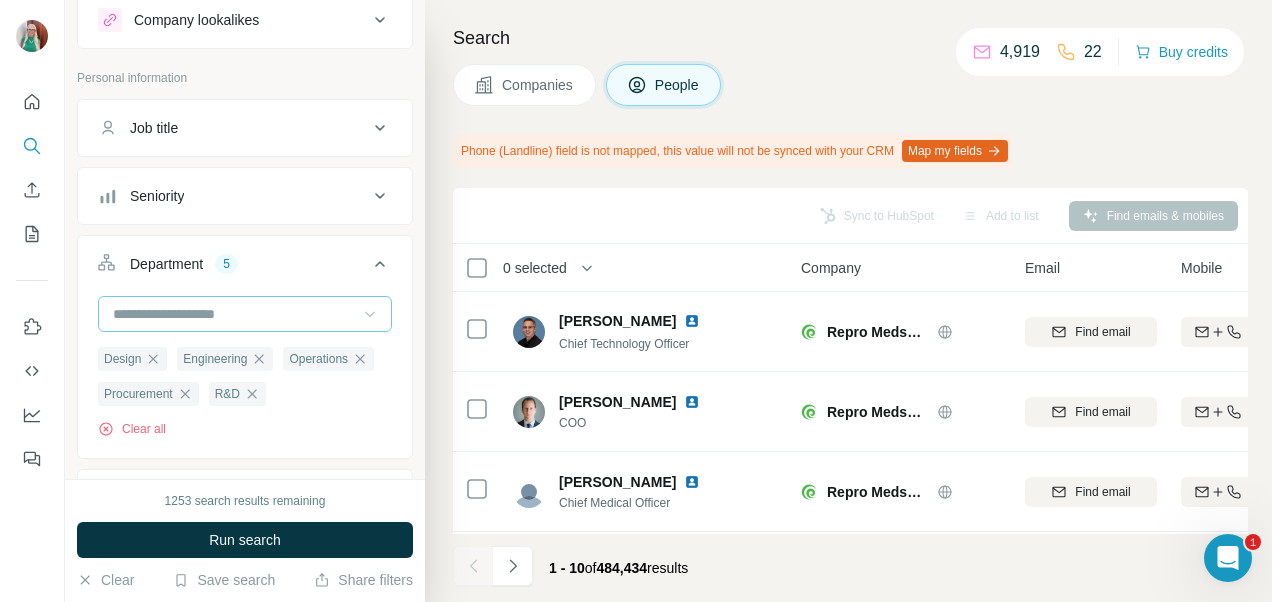 click at bounding box center [245, 314] 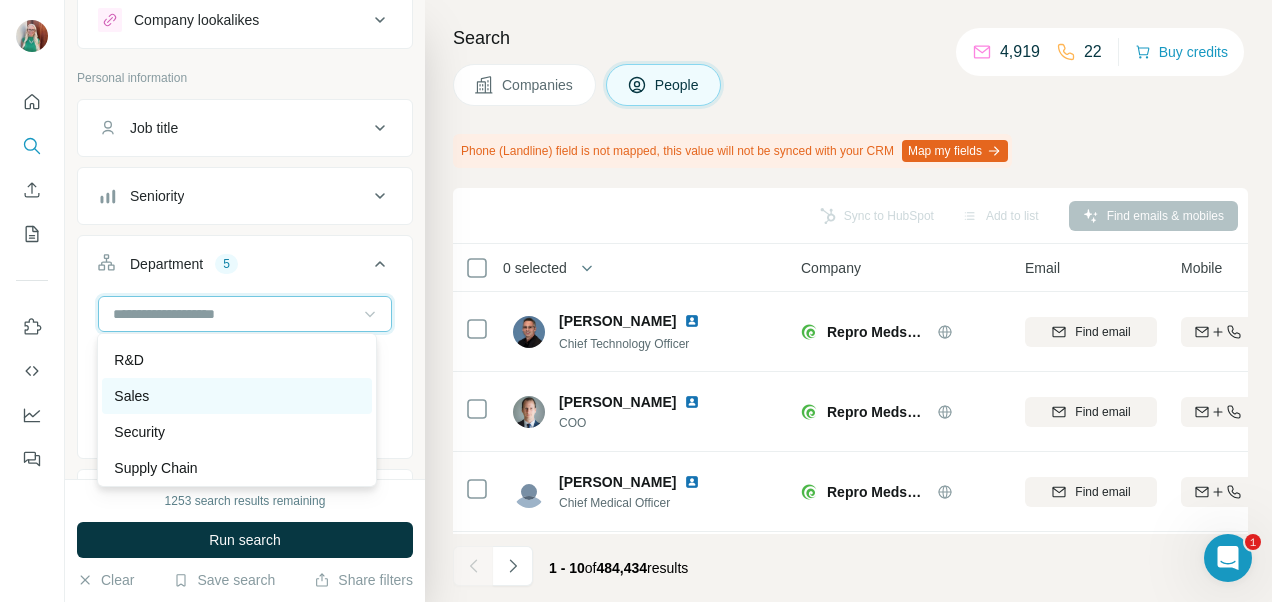 scroll, scrollTop: 720, scrollLeft: 0, axis: vertical 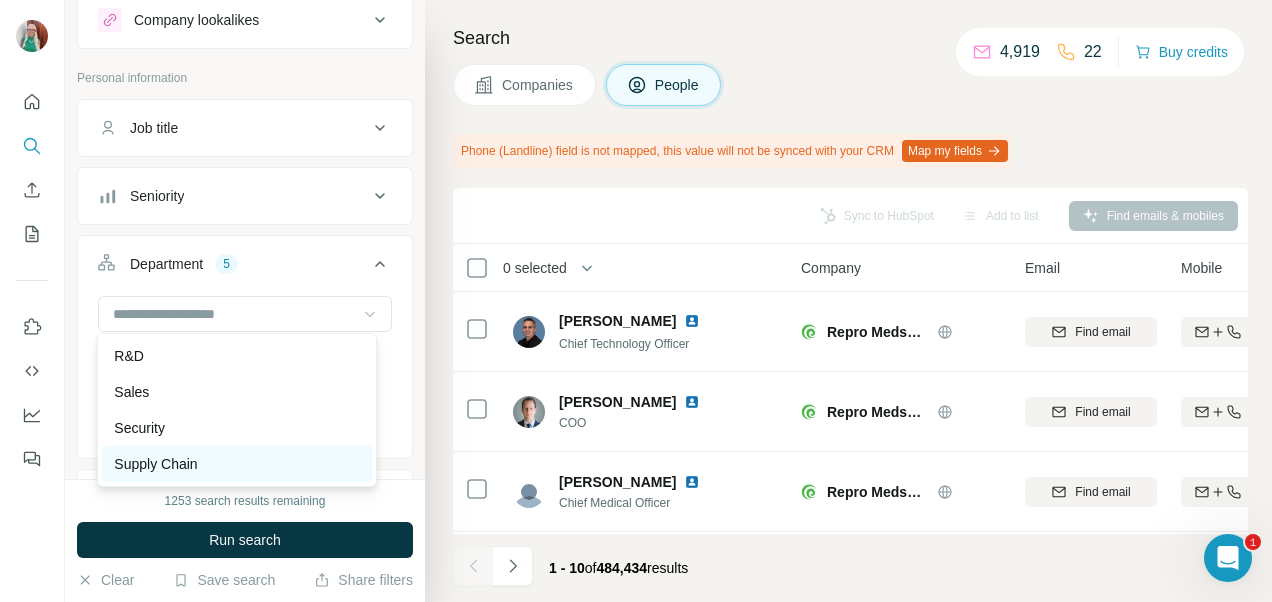 click on "Supply Chain" at bounding box center (155, 464) 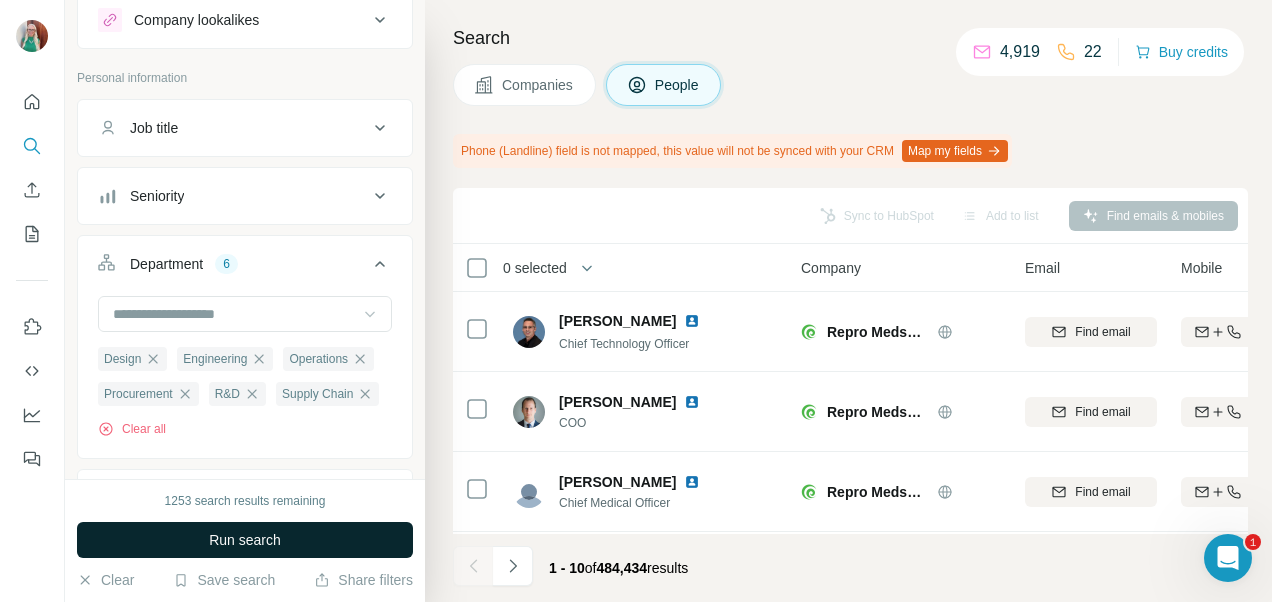 click on "Run search" at bounding box center [245, 540] 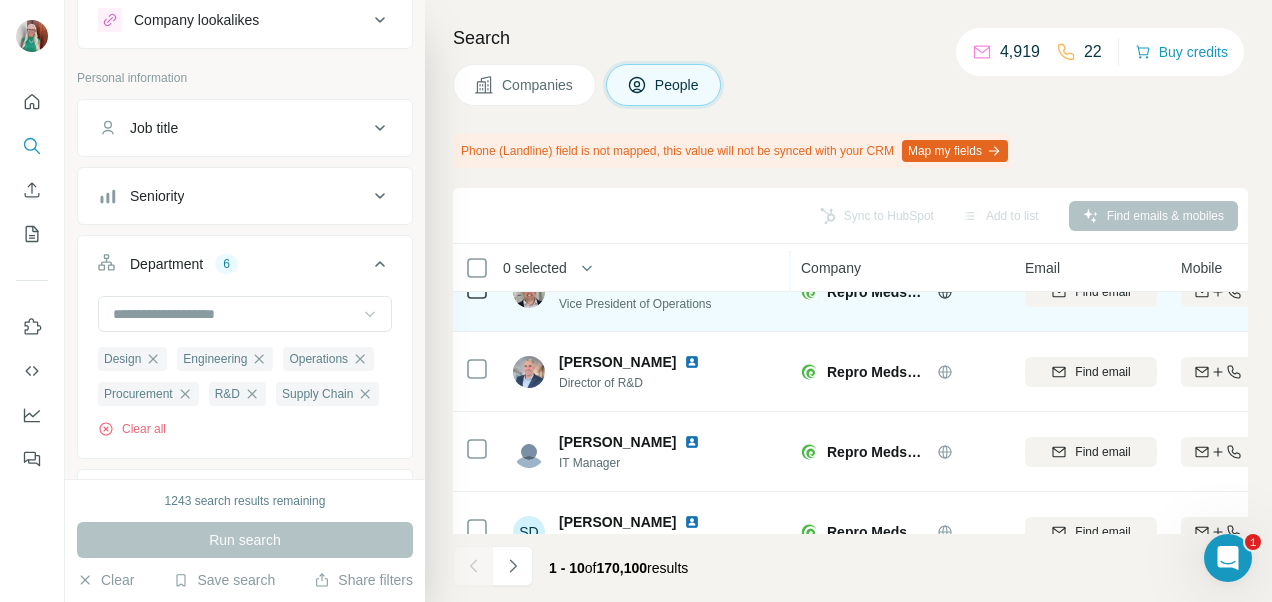 scroll, scrollTop: 0, scrollLeft: 0, axis: both 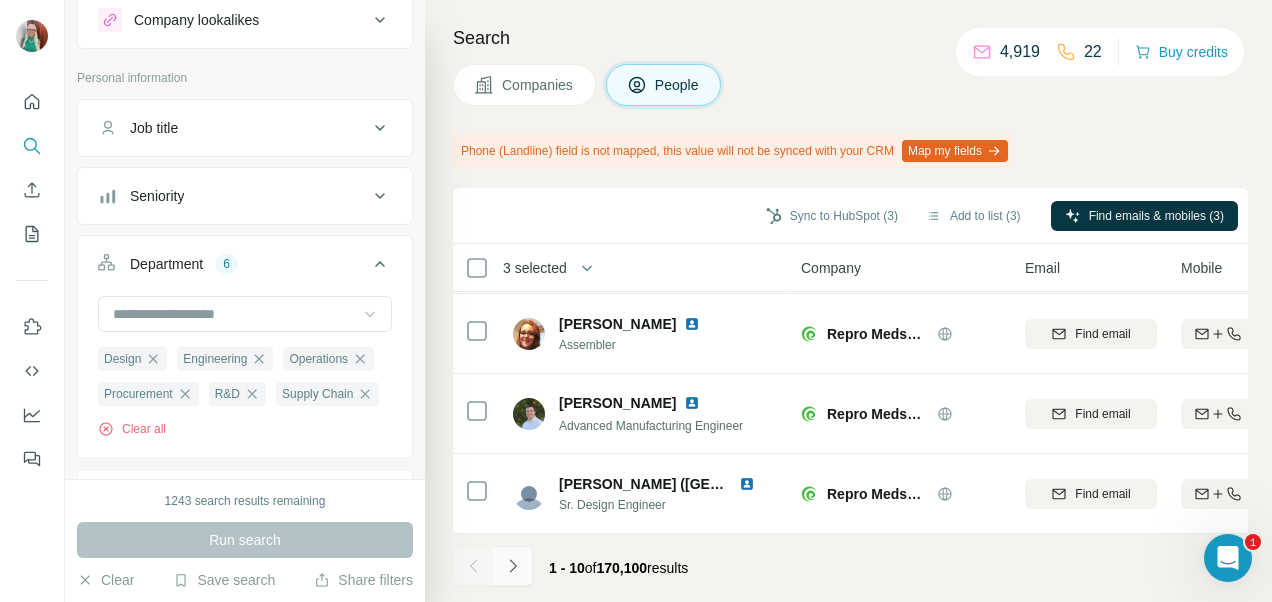 click 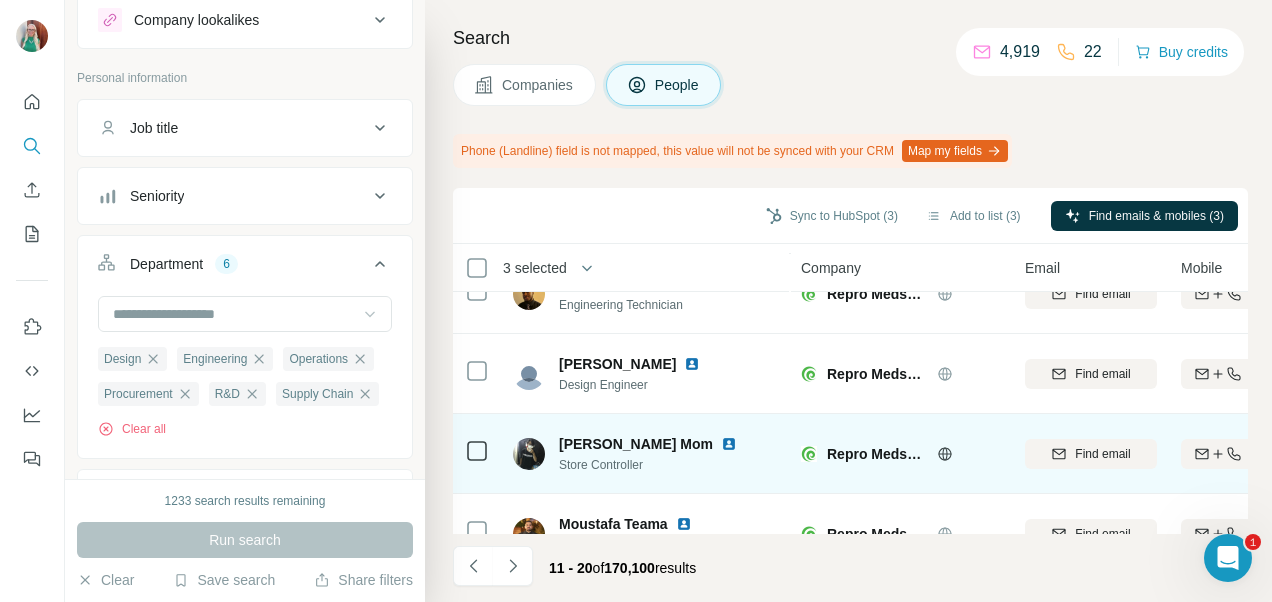 scroll, scrollTop: 0, scrollLeft: 0, axis: both 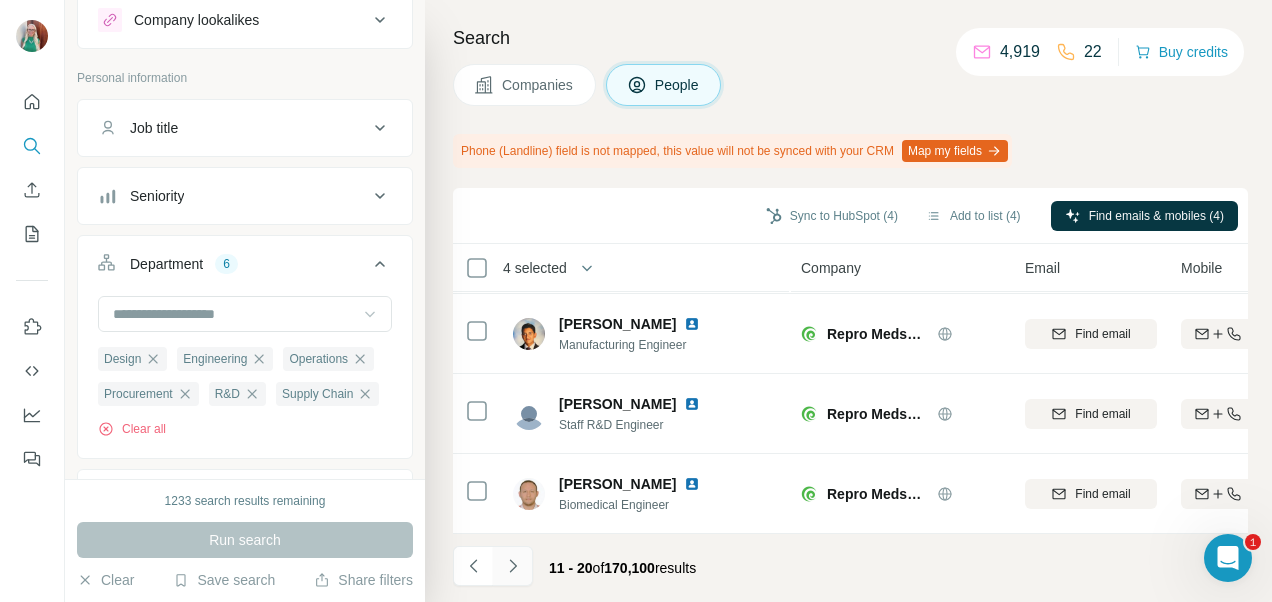 click 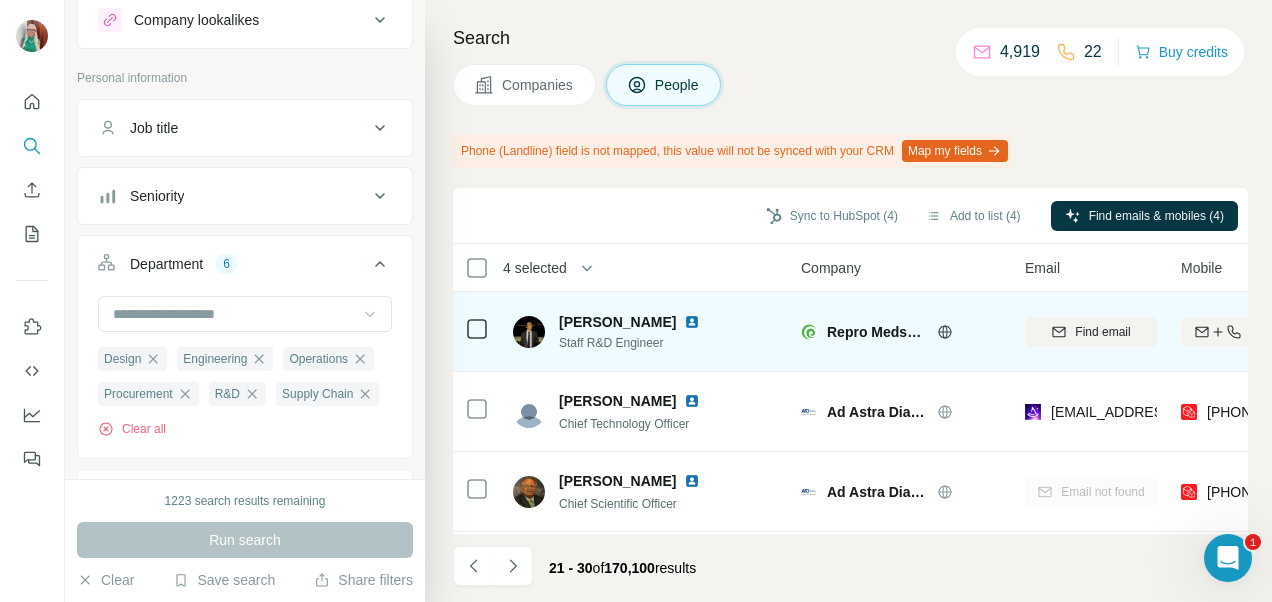 scroll, scrollTop: 100, scrollLeft: 0, axis: vertical 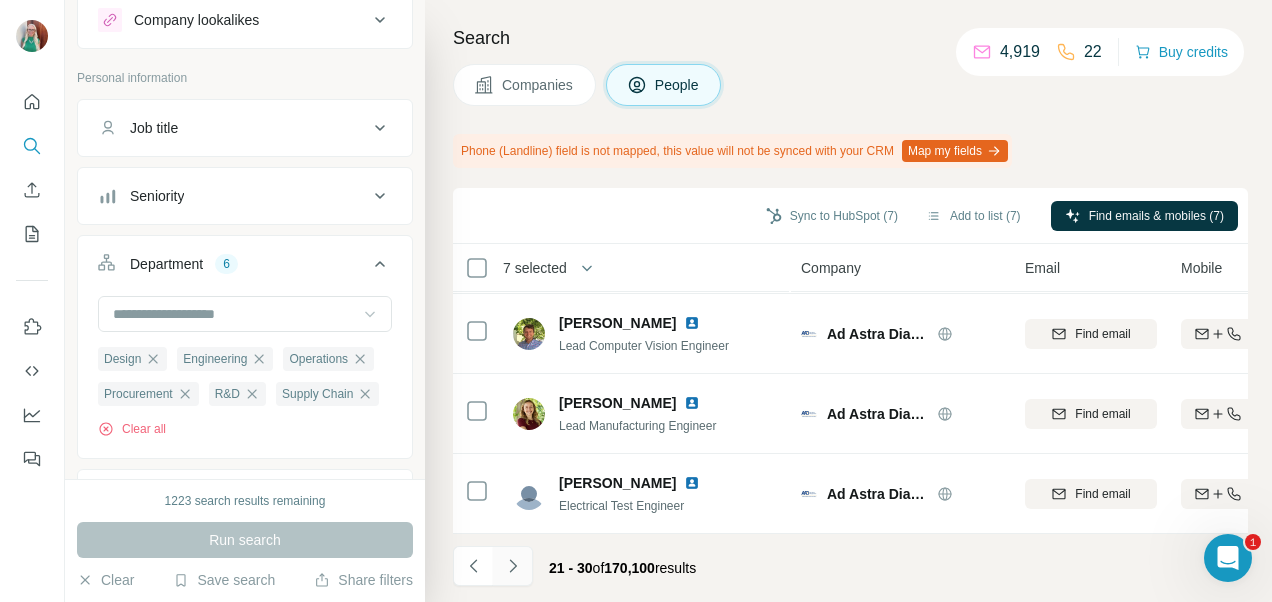 click 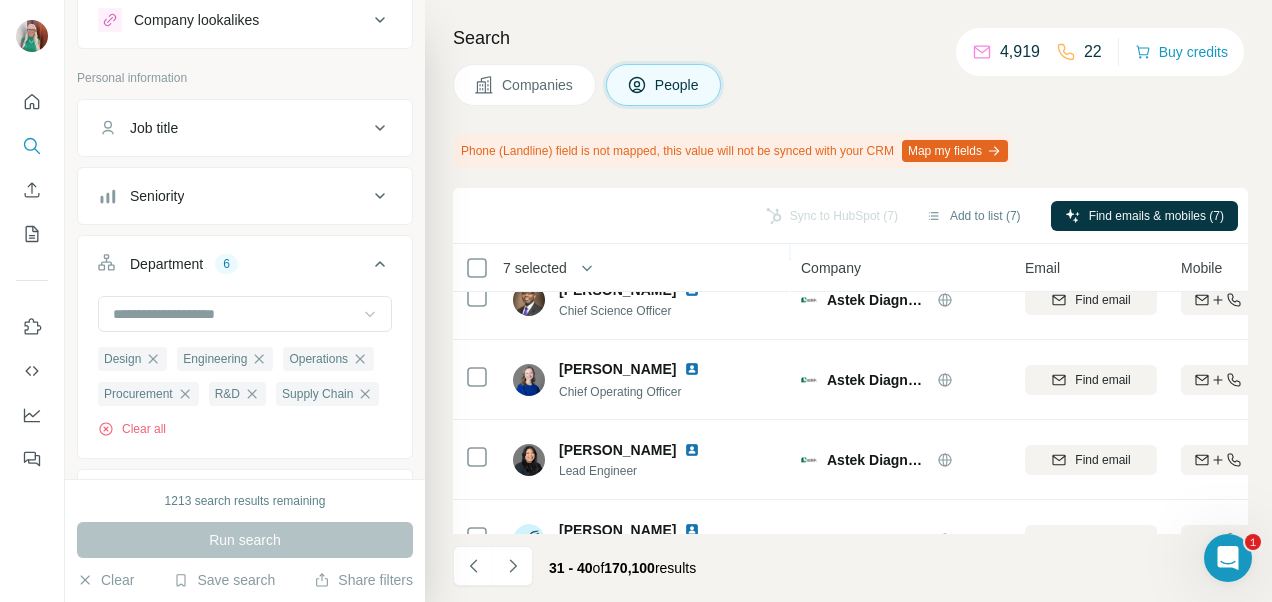 scroll, scrollTop: 0, scrollLeft: 0, axis: both 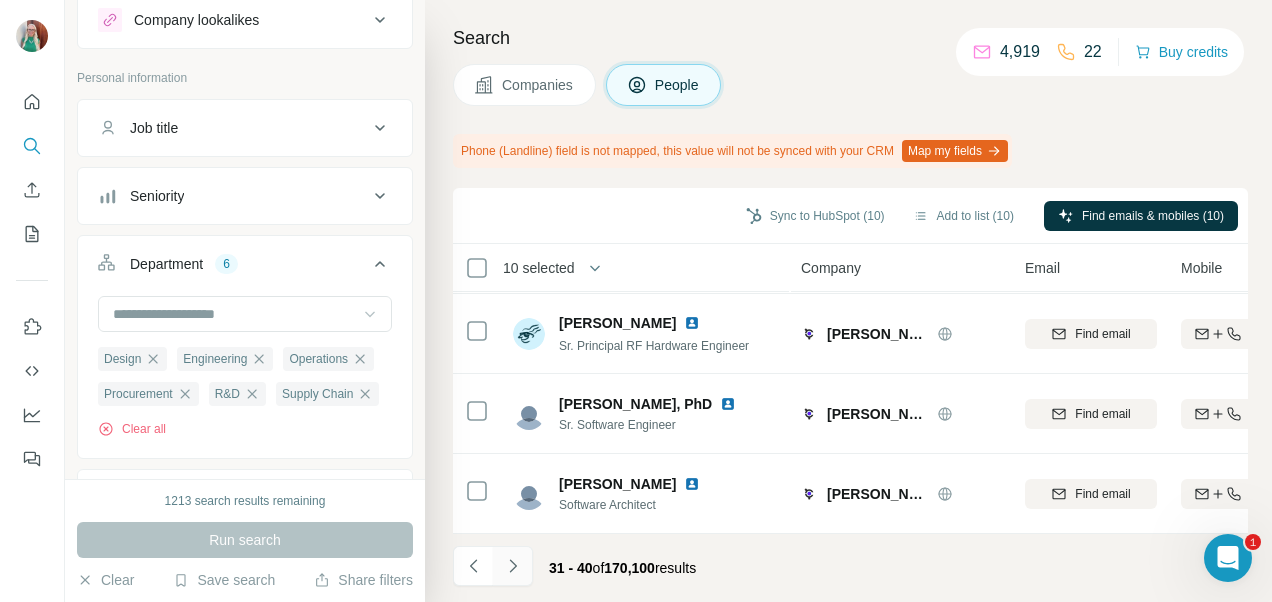 click at bounding box center [513, 566] 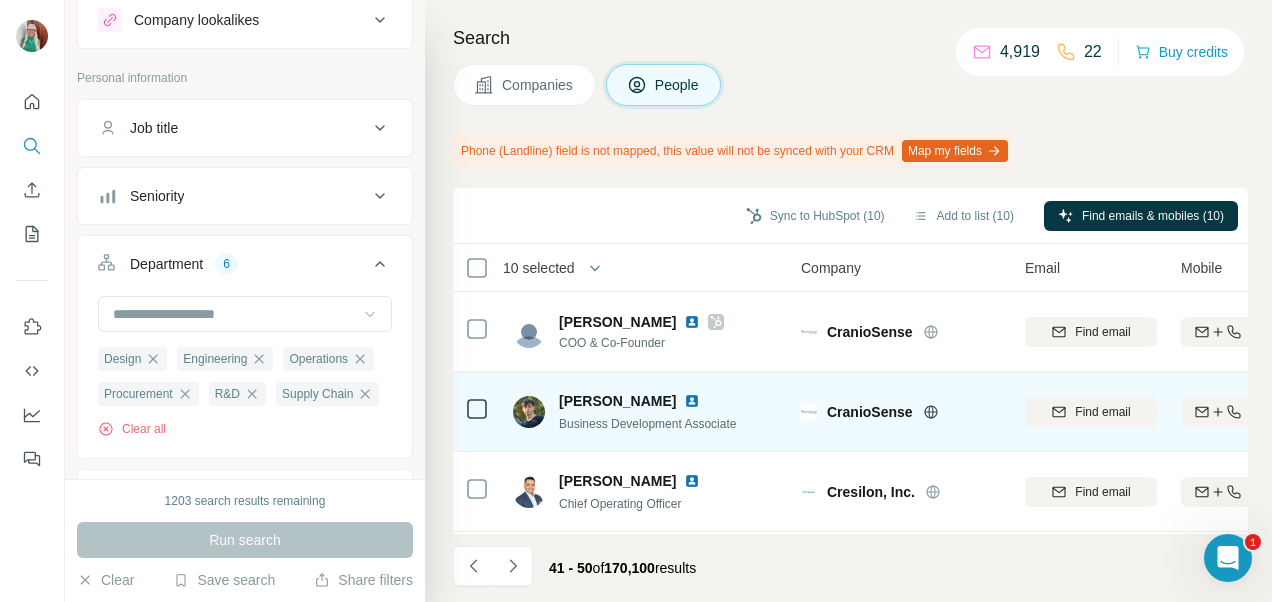 scroll, scrollTop: 100, scrollLeft: 0, axis: vertical 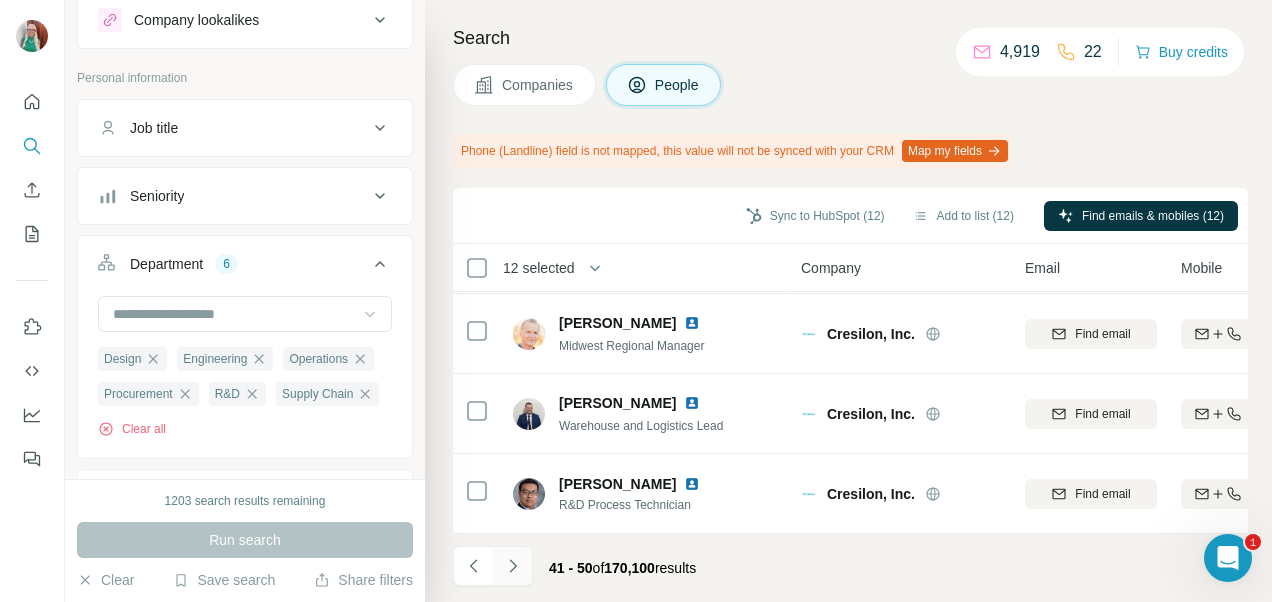 click 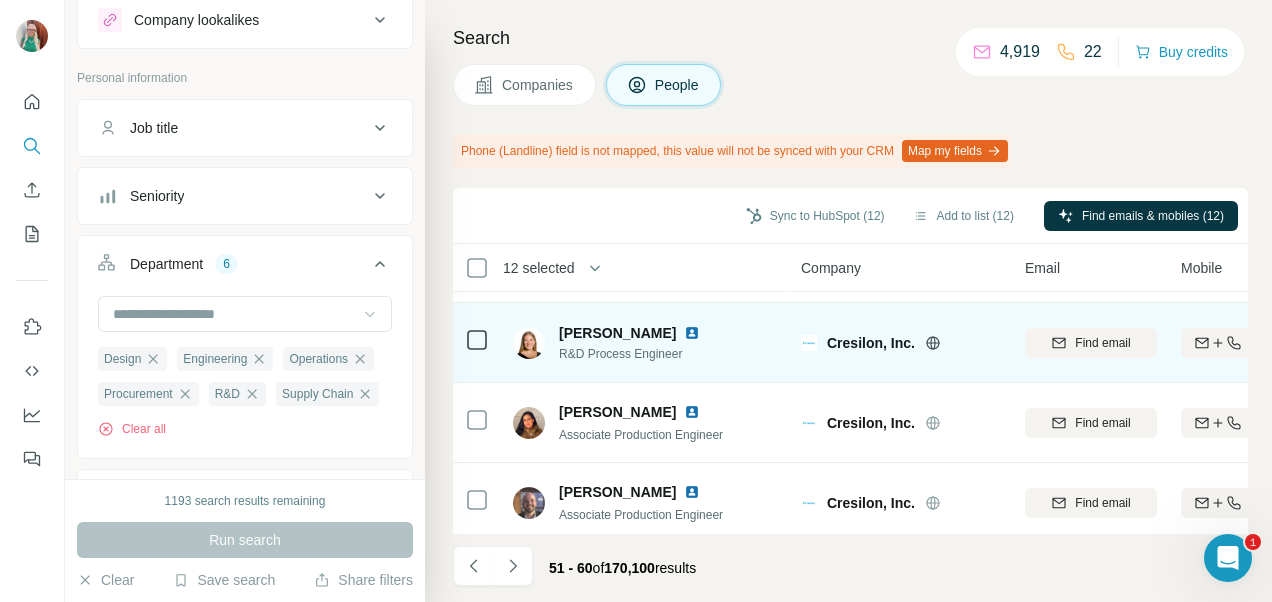 scroll, scrollTop: 567, scrollLeft: 0, axis: vertical 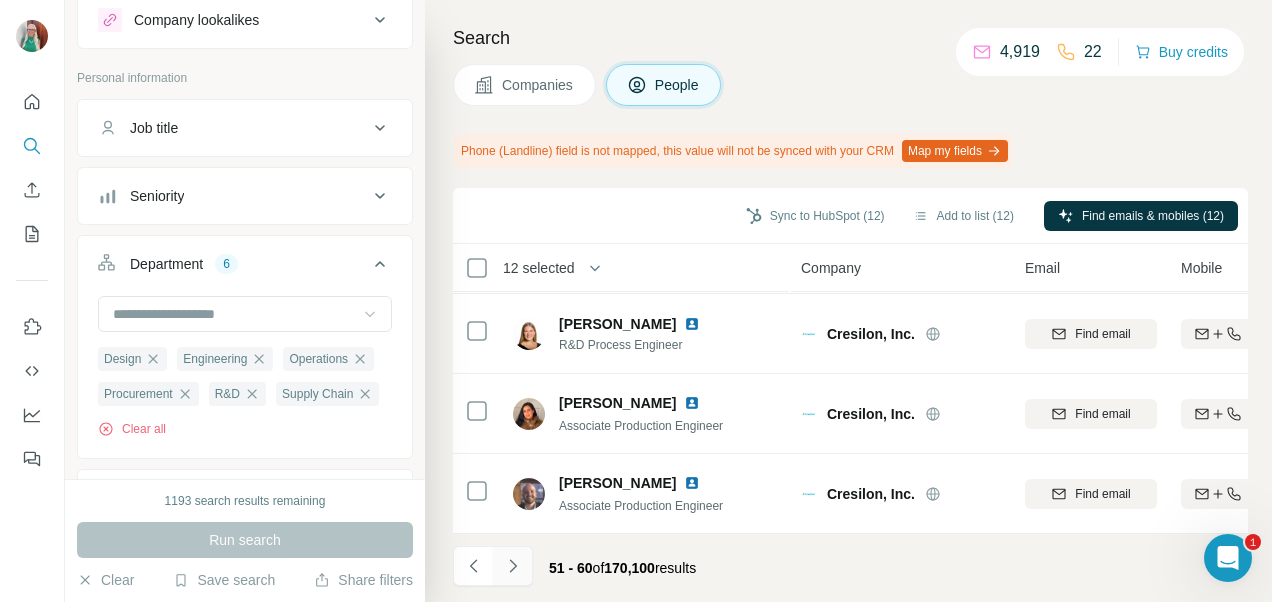 click 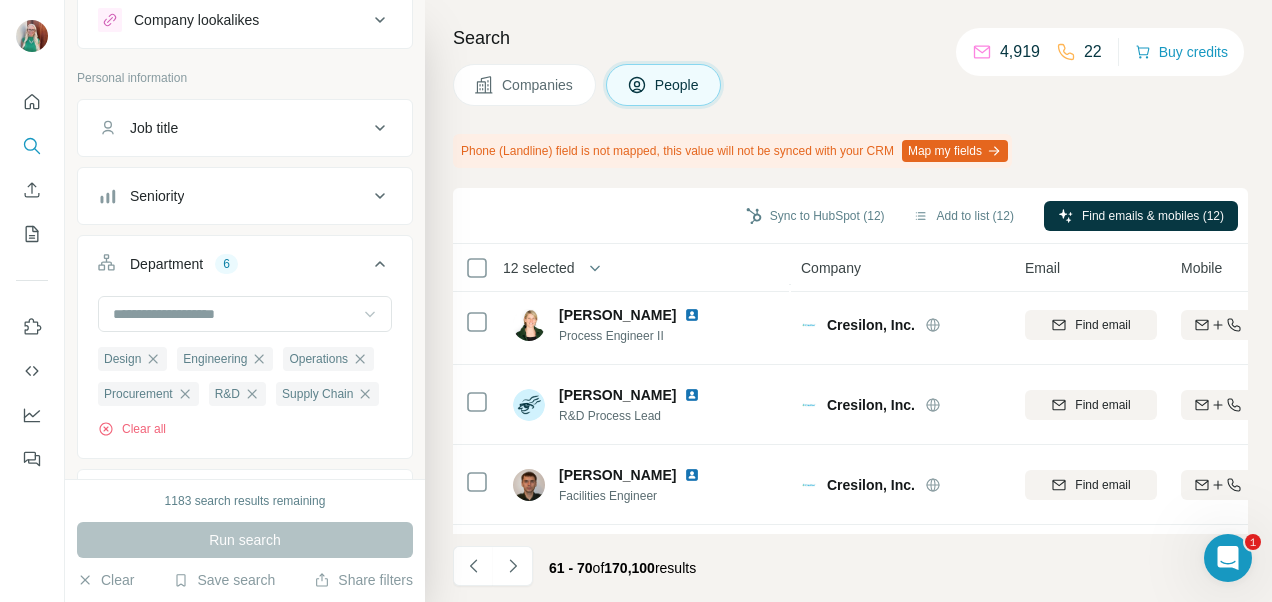 scroll, scrollTop: 0, scrollLeft: 0, axis: both 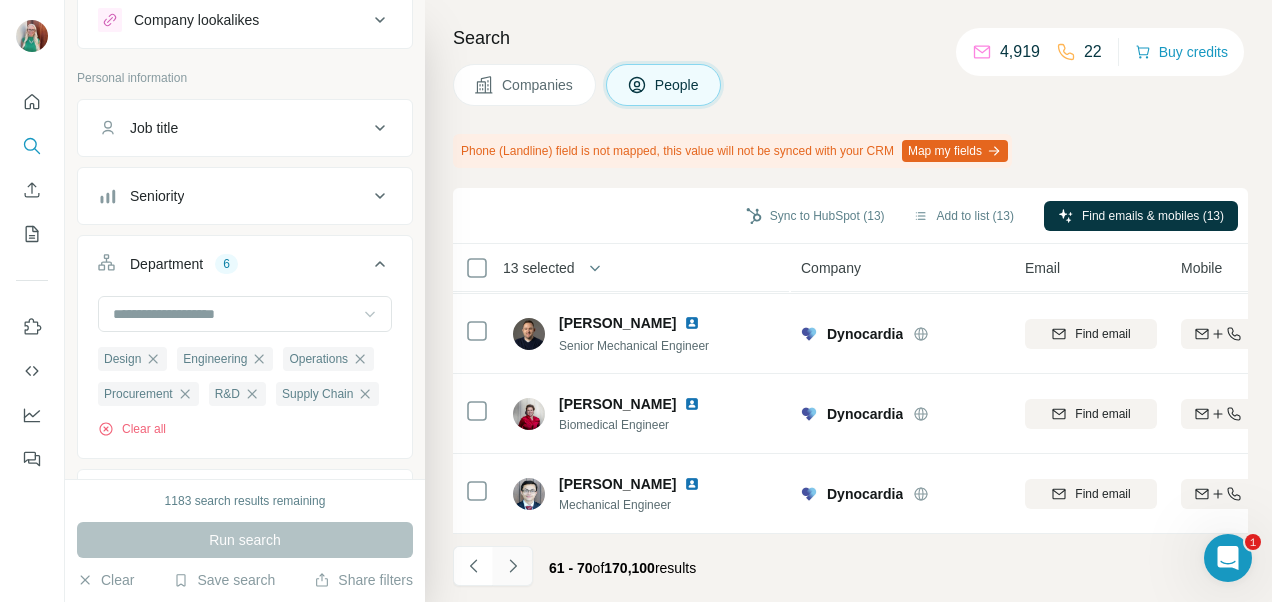 click 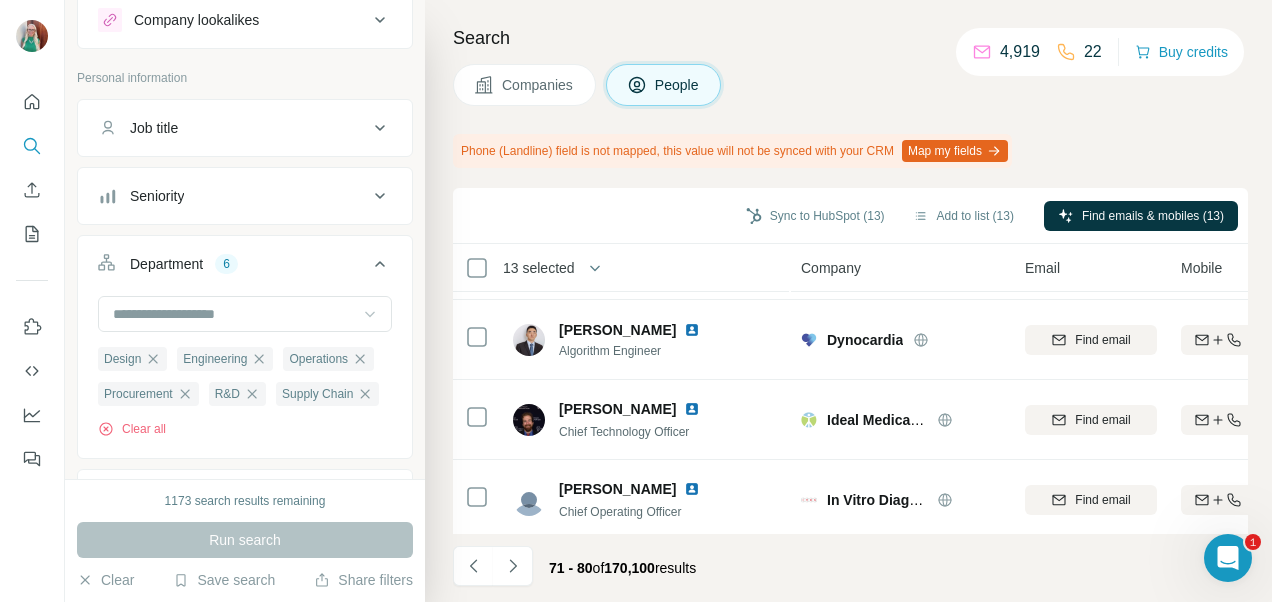 scroll, scrollTop: 500, scrollLeft: 0, axis: vertical 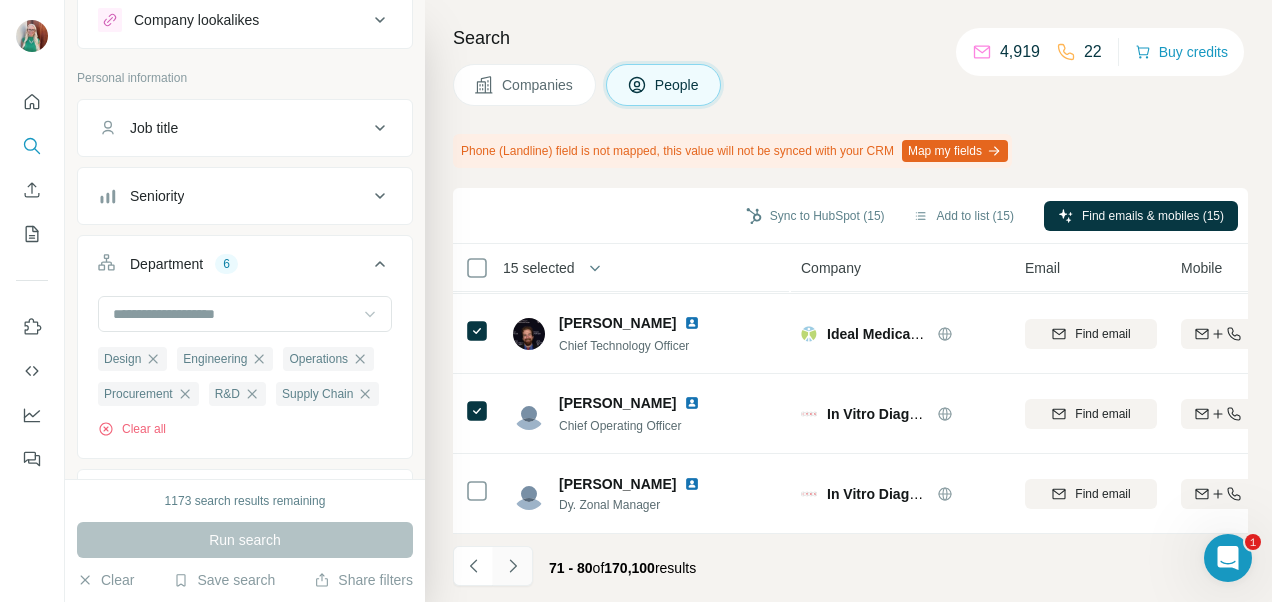 click 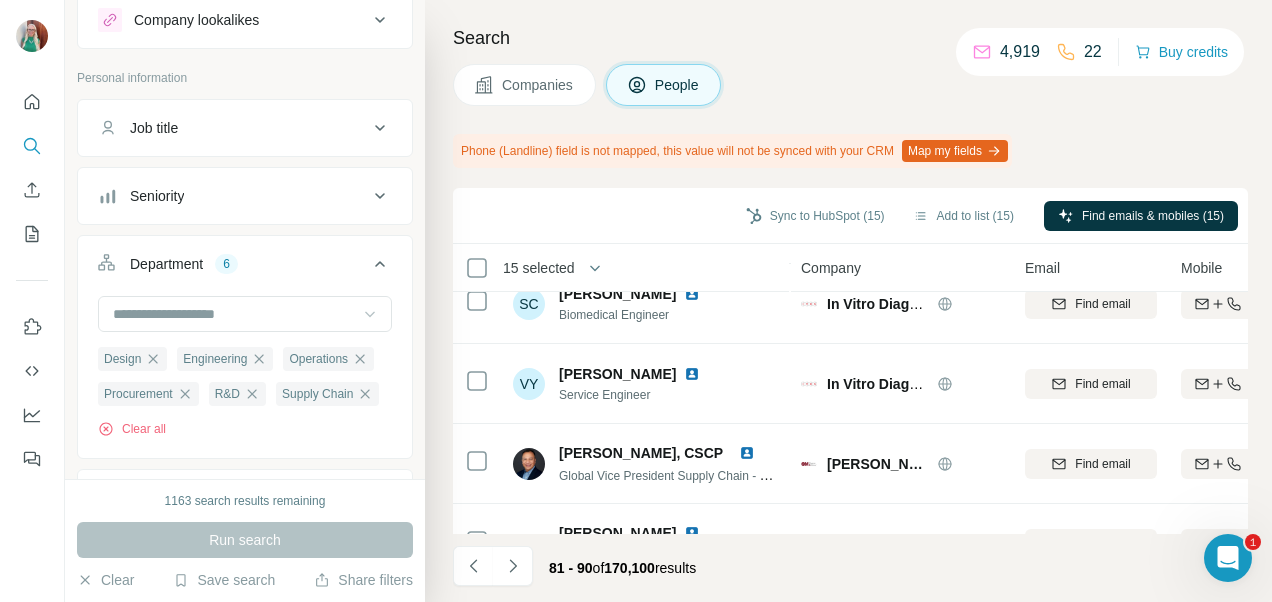 scroll, scrollTop: 300, scrollLeft: 0, axis: vertical 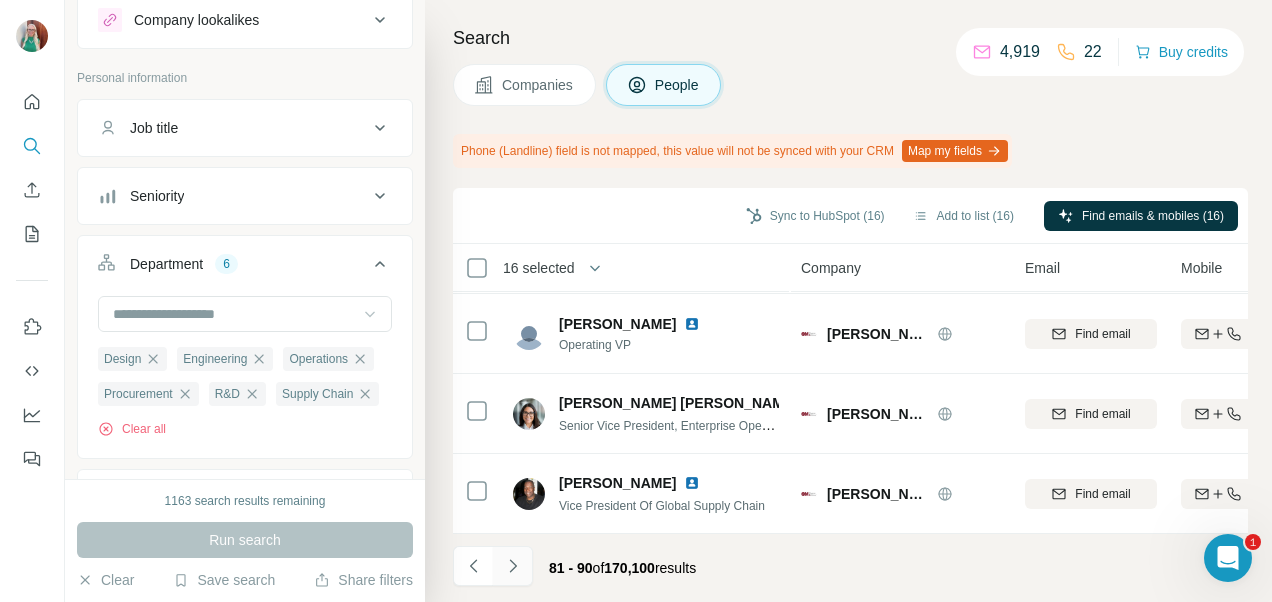 click 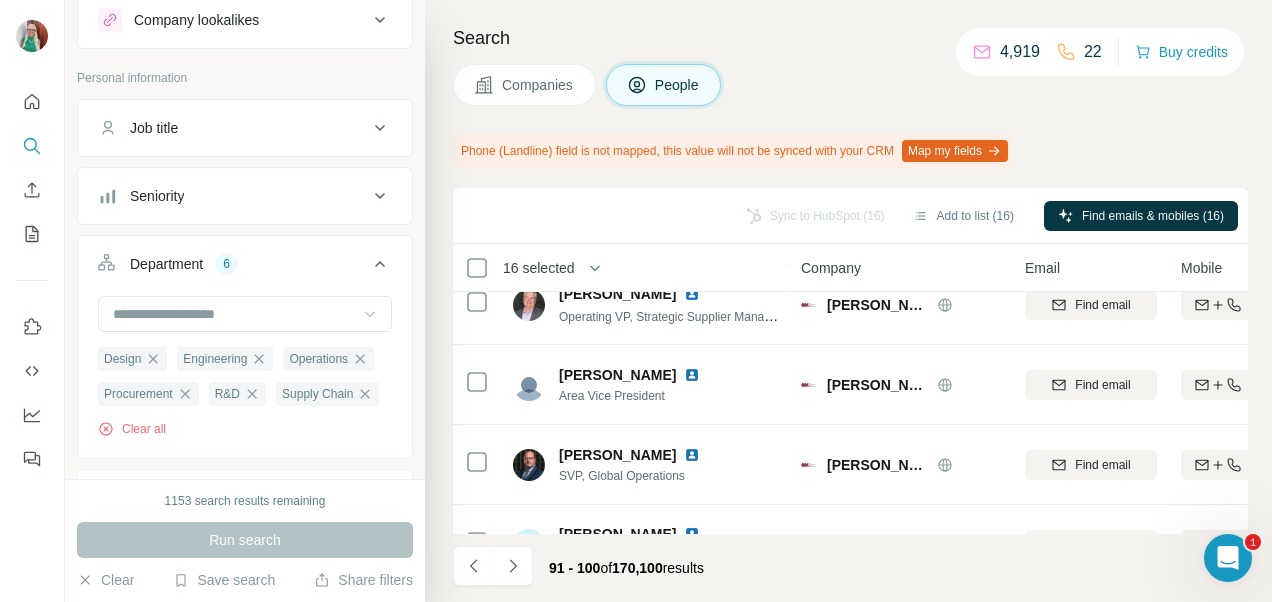 scroll, scrollTop: 0, scrollLeft: 0, axis: both 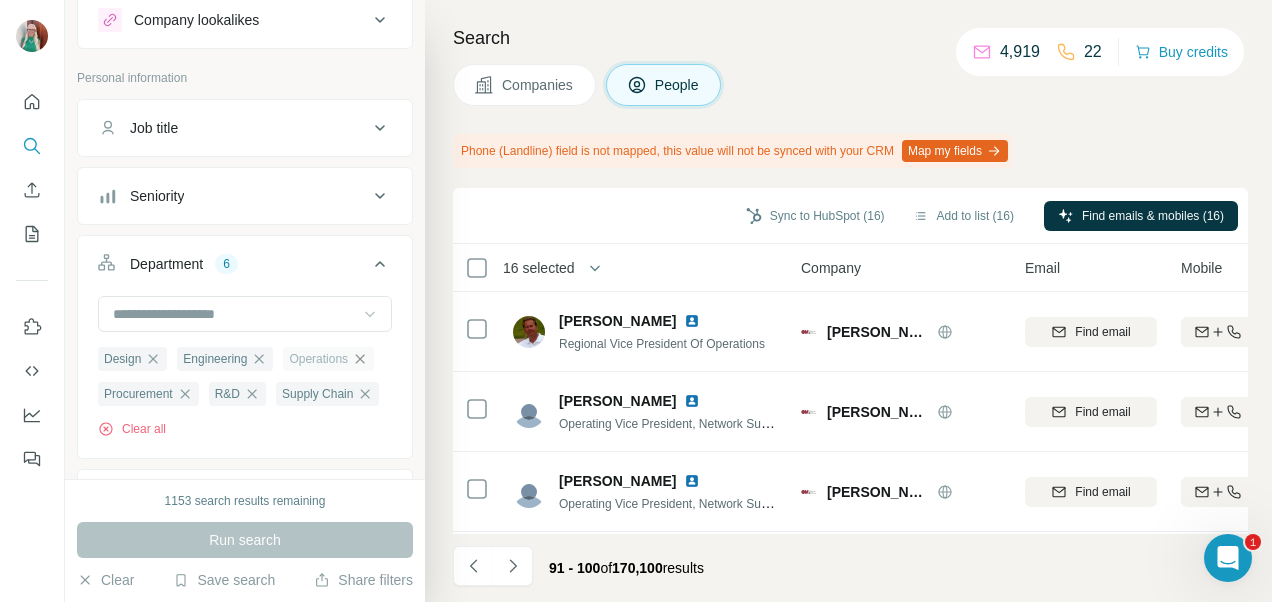 click 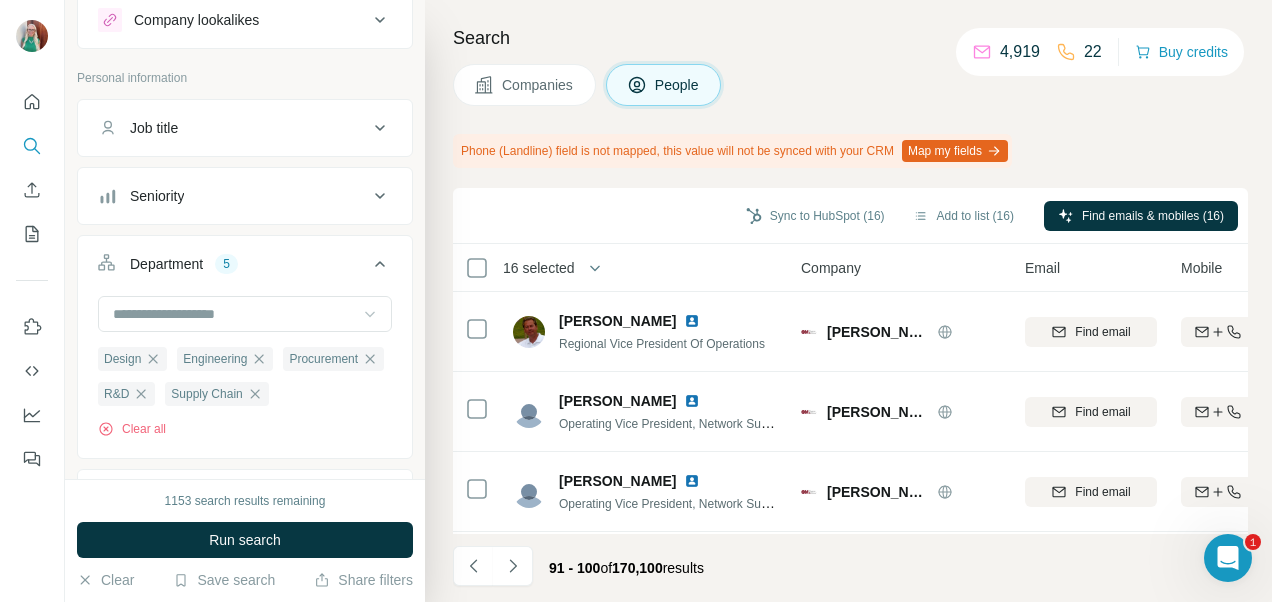 drag, startPoint x: 720, startPoint y: 382, endPoint x: 834, endPoint y: 645, distance: 286.64438 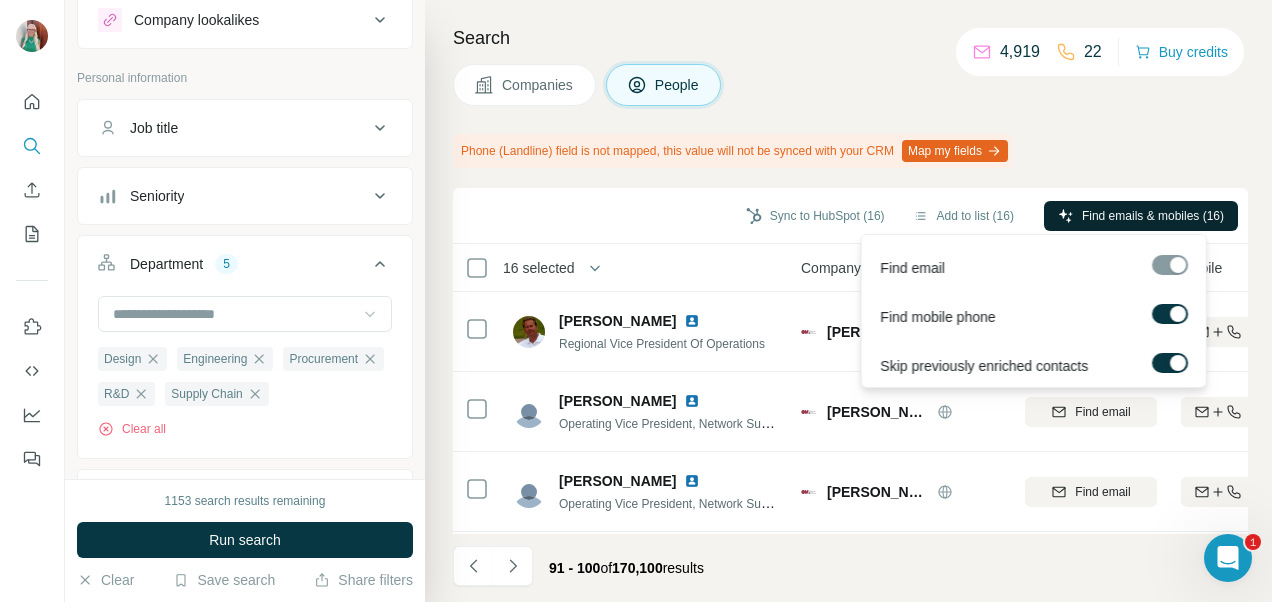 click on "Find emails & mobiles (16)" at bounding box center (1153, 216) 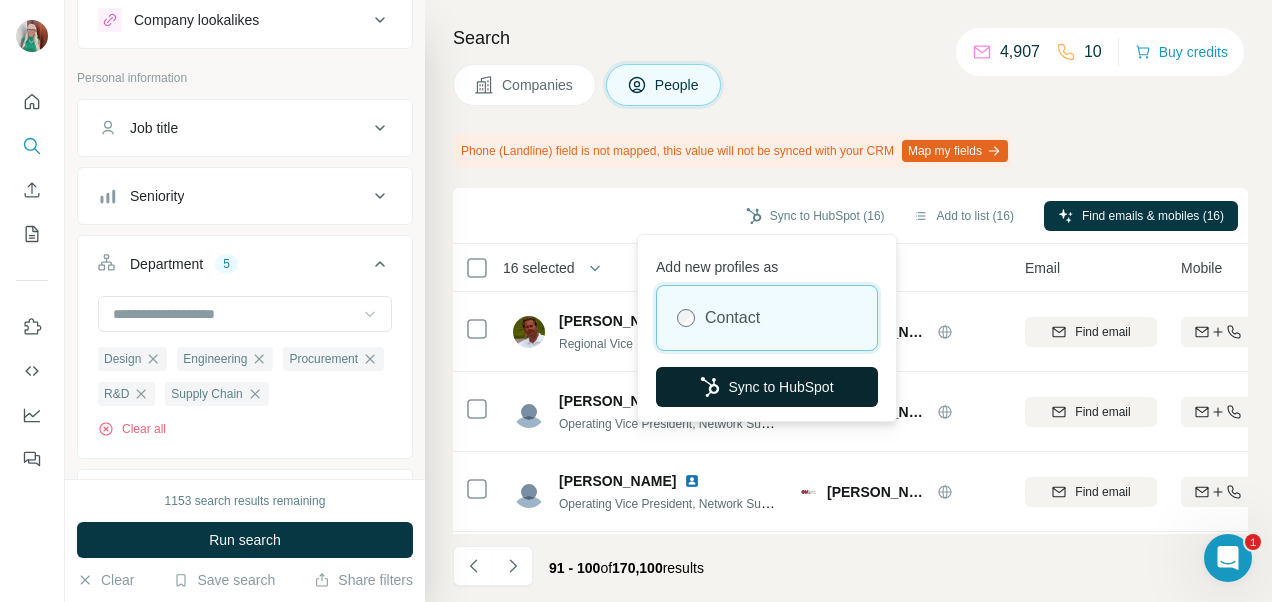 click on "Sync to HubSpot" at bounding box center [767, 387] 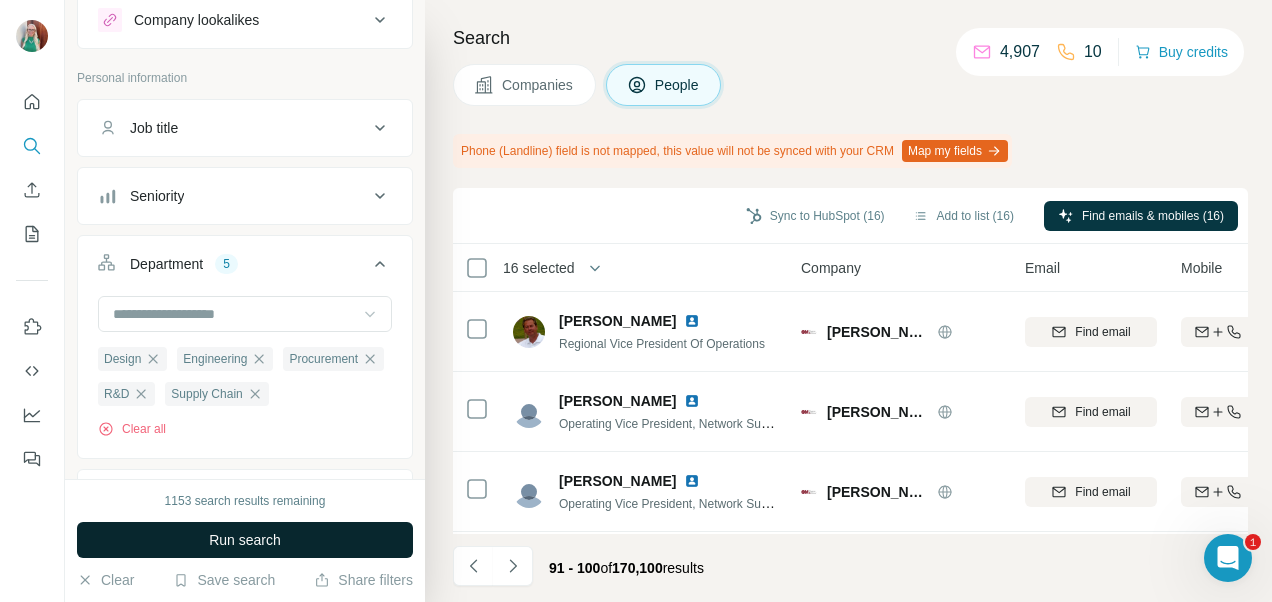 click on "Run search" at bounding box center [245, 540] 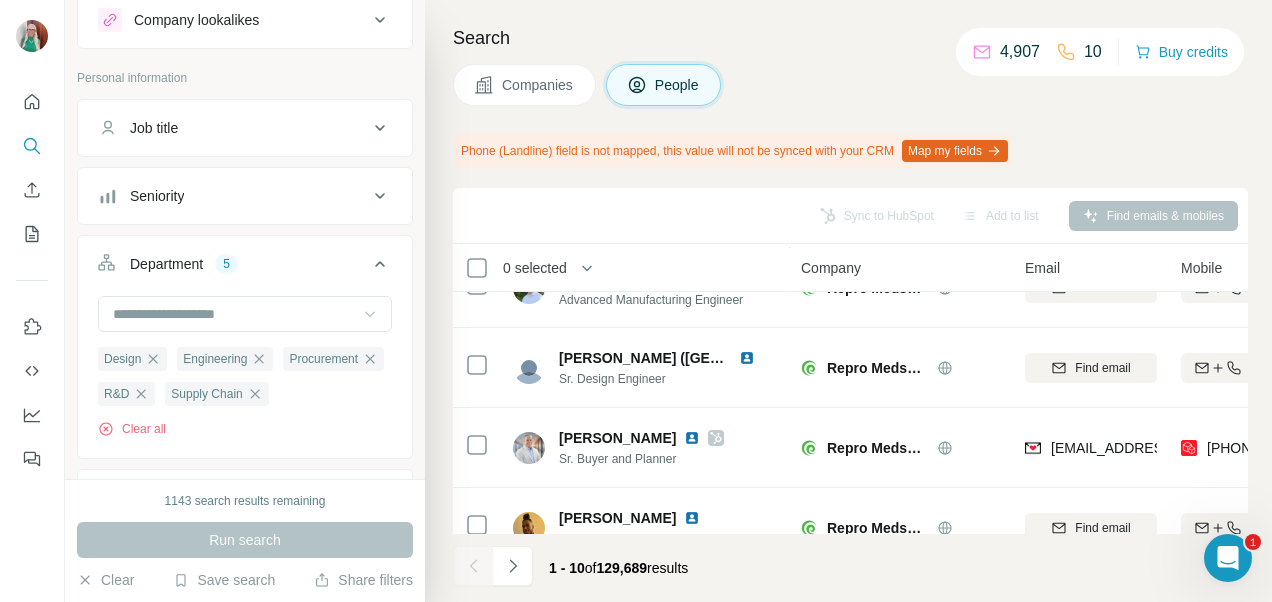 scroll, scrollTop: 500, scrollLeft: 0, axis: vertical 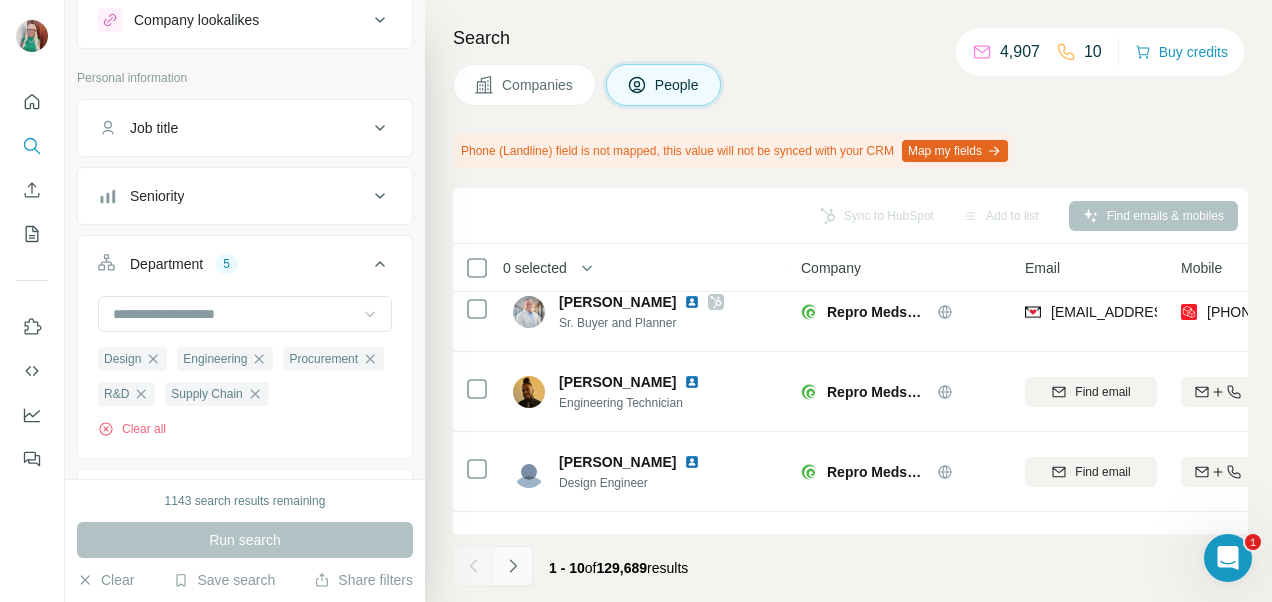 click 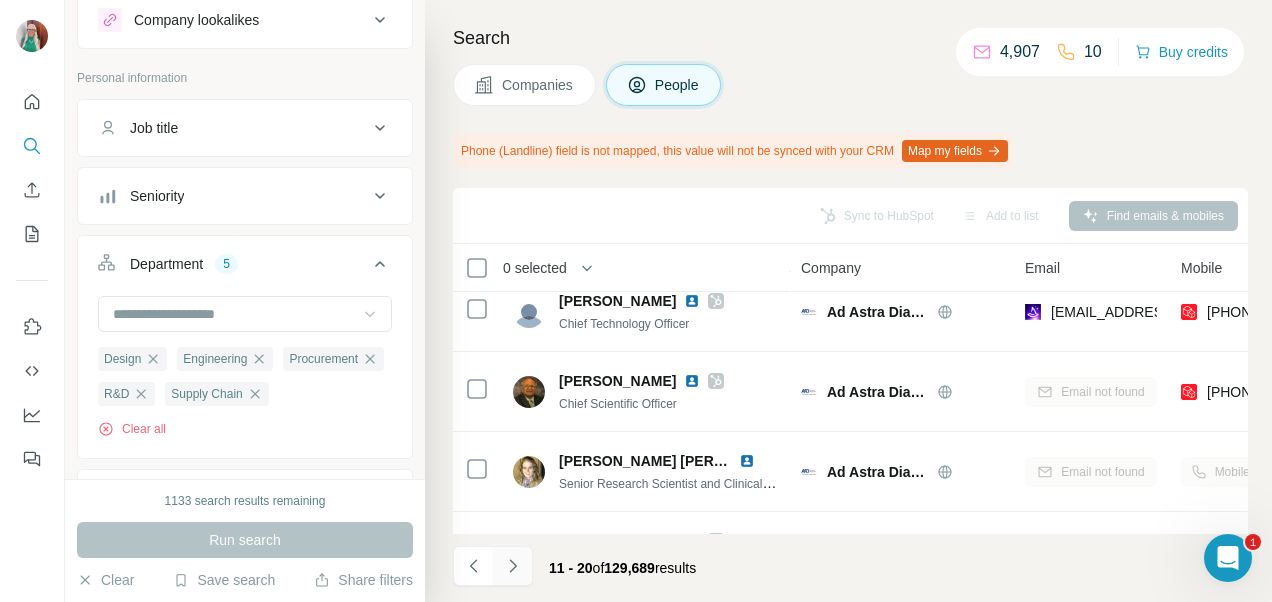 click 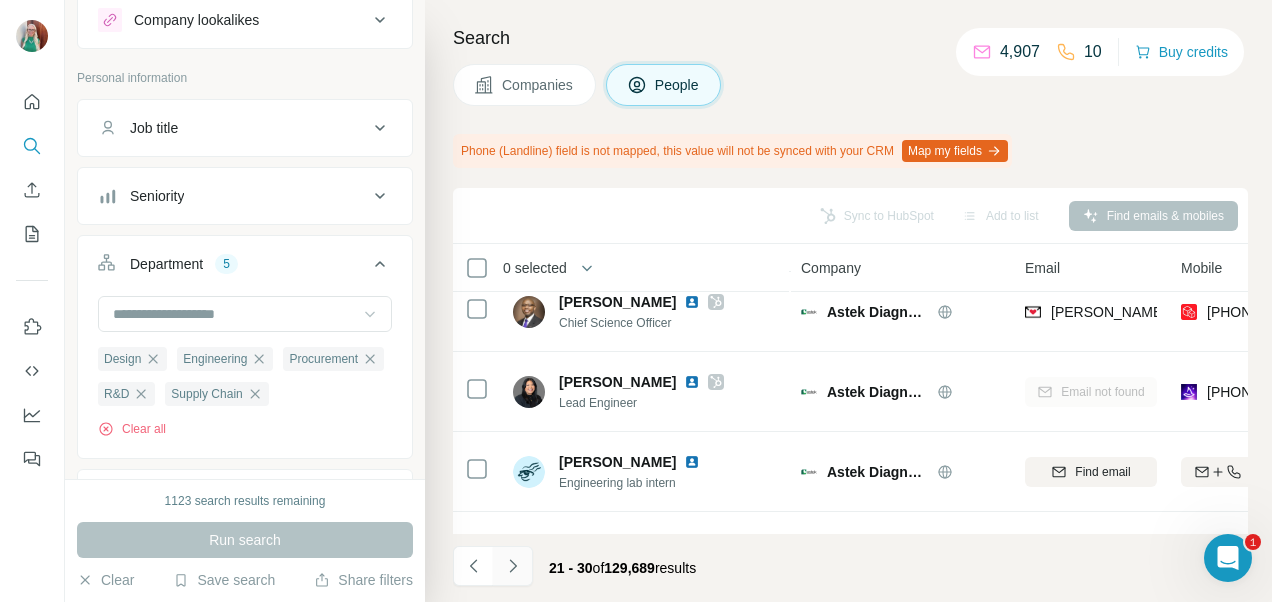 click 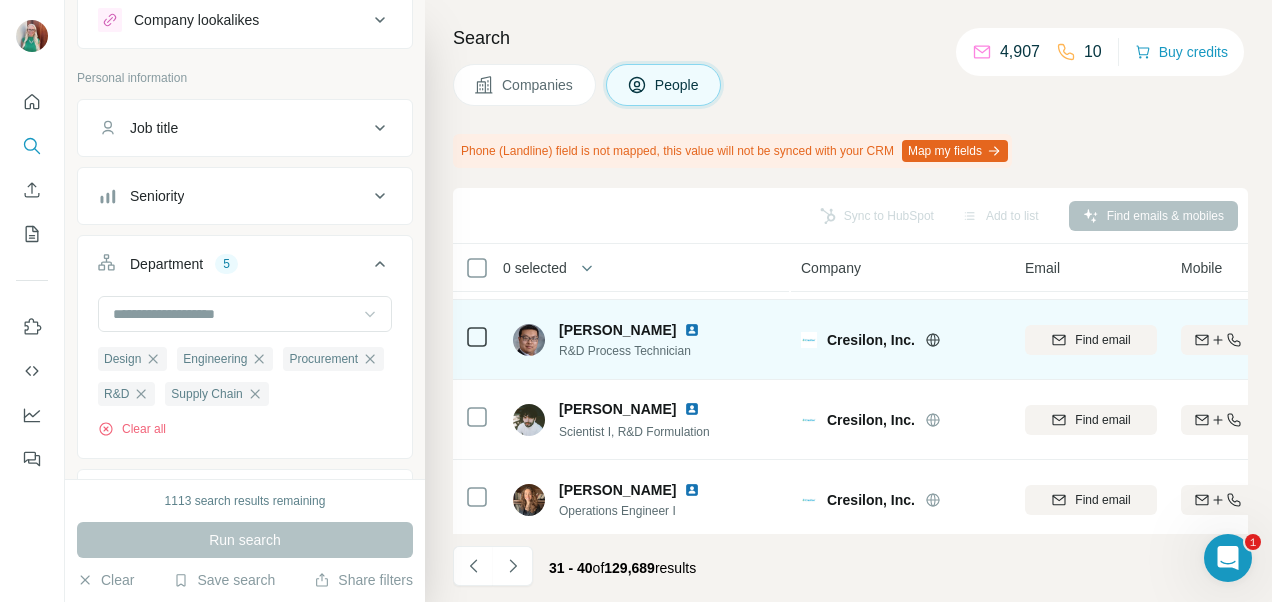 scroll, scrollTop: 567, scrollLeft: 0, axis: vertical 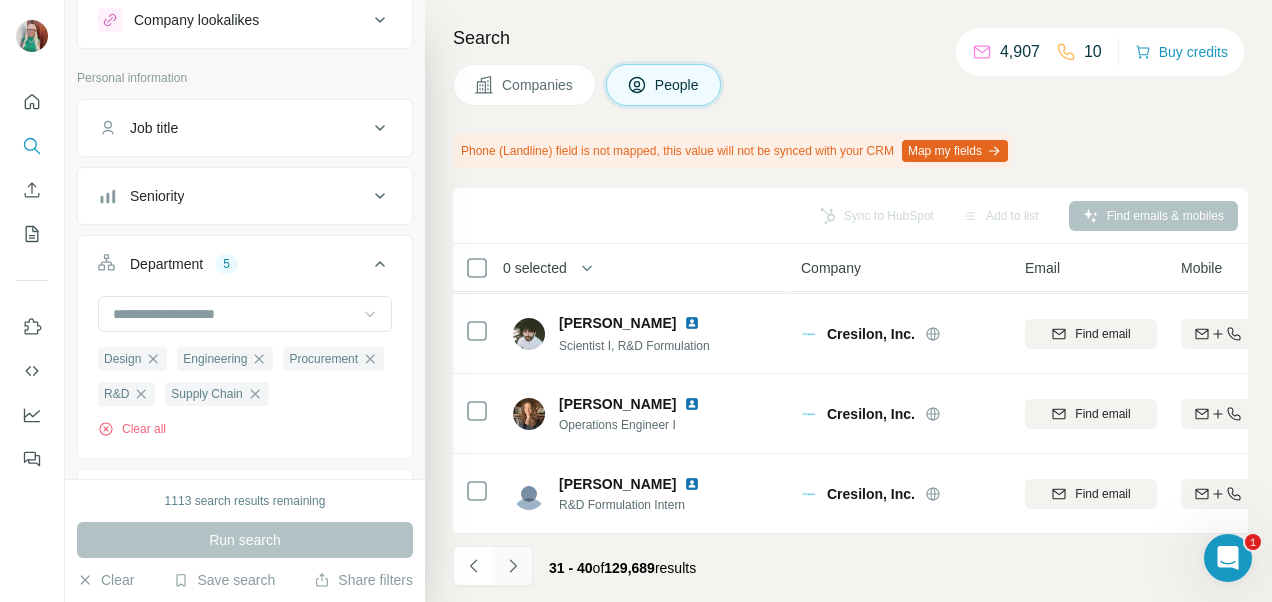 click 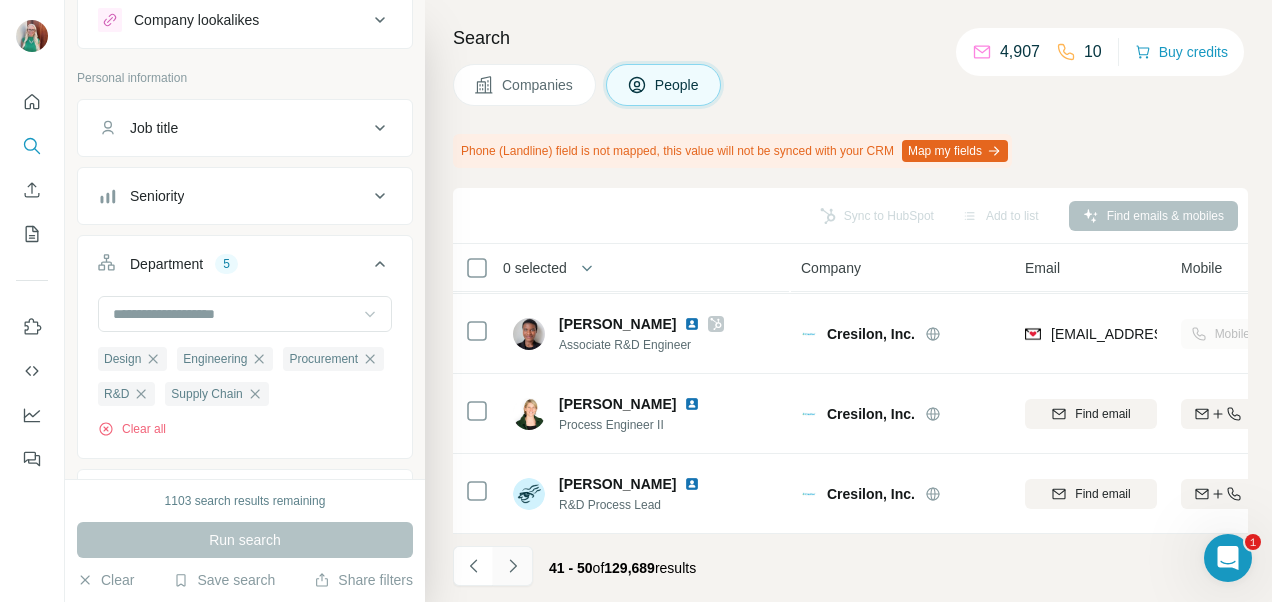 click 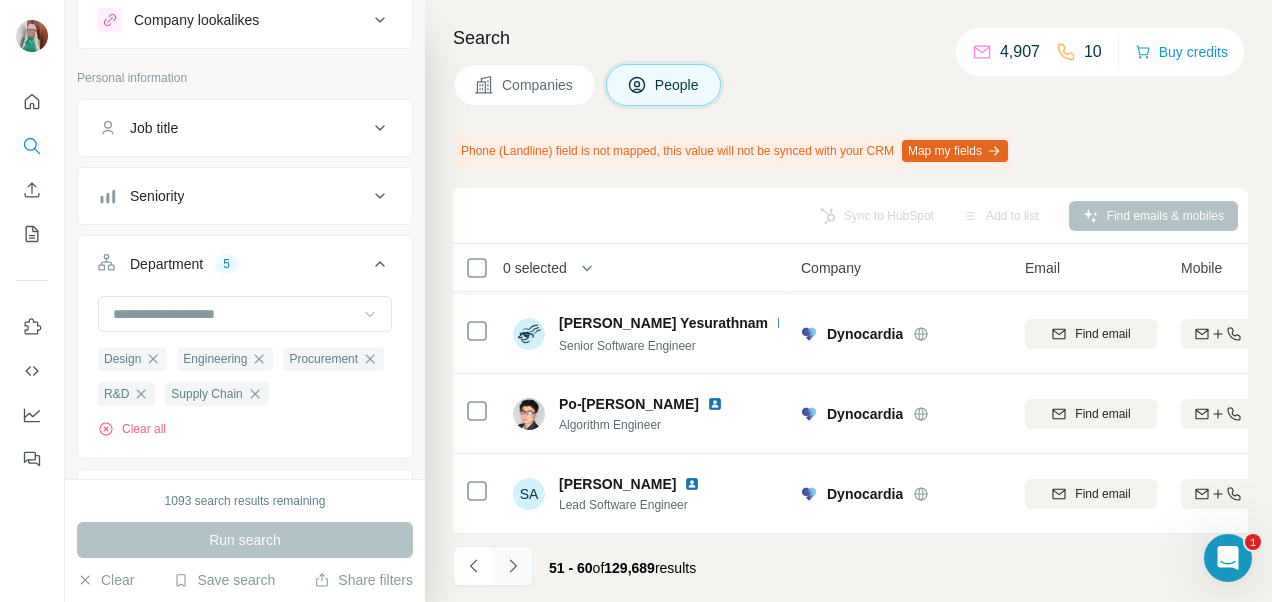 click 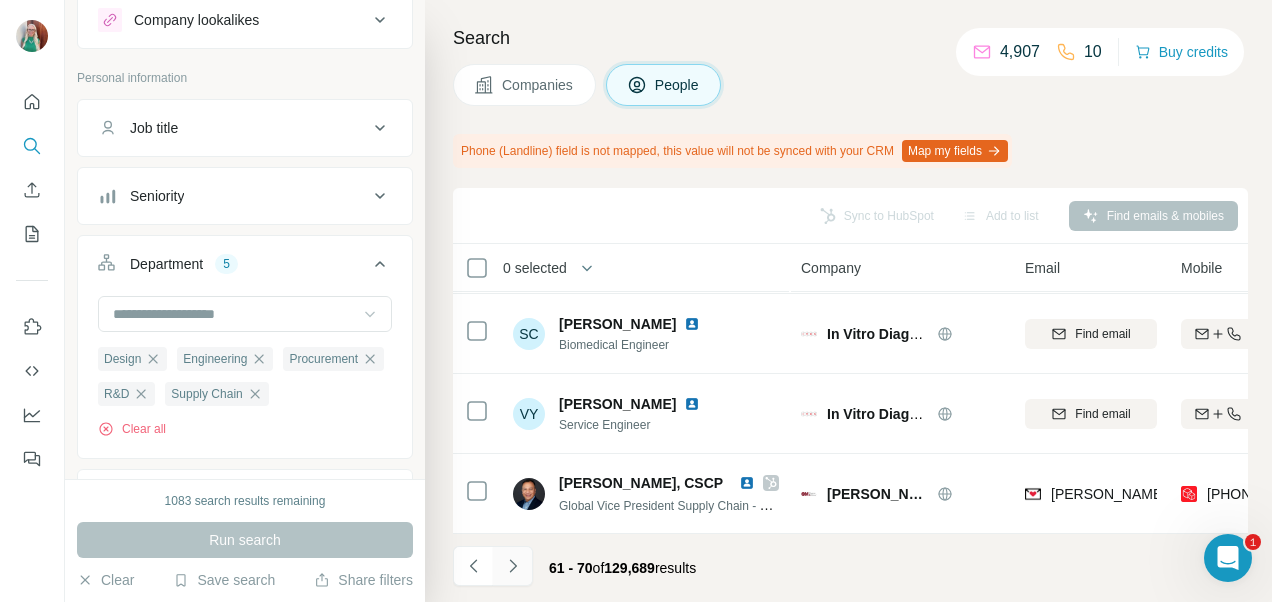 click at bounding box center [513, 566] 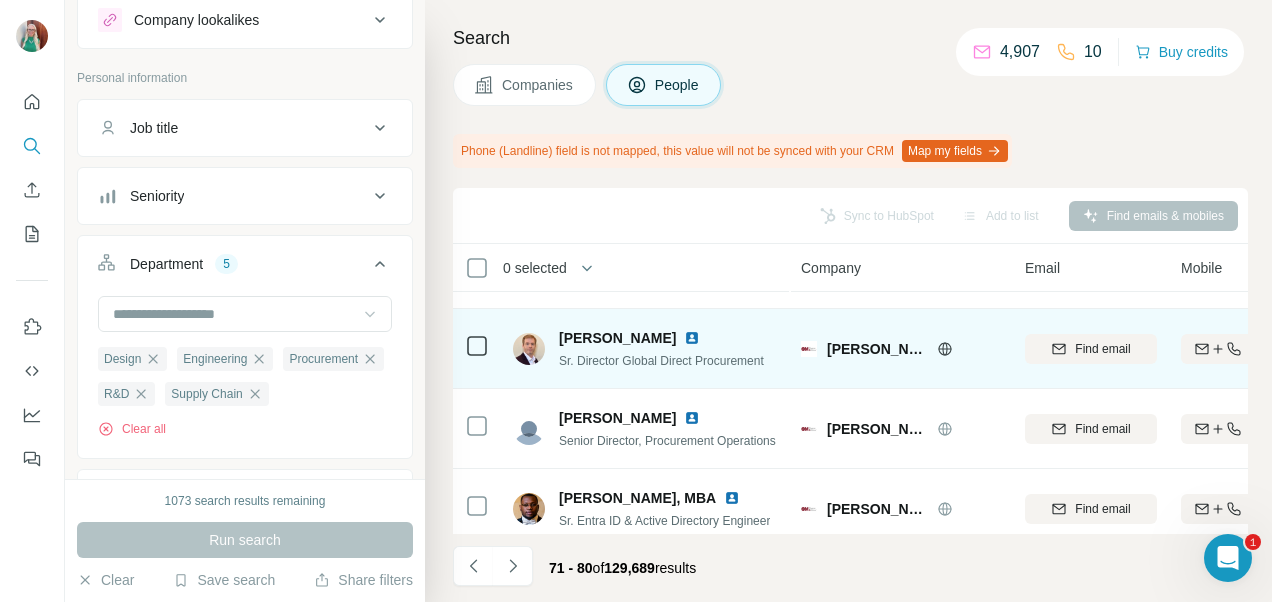 scroll, scrollTop: 567, scrollLeft: 0, axis: vertical 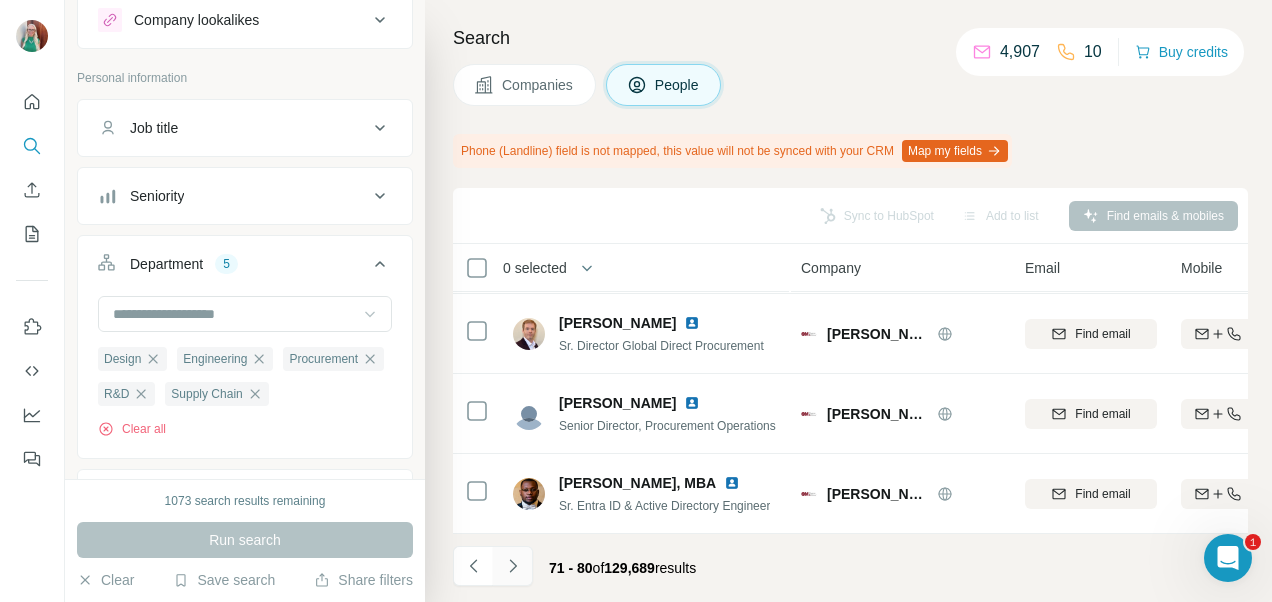 click 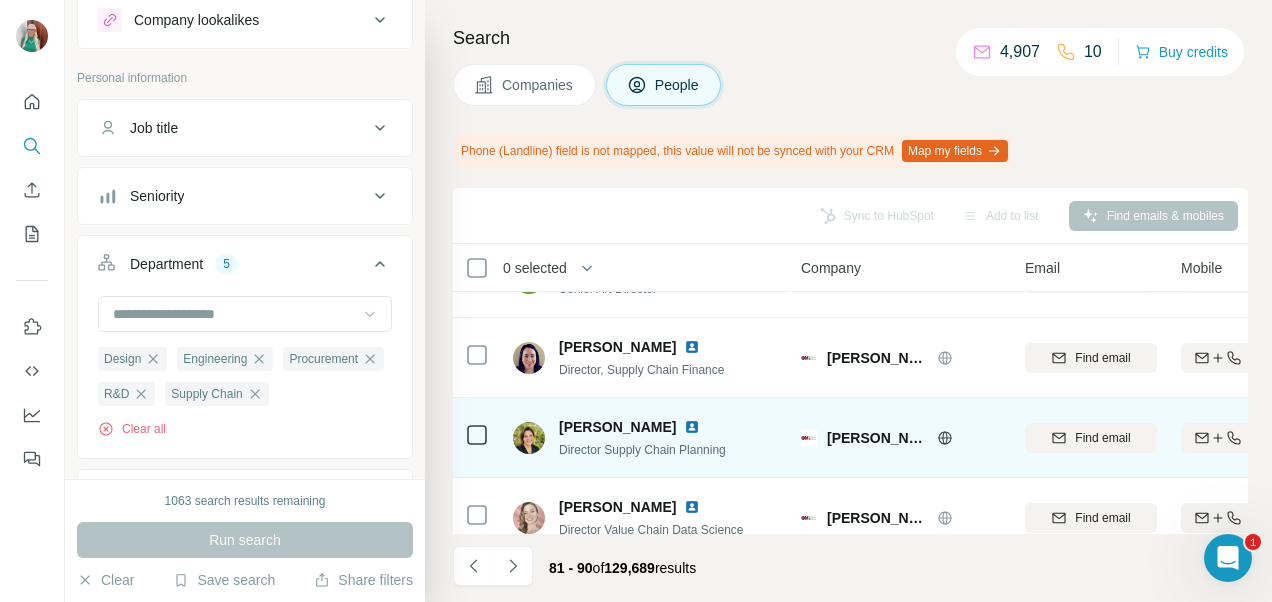 scroll, scrollTop: 567, scrollLeft: 0, axis: vertical 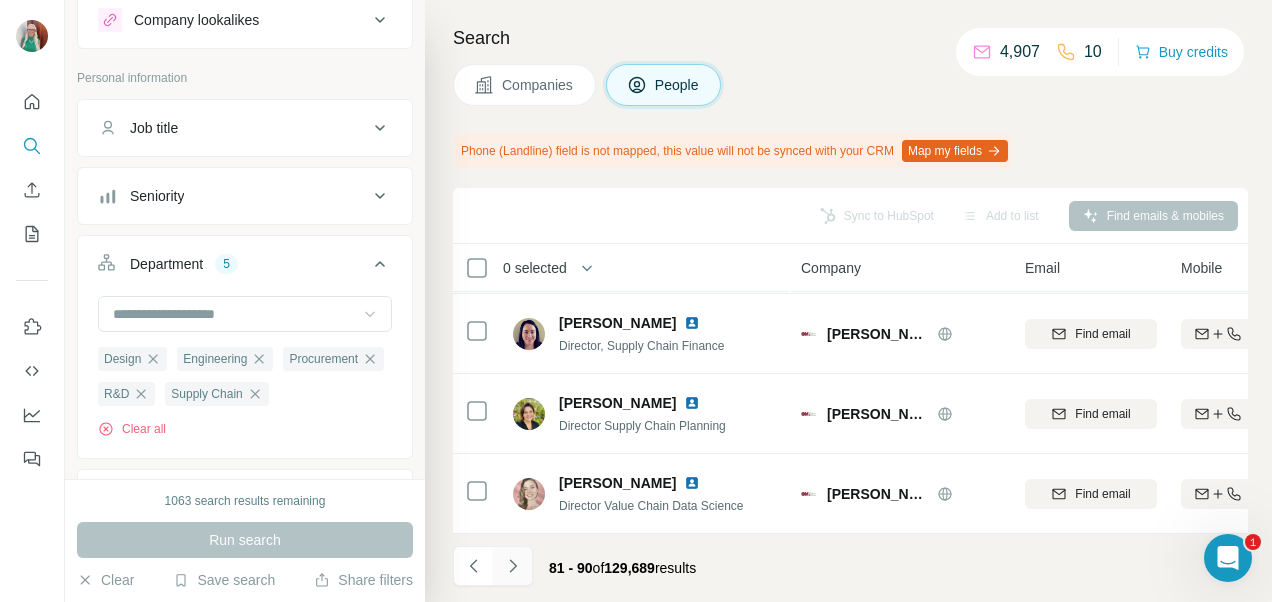 click at bounding box center (513, 566) 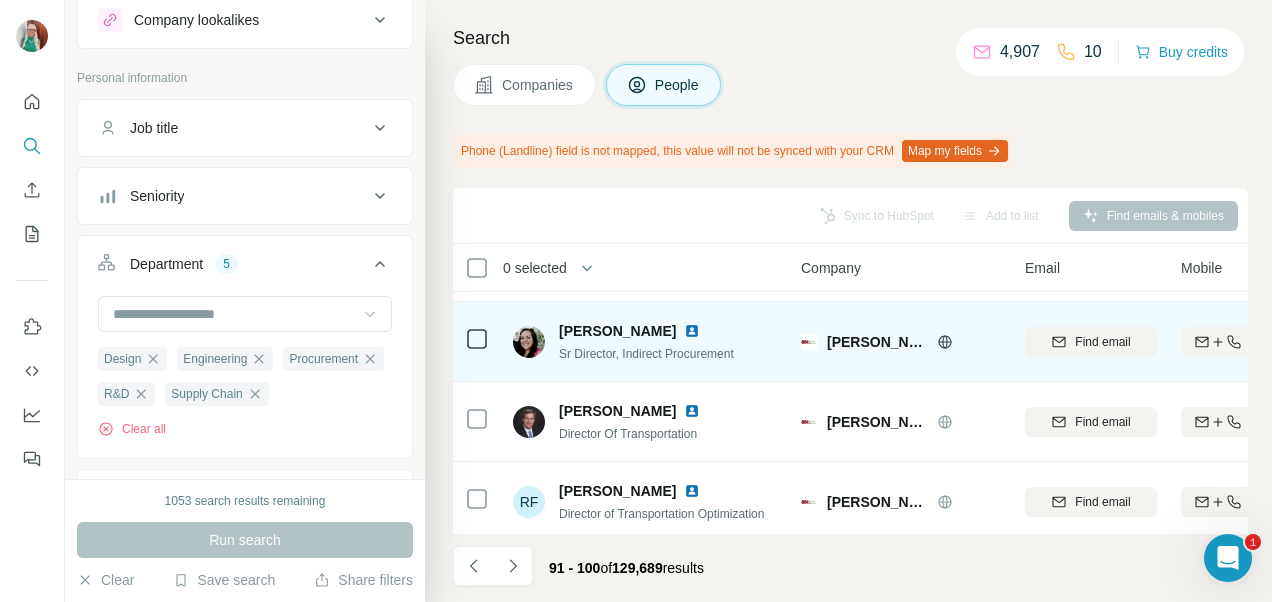 scroll, scrollTop: 567, scrollLeft: 0, axis: vertical 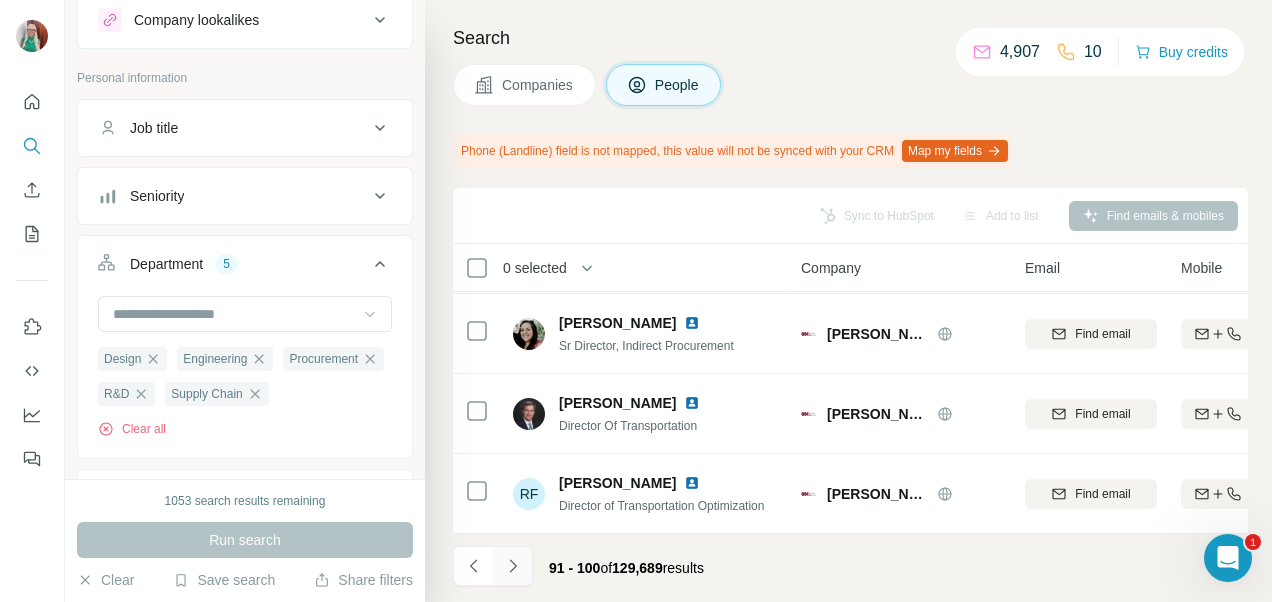 click 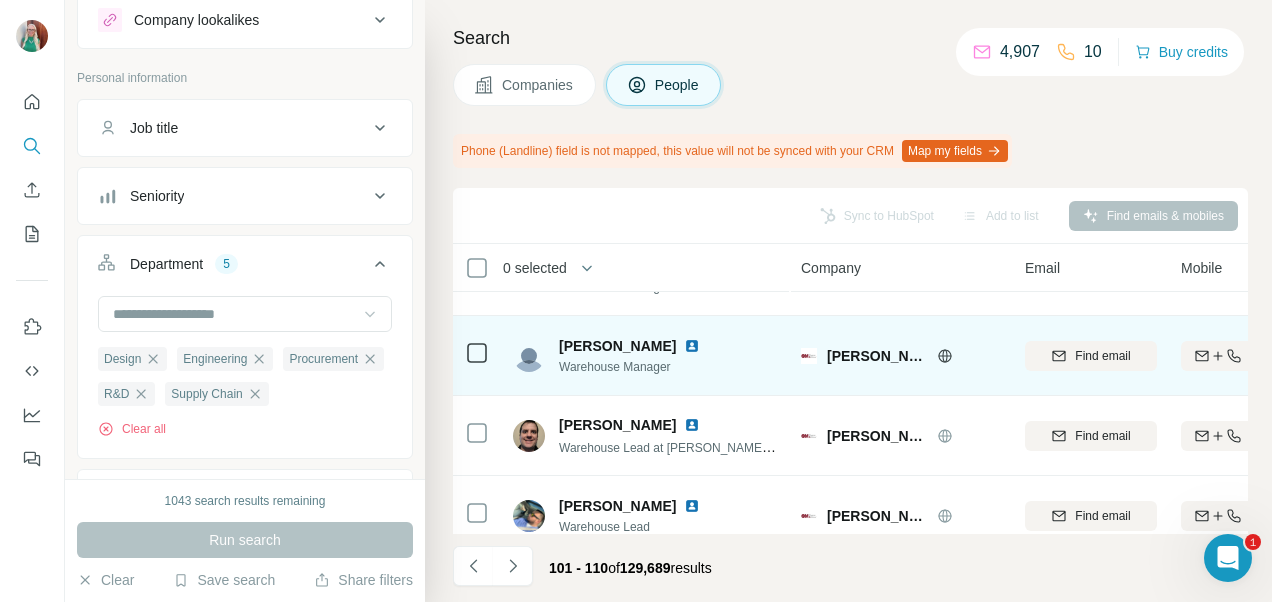 scroll, scrollTop: 567, scrollLeft: 0, axis: vertical 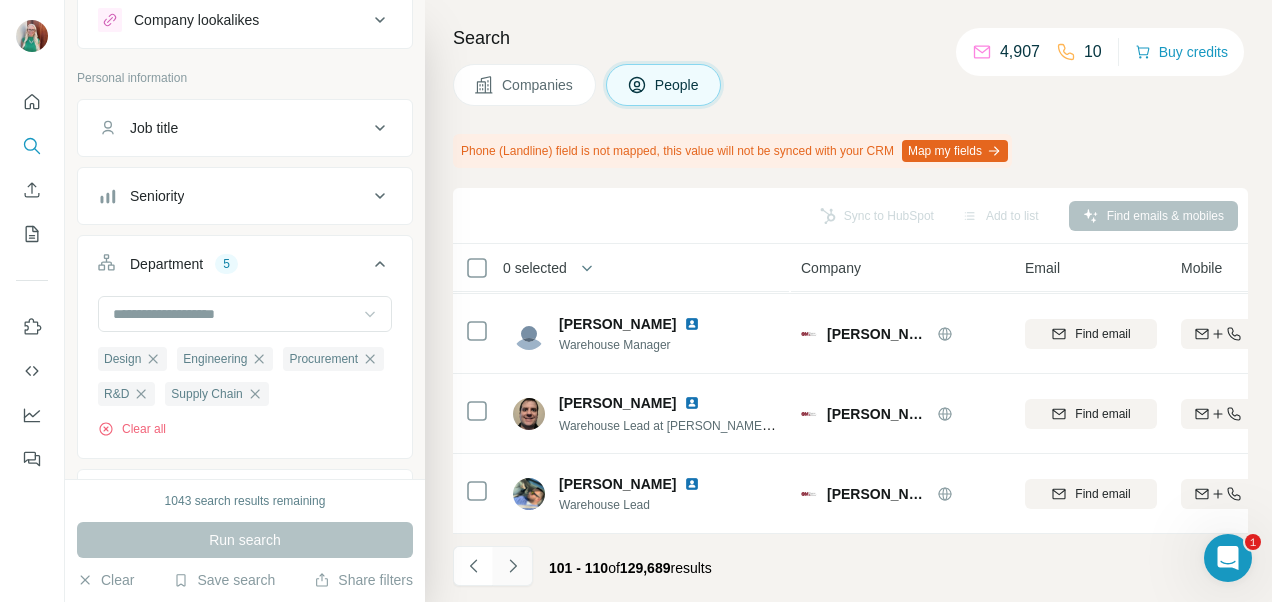 click 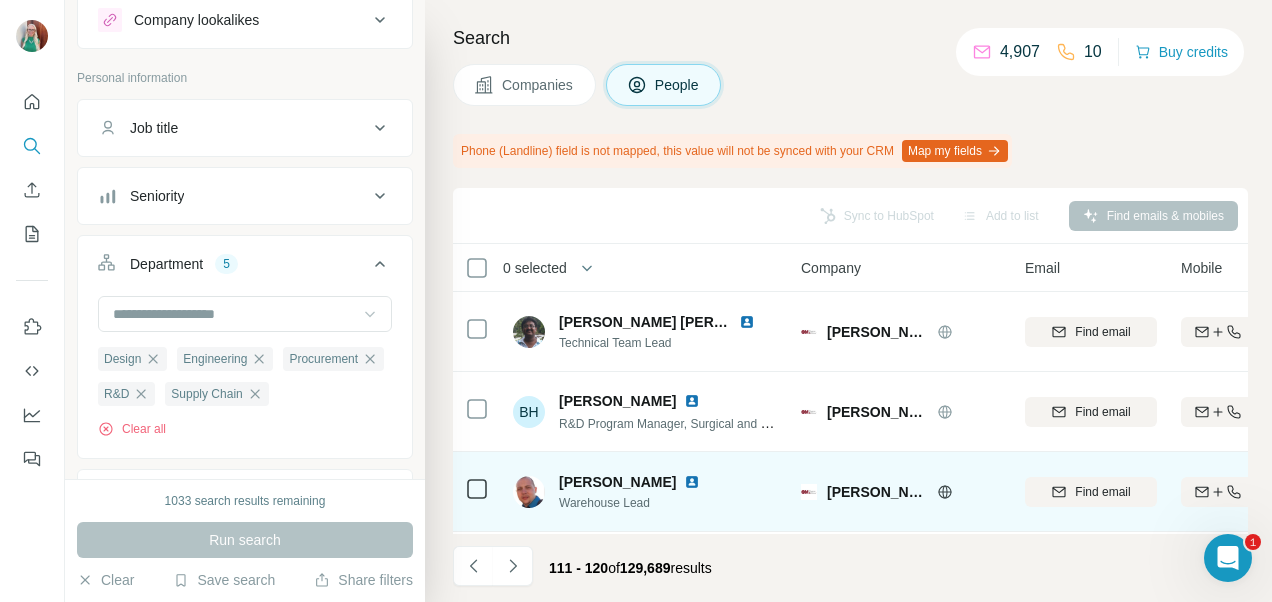 scroll, scrollTop: 567, scrollLeft: 0, axis: vertical 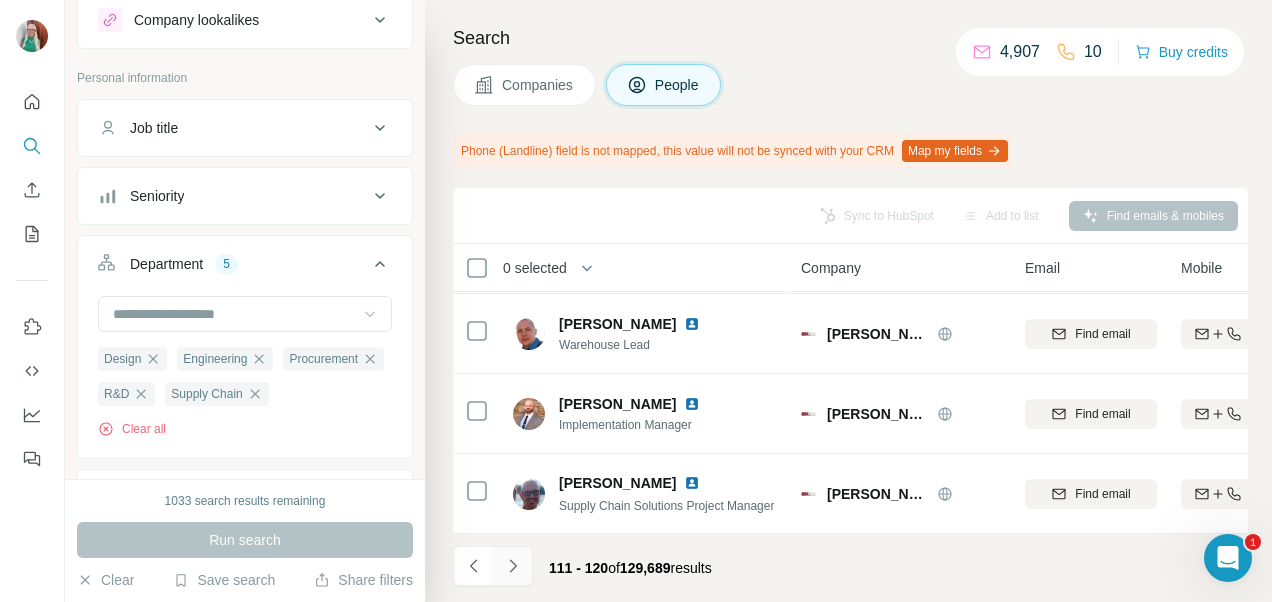 click 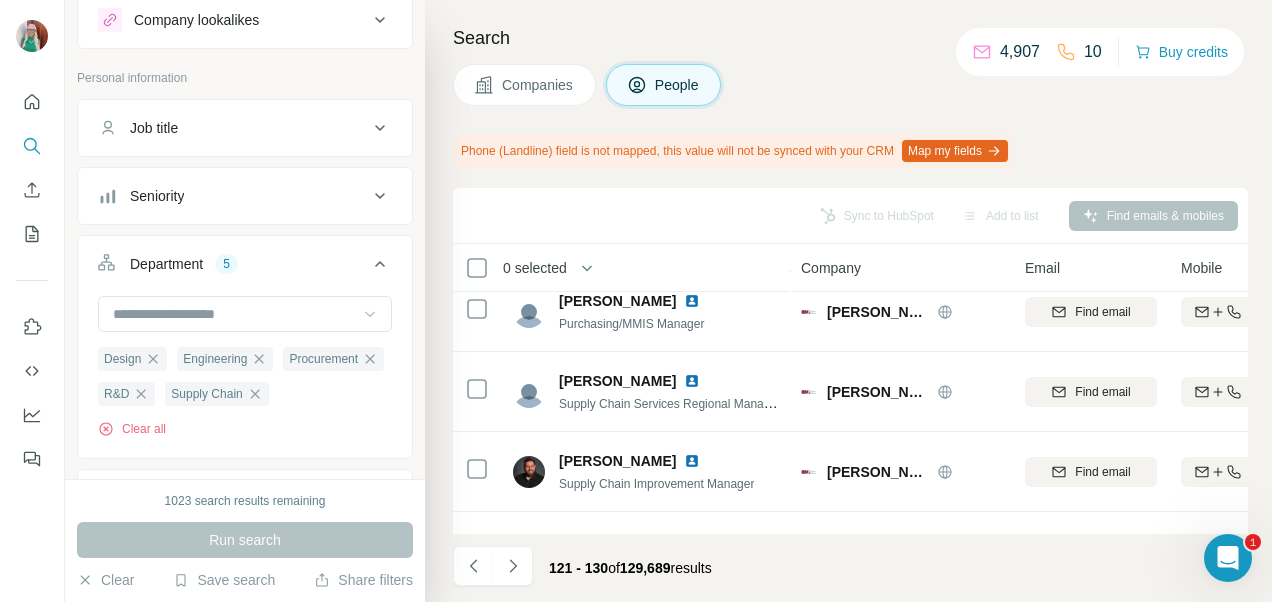 scroll, scrollTop: 567, scrollLeft: 0, axis: vertical 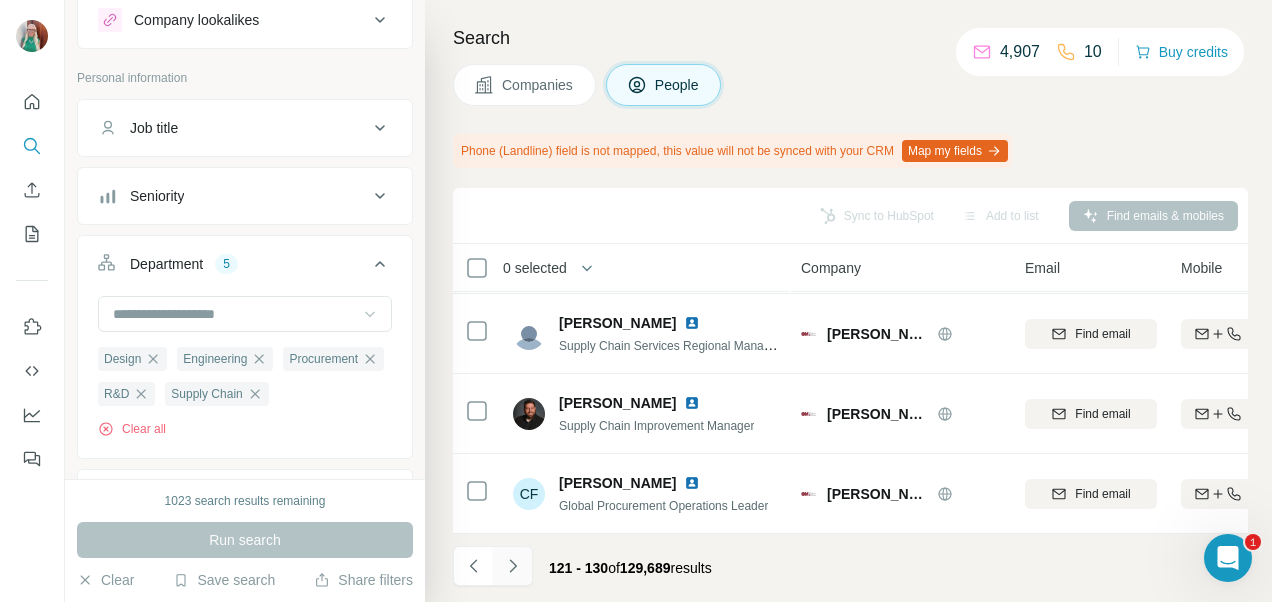 click 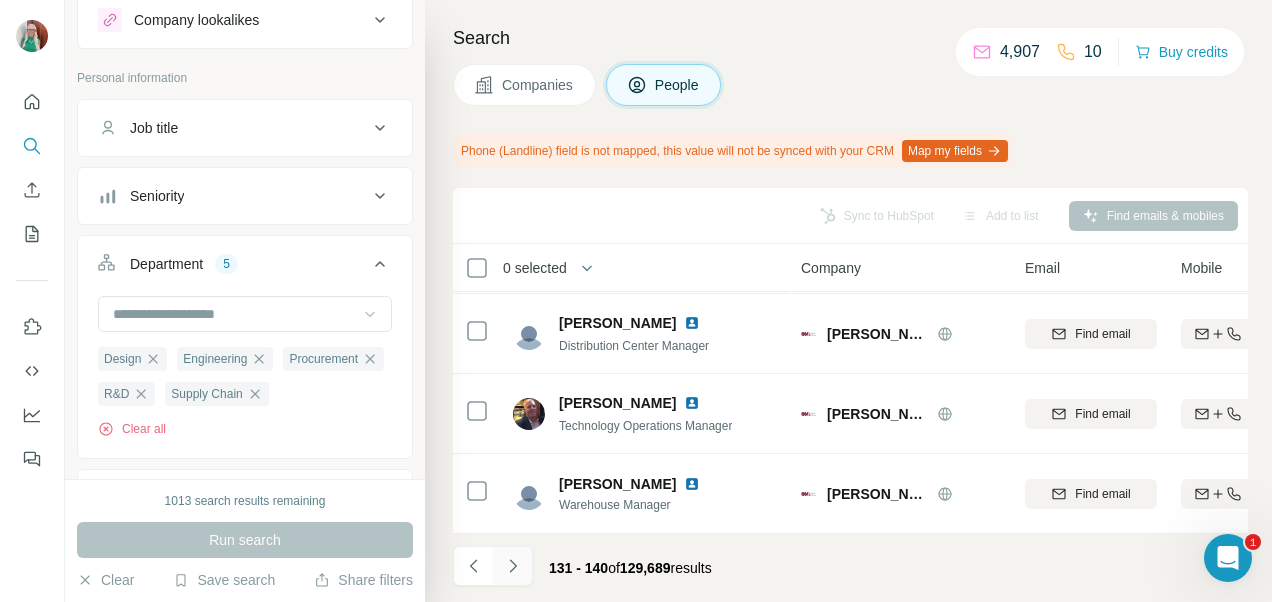 click 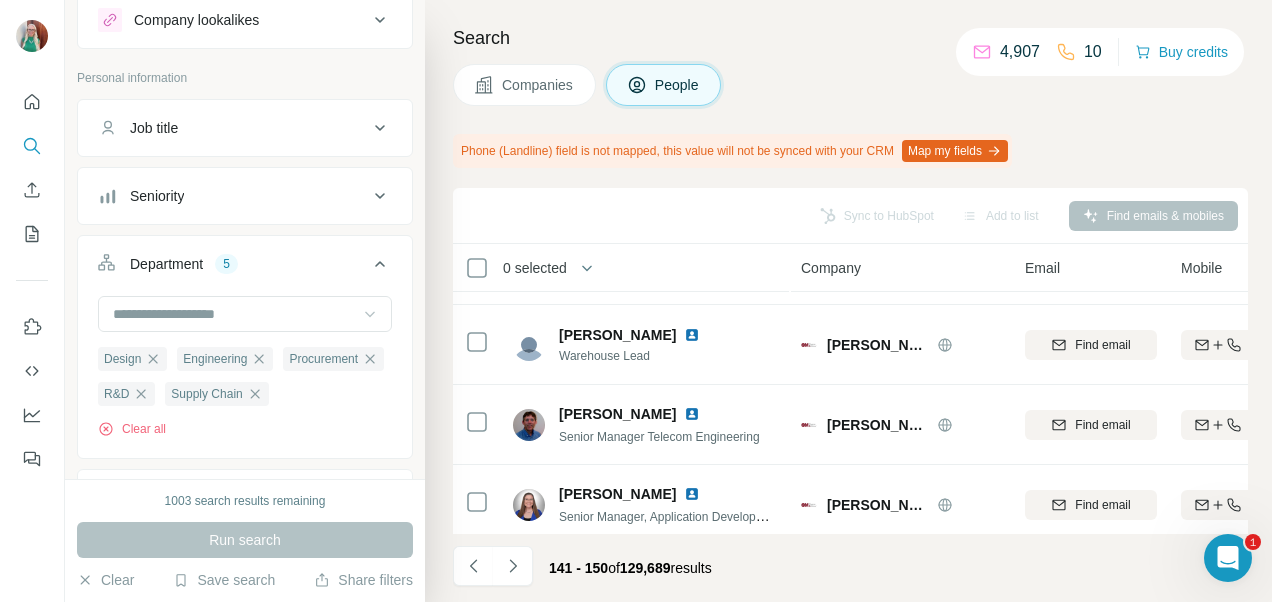 scroll, scrollTop: 0, scrollLeft: 0, axis: both 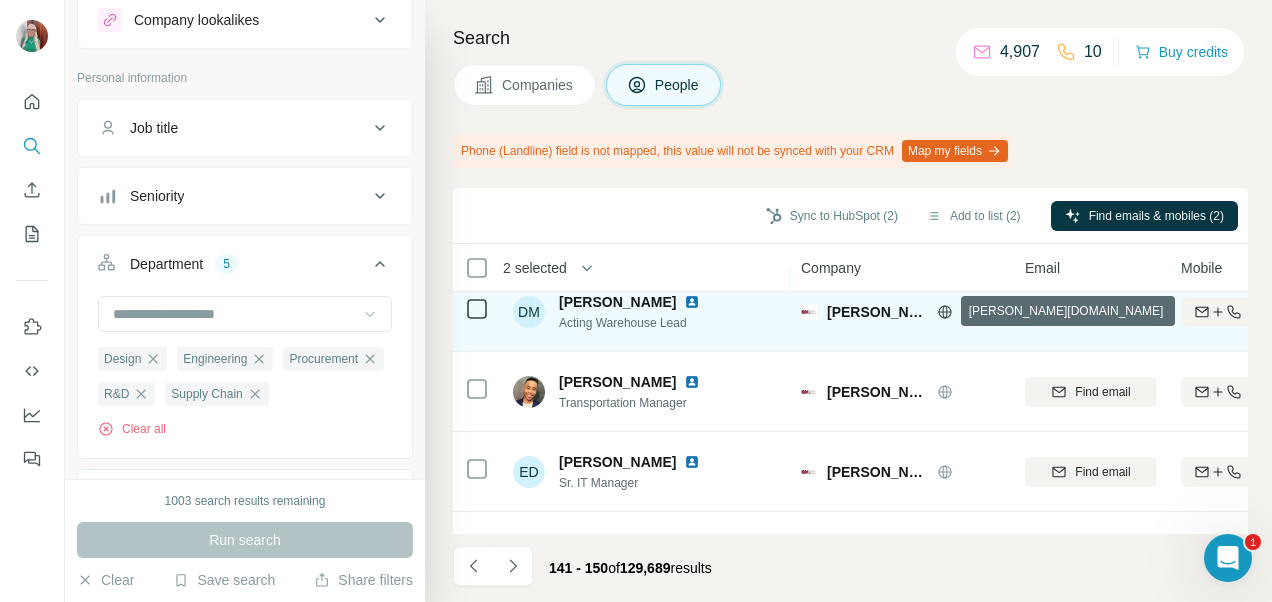 click 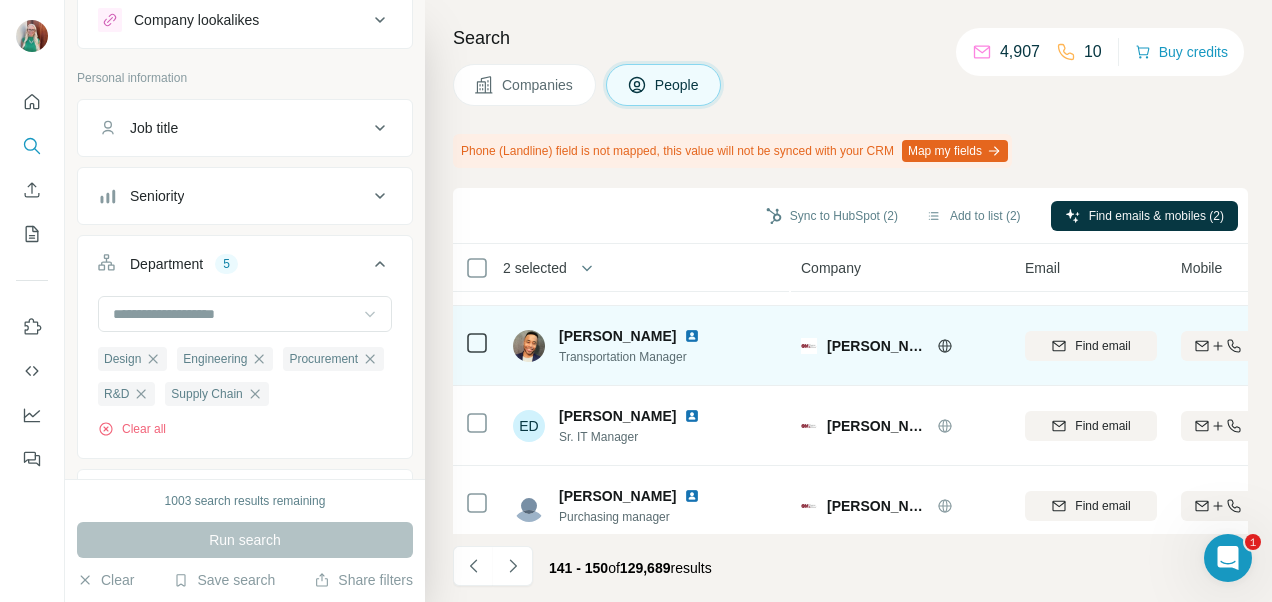 scroll, scrollTop: 567, scrollLeft: 0, axis: vertical 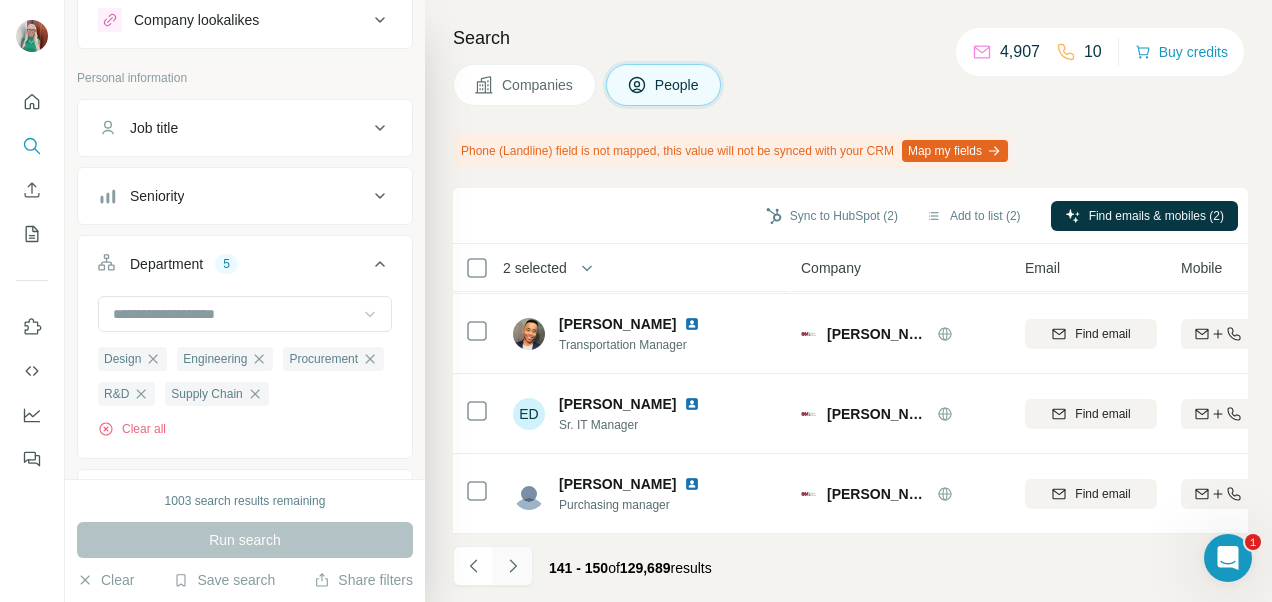 click 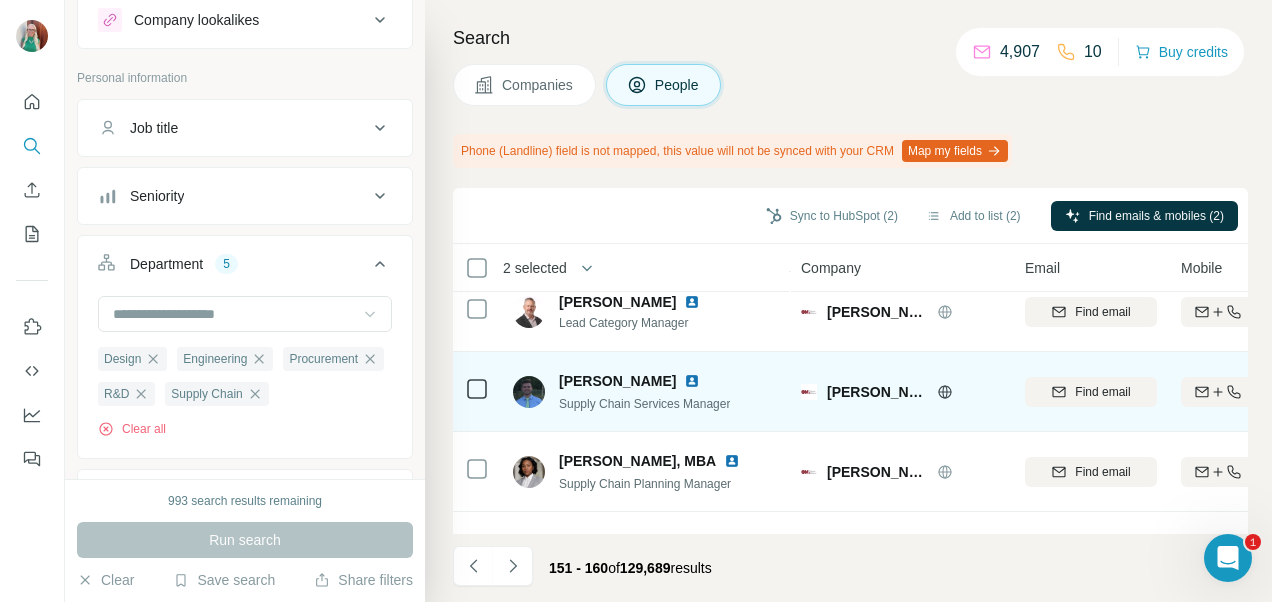 scroll, scrollTop: 200, scrollLeft: 0, axis: vertical 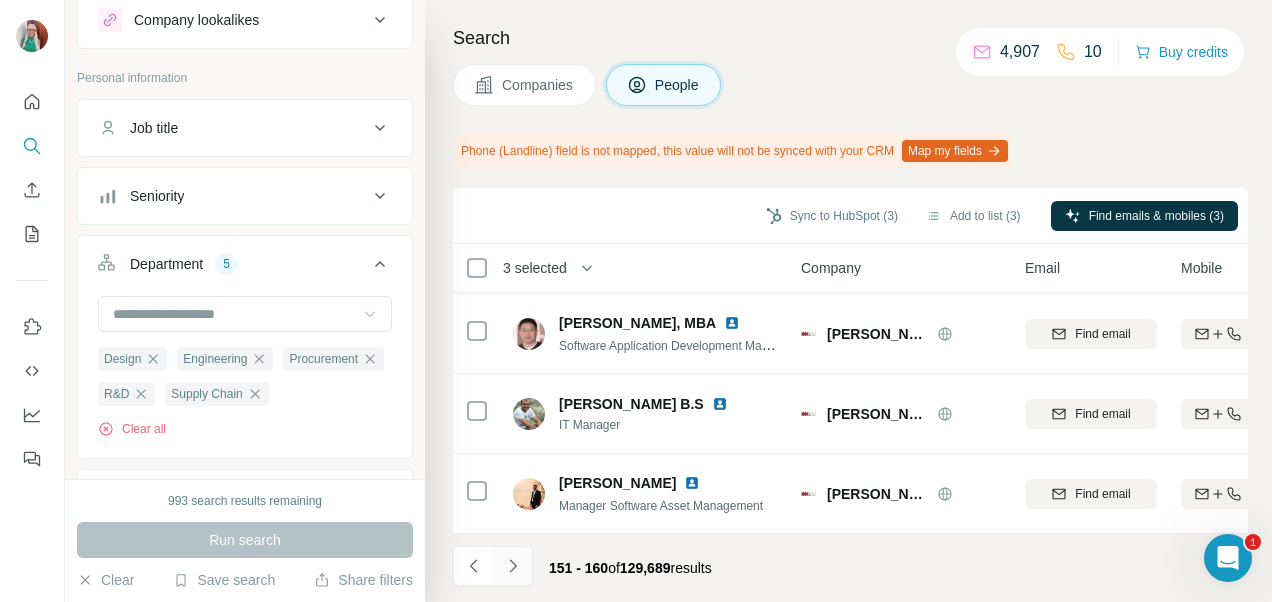 click 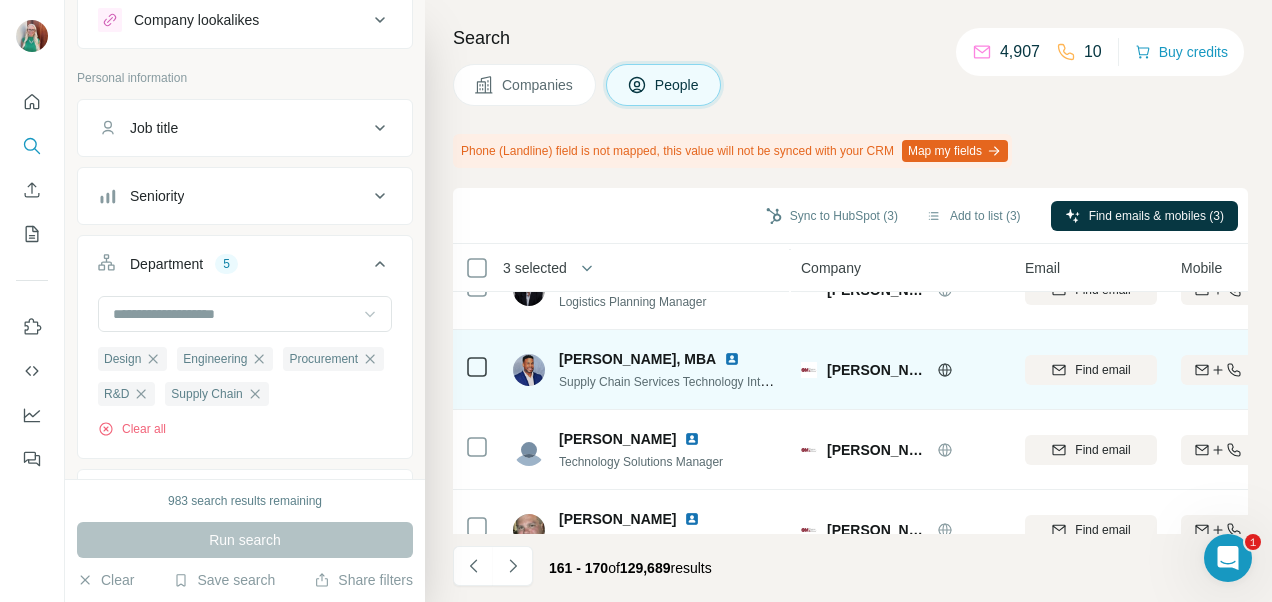 scroll, scrollTop: 567, scrollLeft: 0, axis: vertical 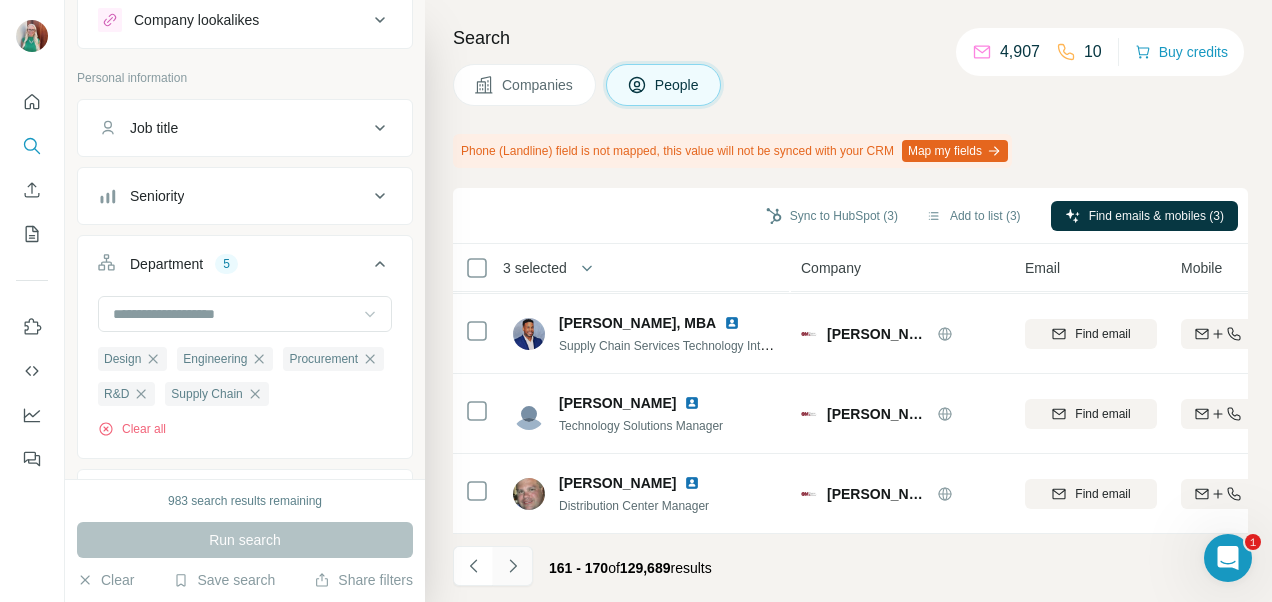 click at bounding box center (513, 566) 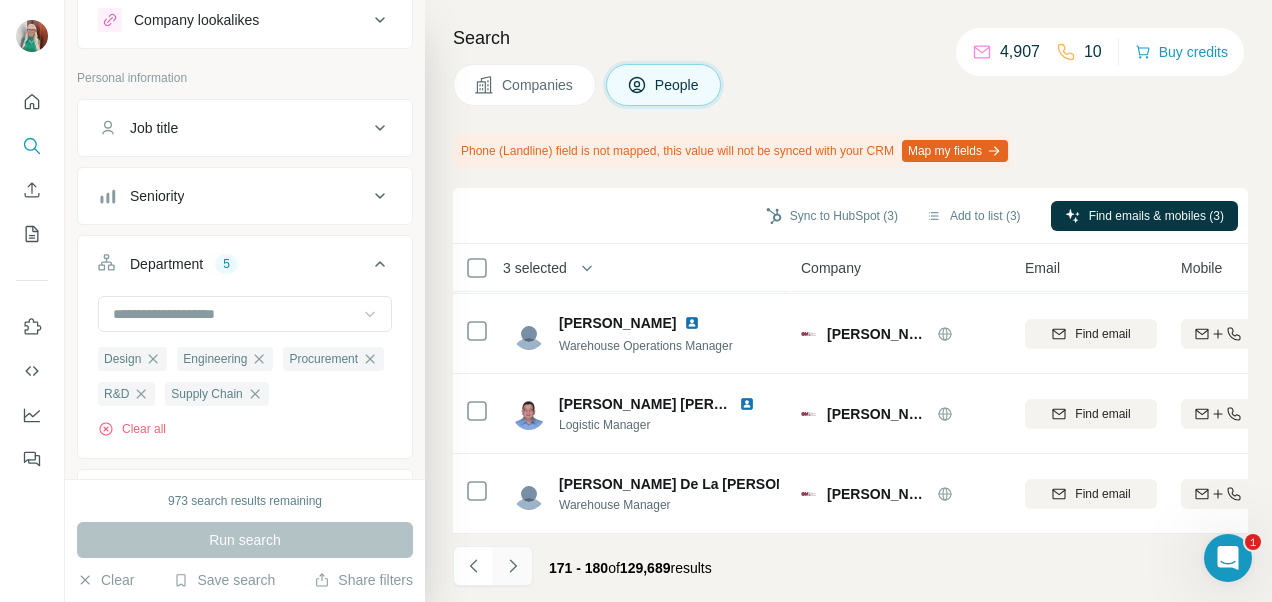 click 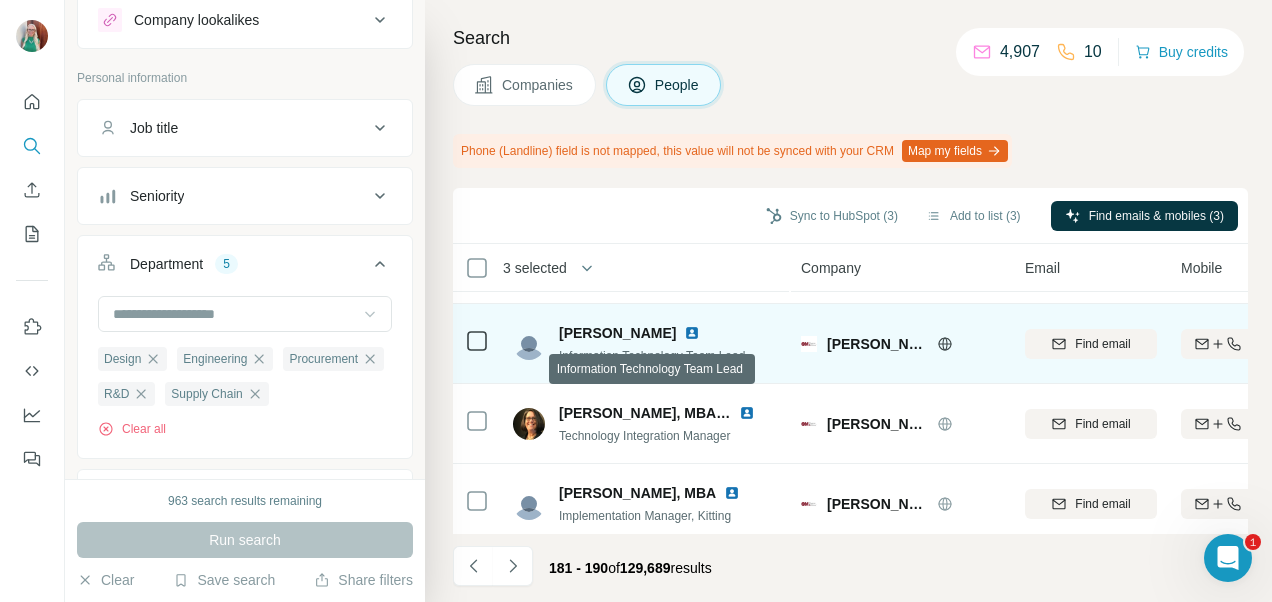 scroll, scrollTop: 567, scrollLeft: 0, axis: vertical 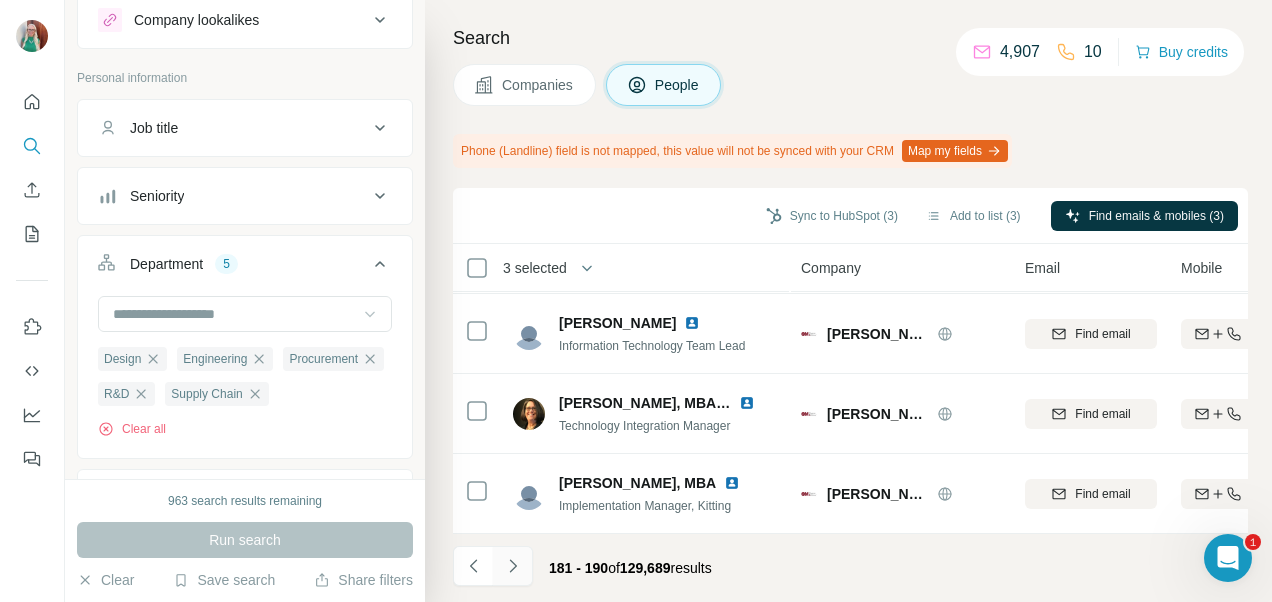 click 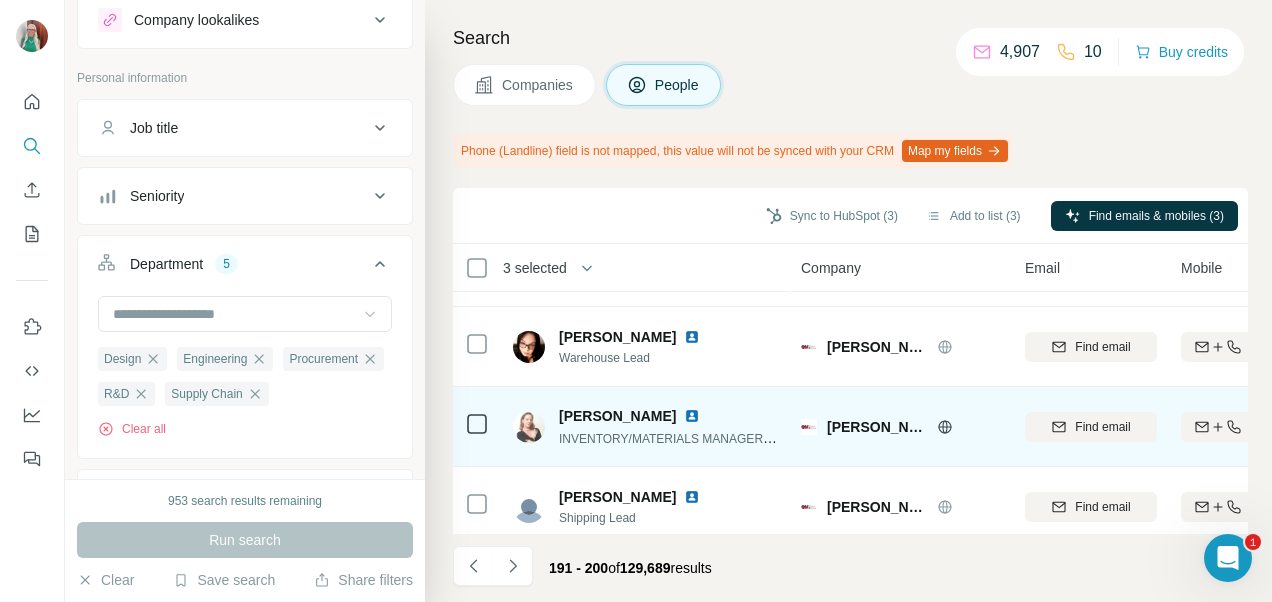 scroll, scrollTop: 567, scrollLeft: 0, axis: vertical 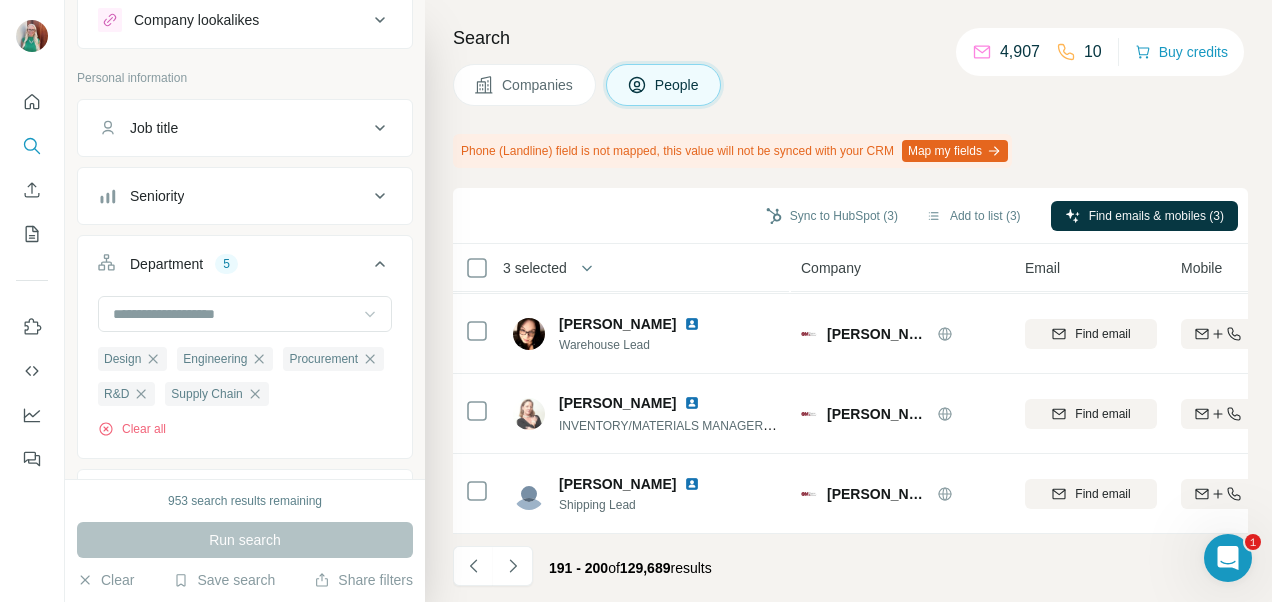 click at bounding box center (513, 566) 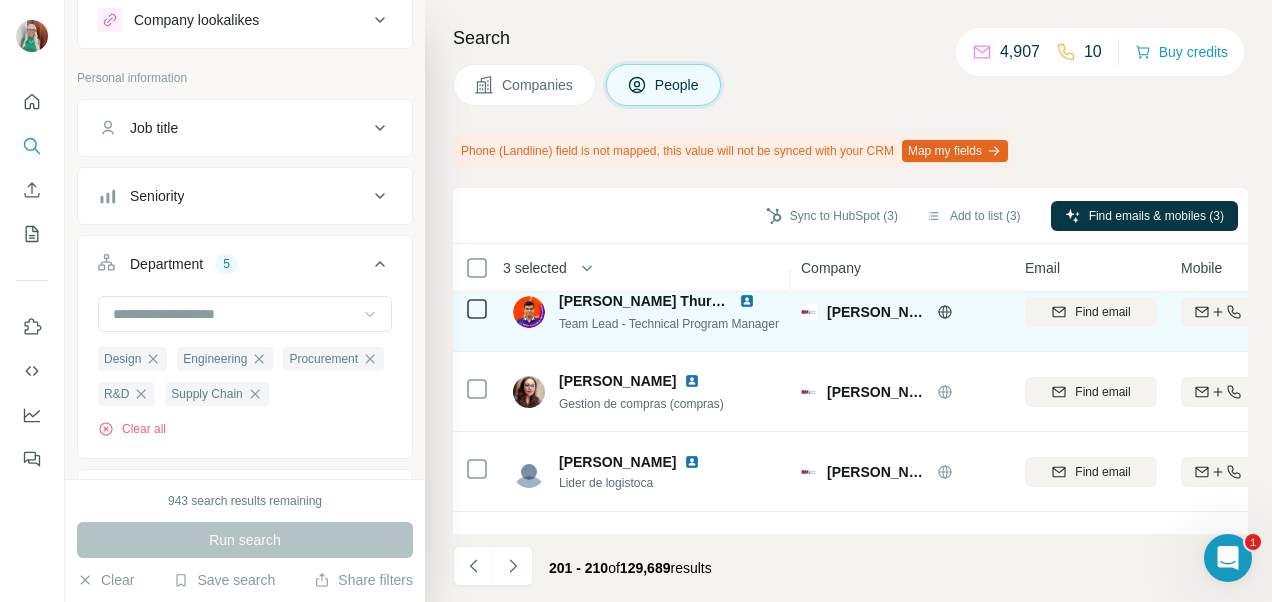scroll, scrollTop: 567, scrollLeft: 0, axis: vertical 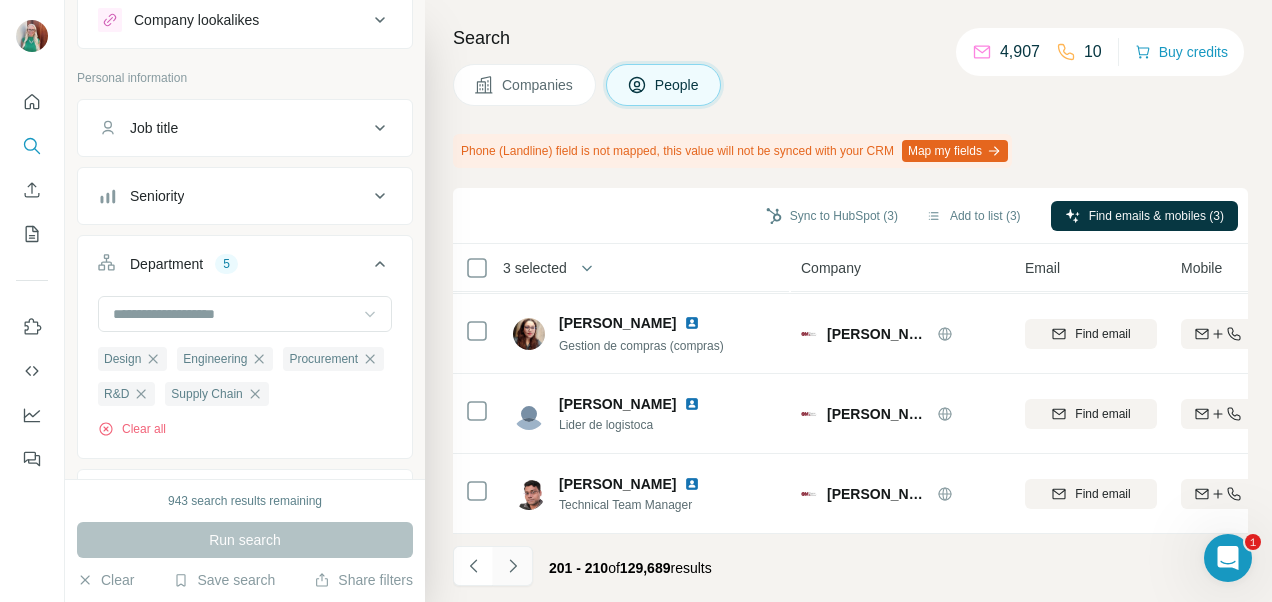 click 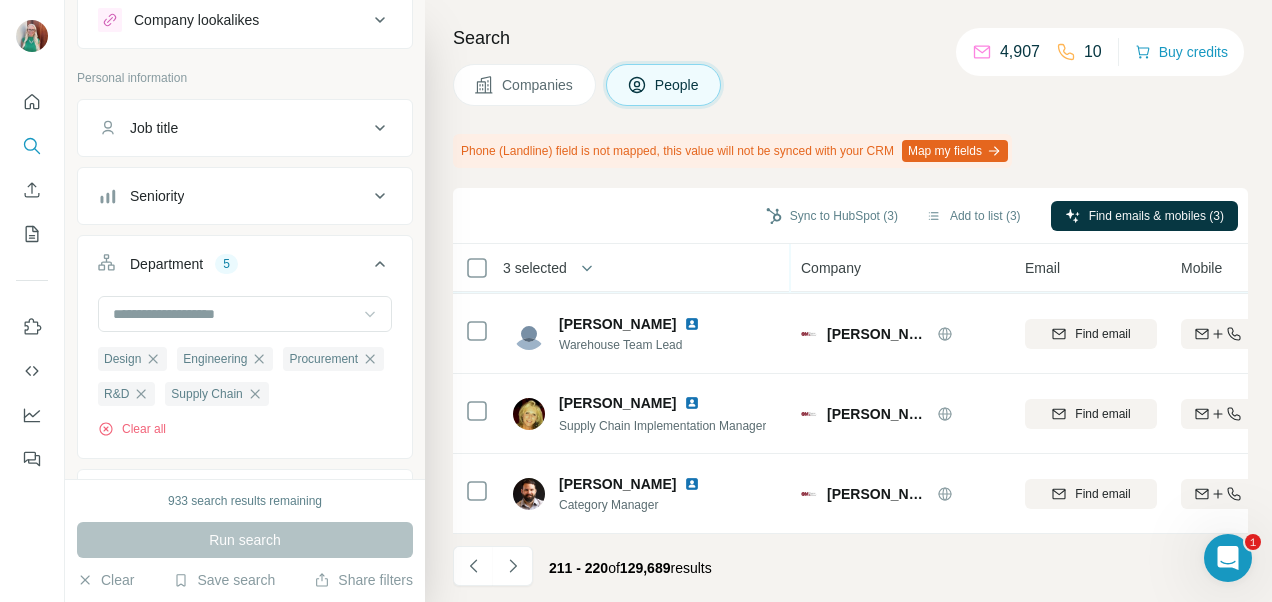 scroll, scrollTop: 567, scrollLeft: 0, axis: vertical 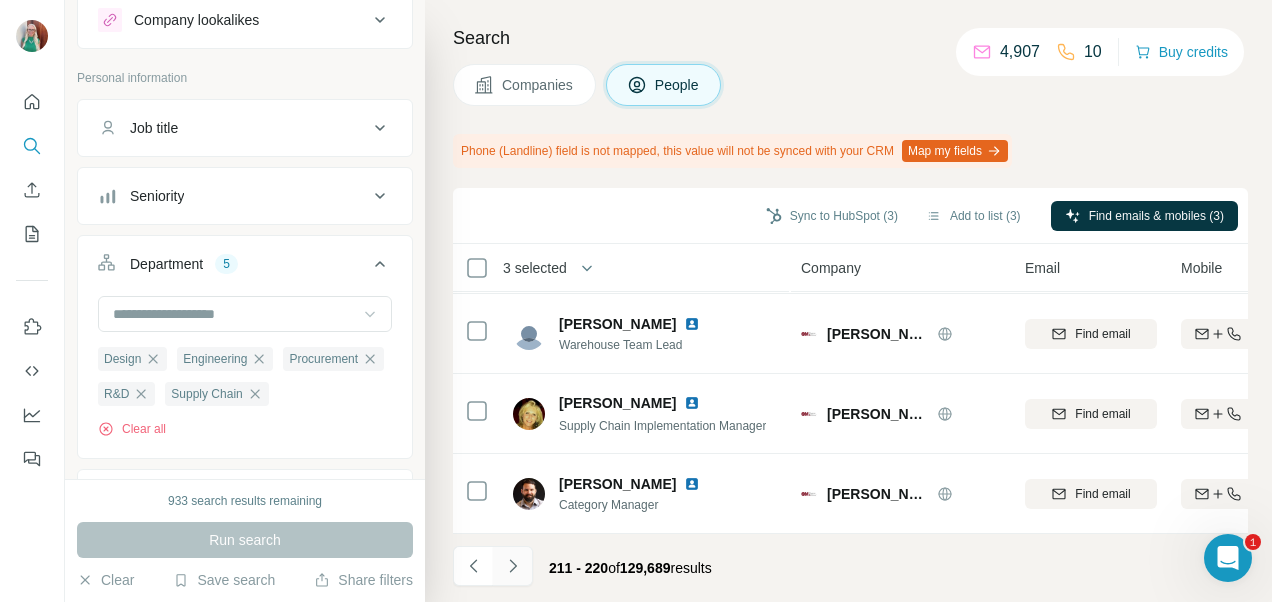 click 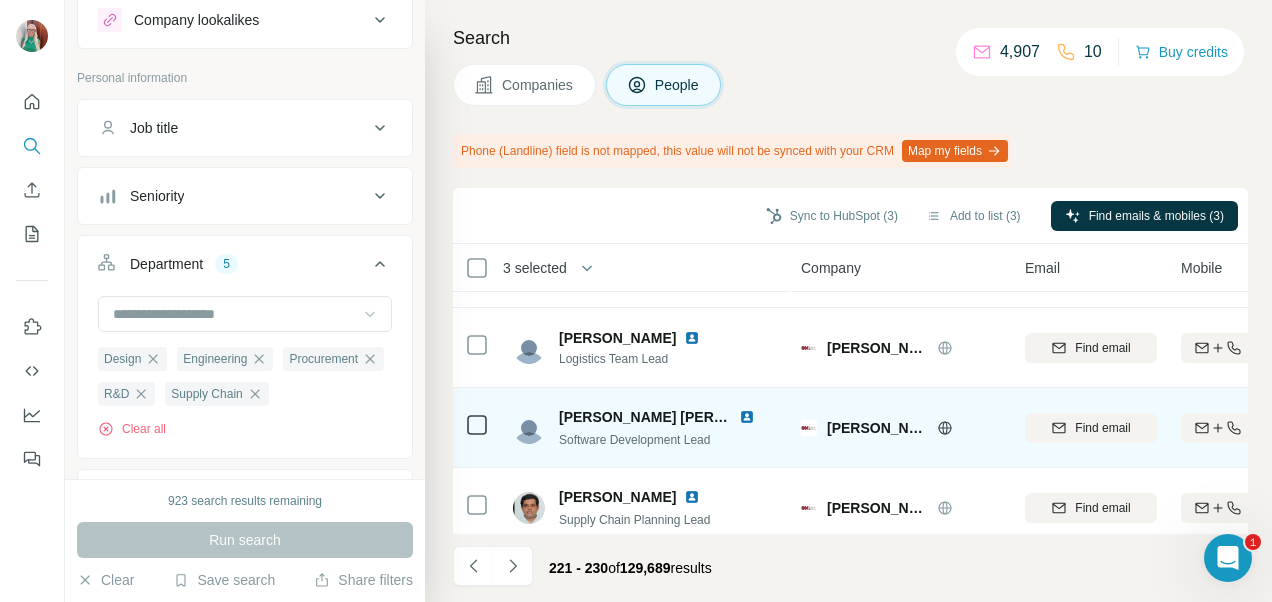 scroll, scrollTop: 567, scrollLeft: 0, axis: vertical 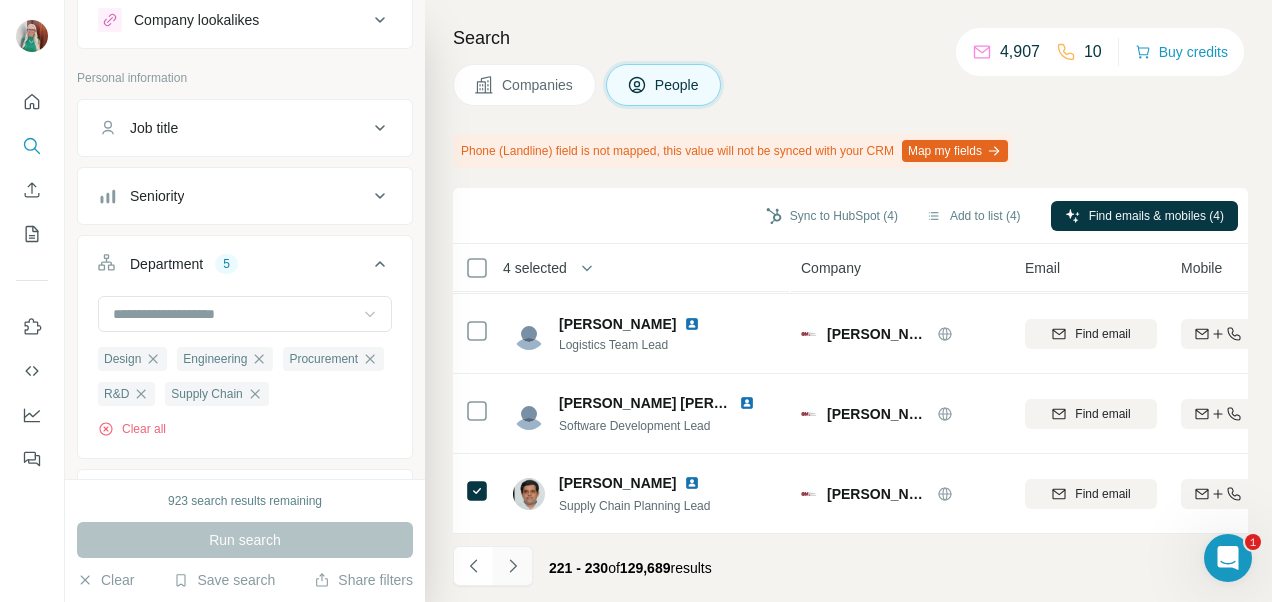 click 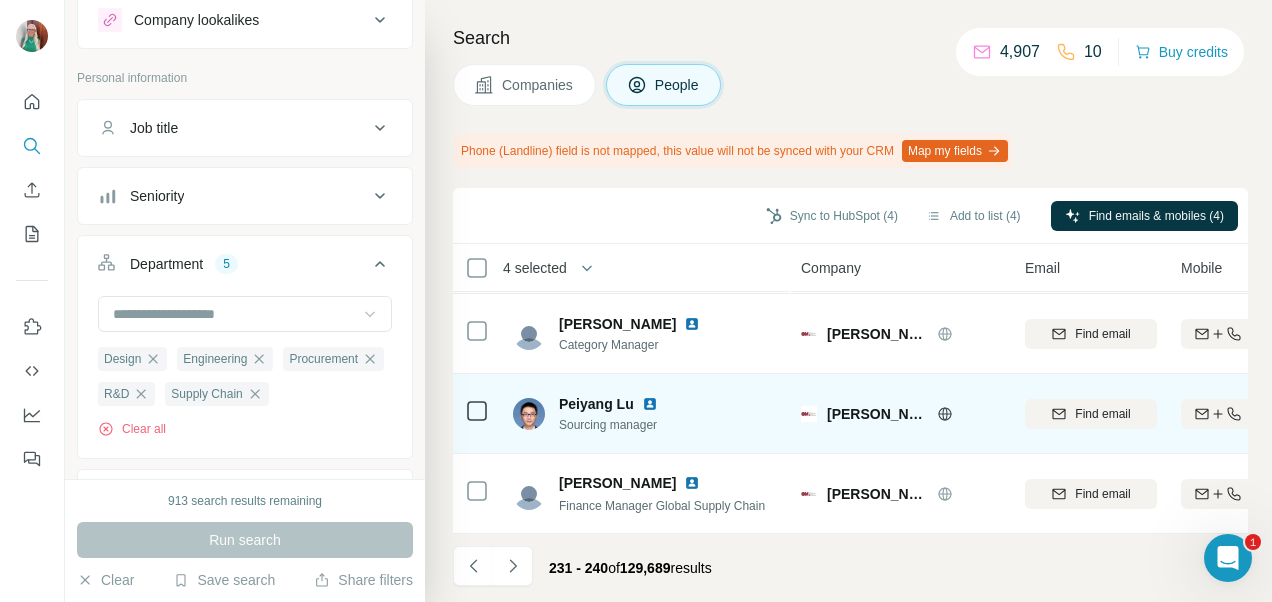 scroll, scrollTop: 567, scrollLeft: 0, axis: vertical 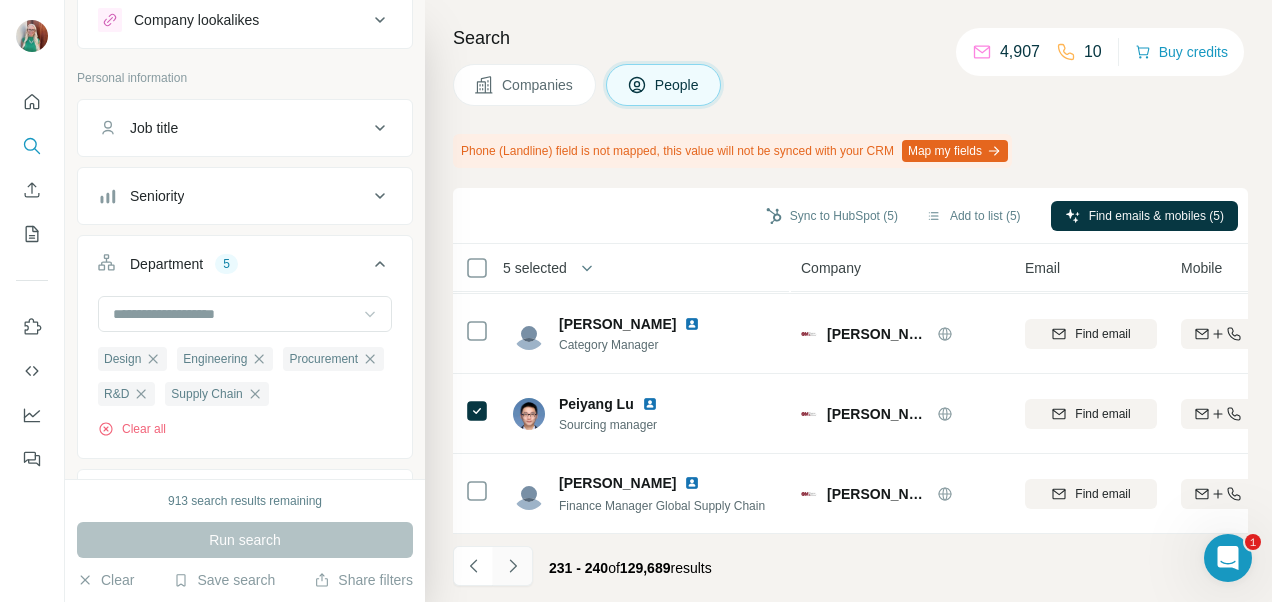 click 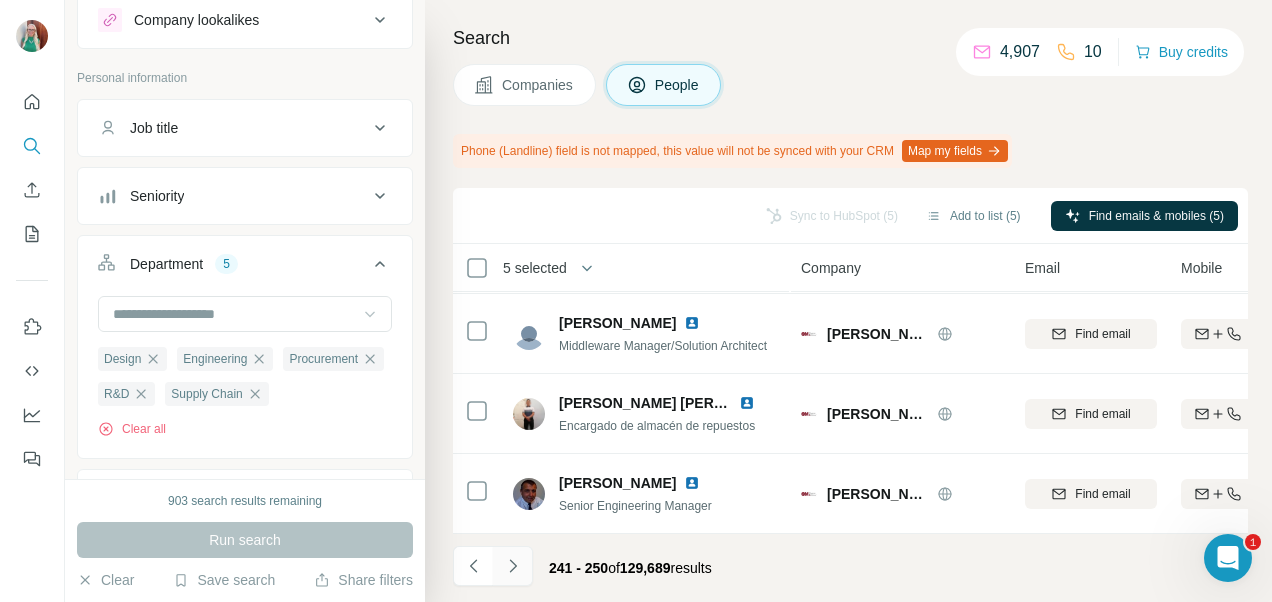 click 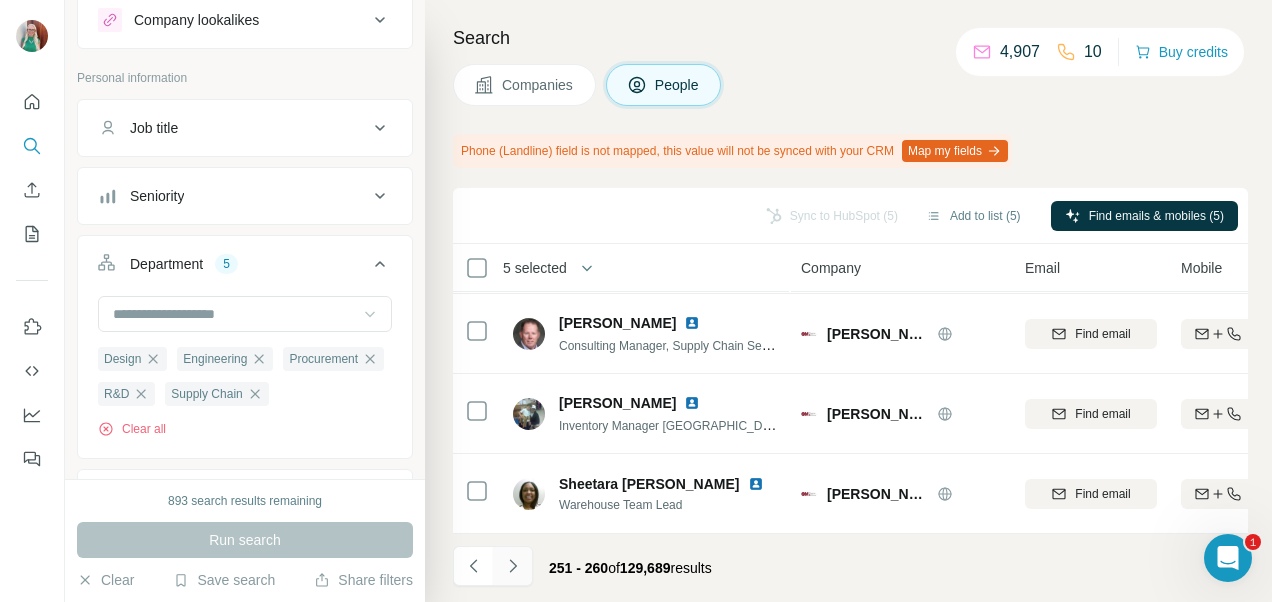 click 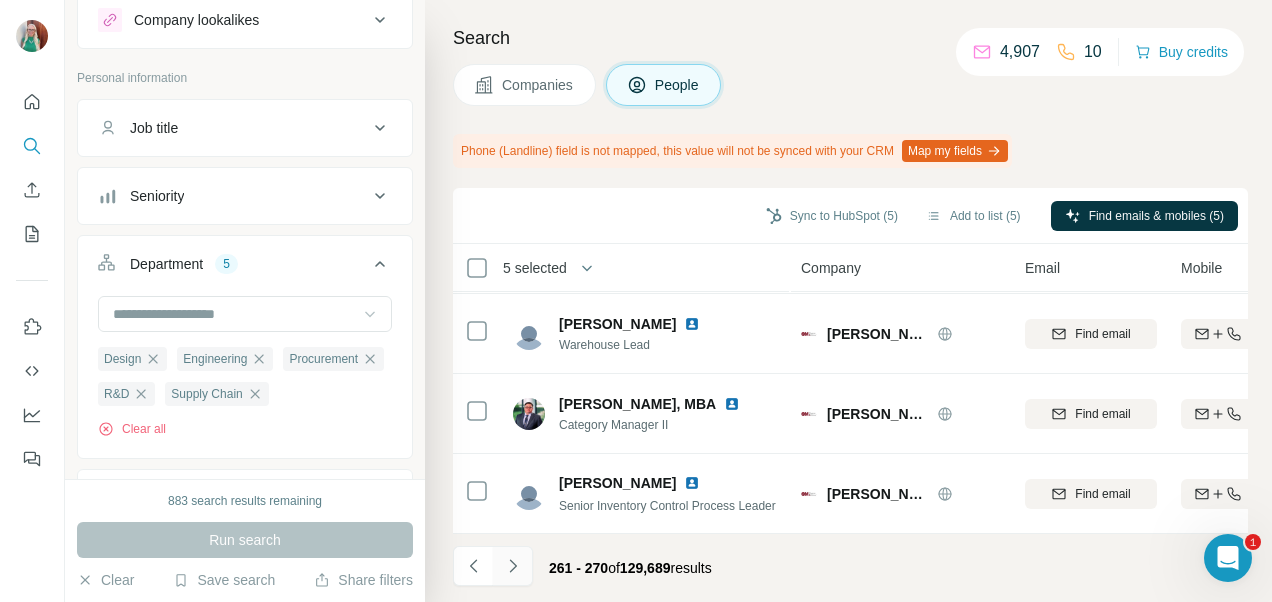click 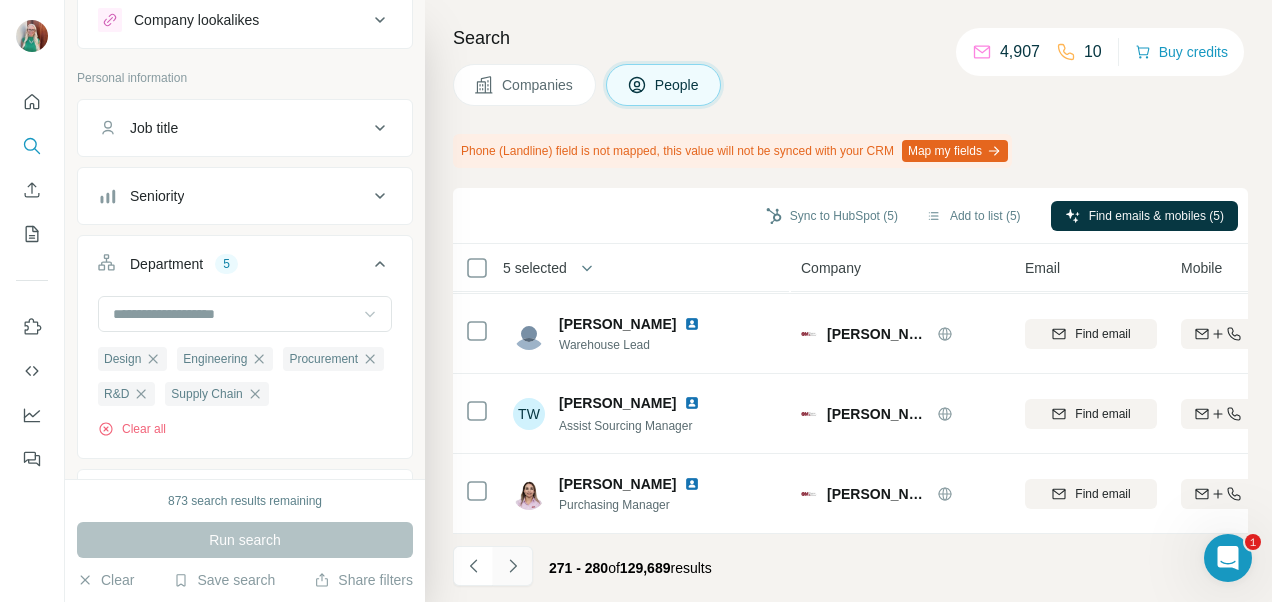 click 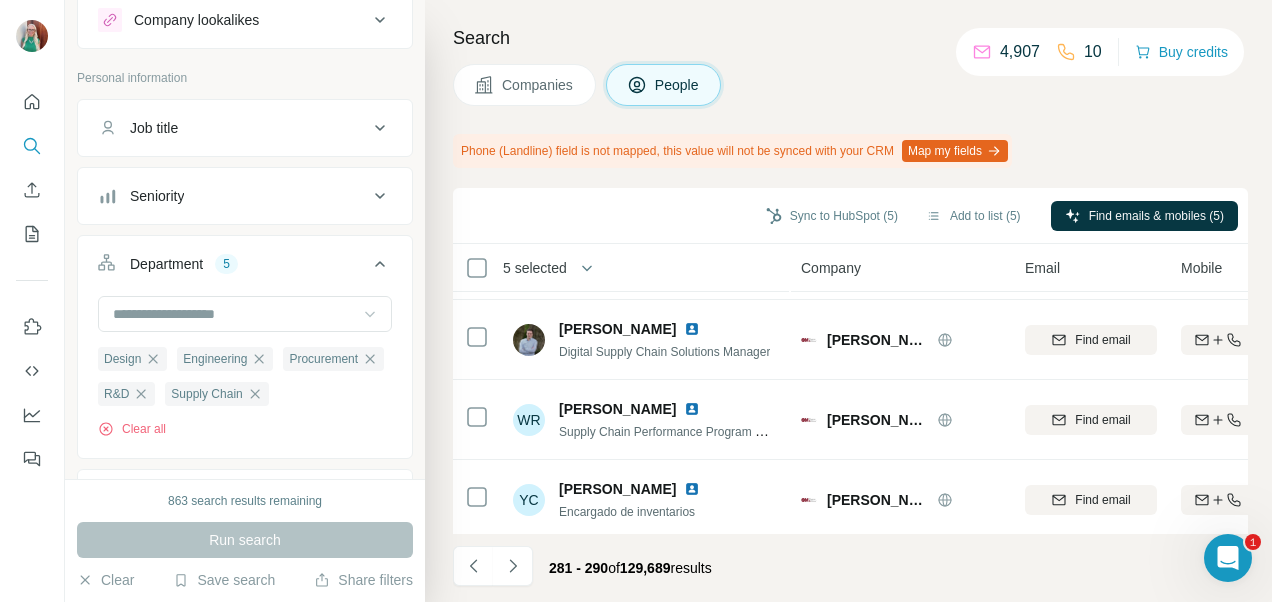 scroll, scrollTop: 567, scrollLeft: 0, axis: vertical 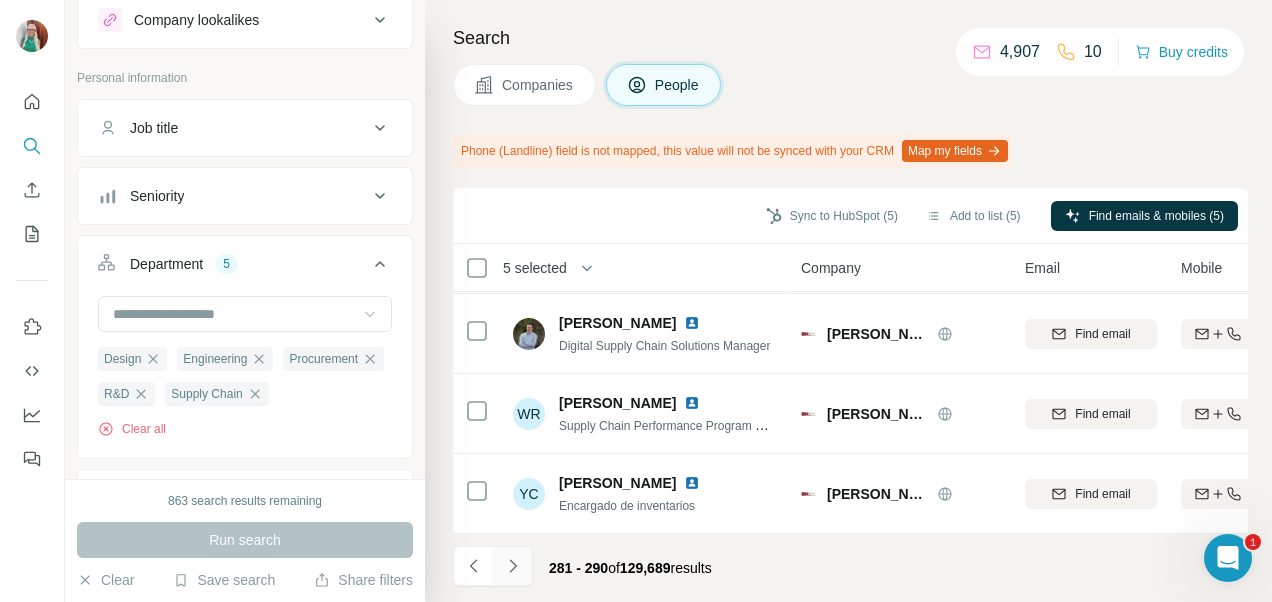 click 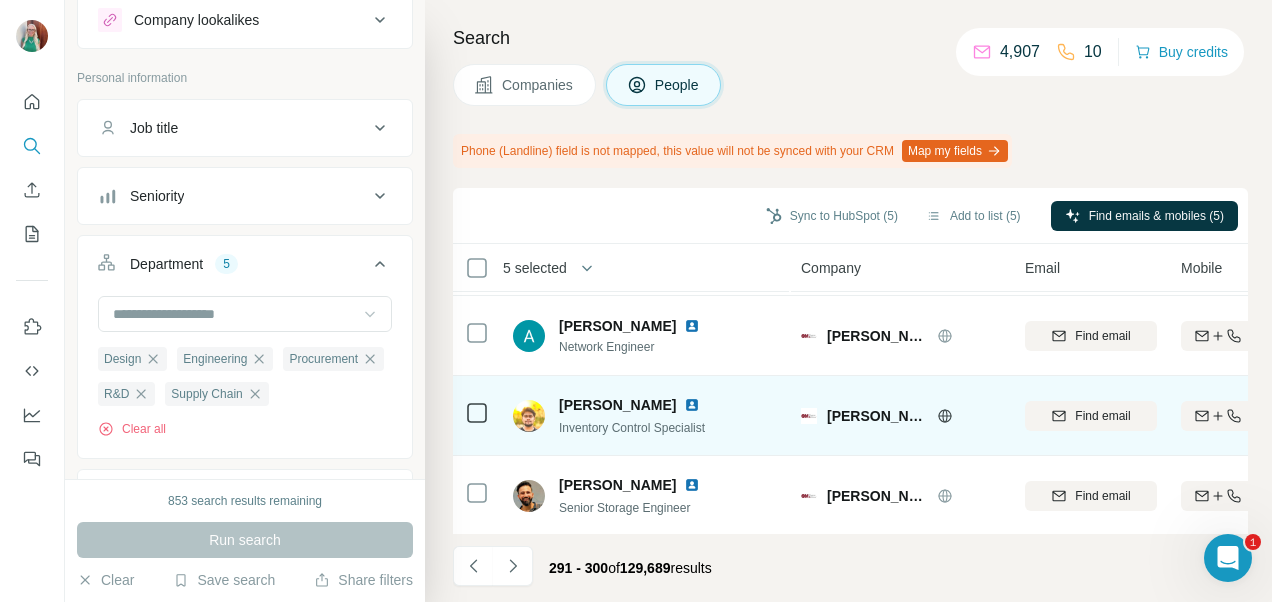 scroll, scrollTop: 567, scrollLeft: 0, axis: vertical 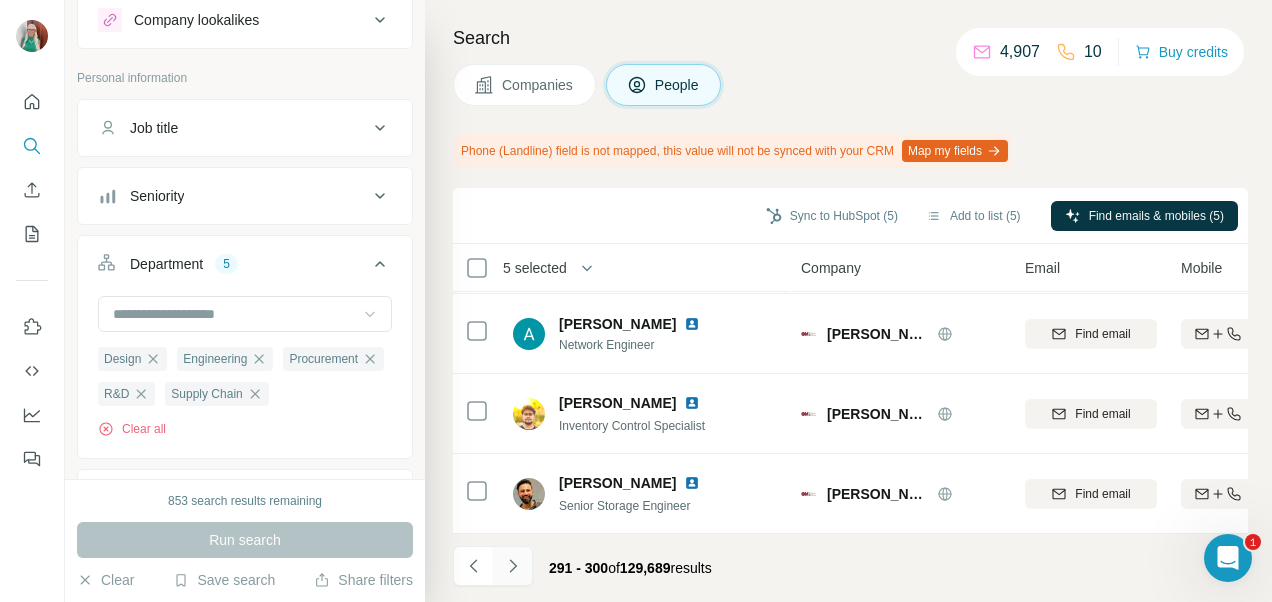 click 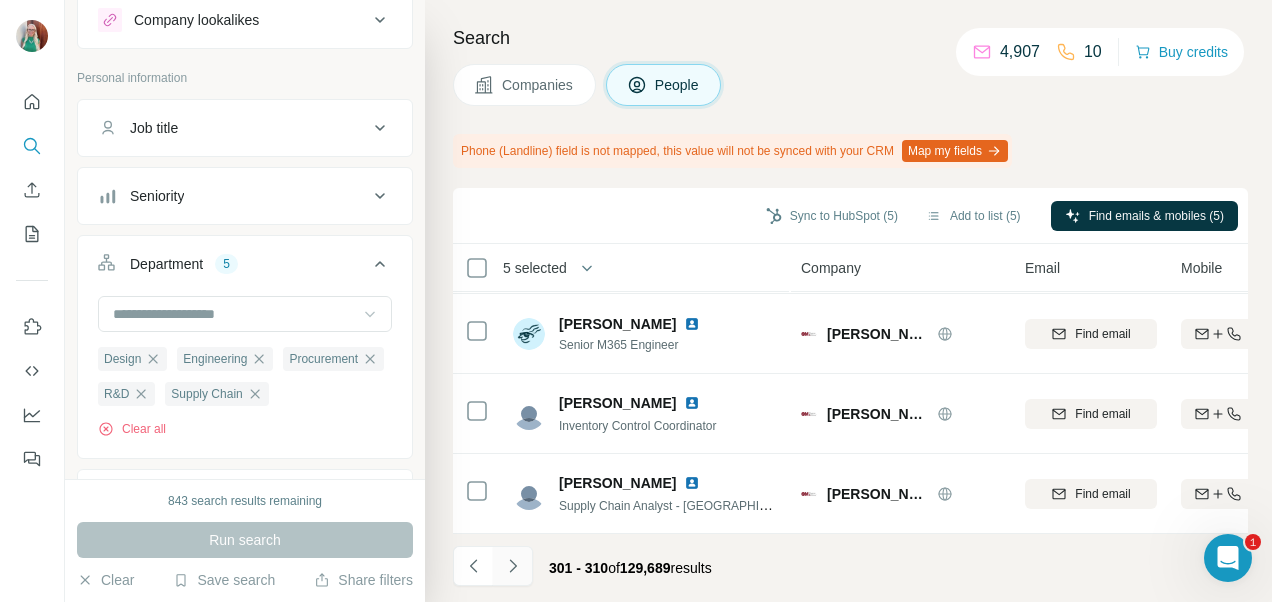 click 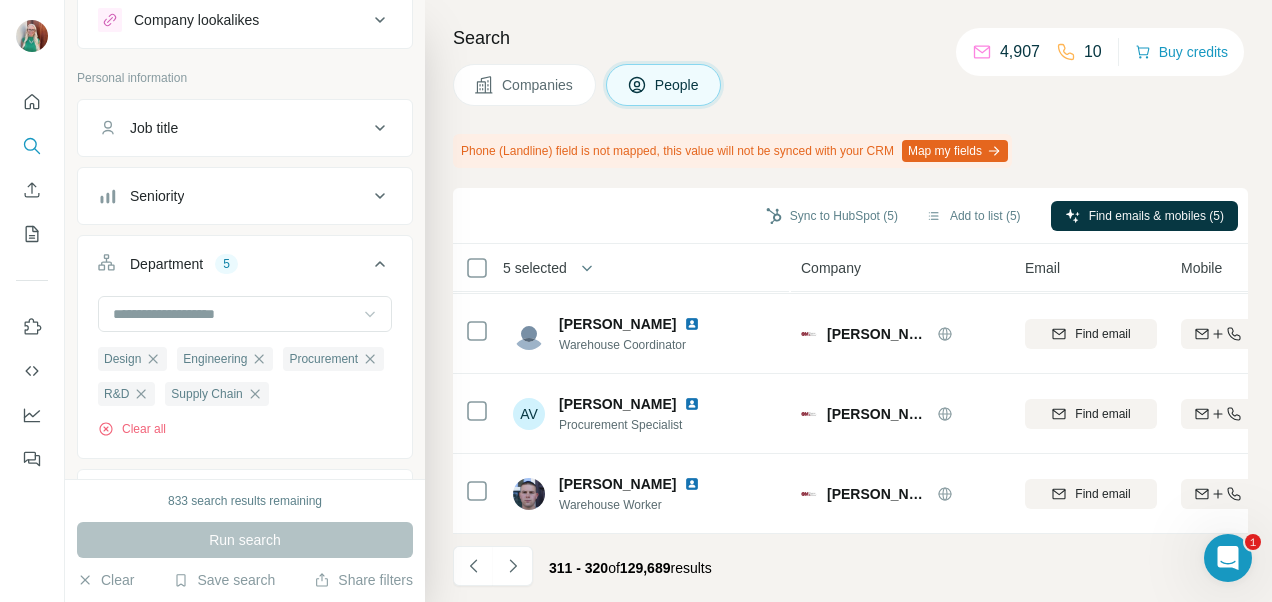 click 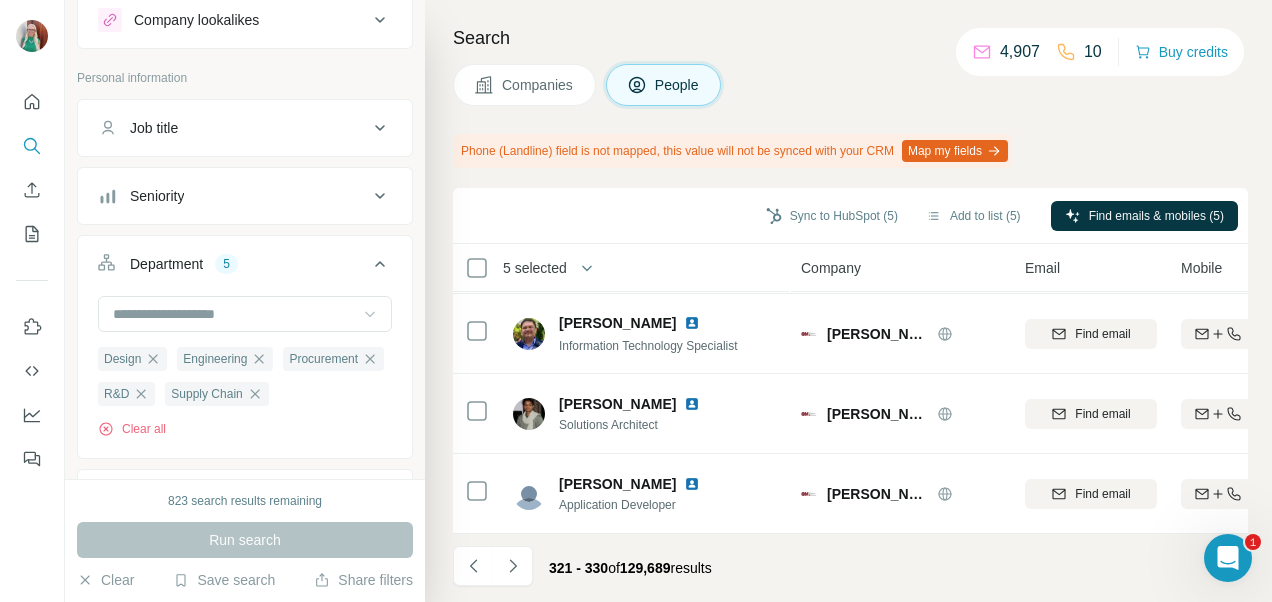click 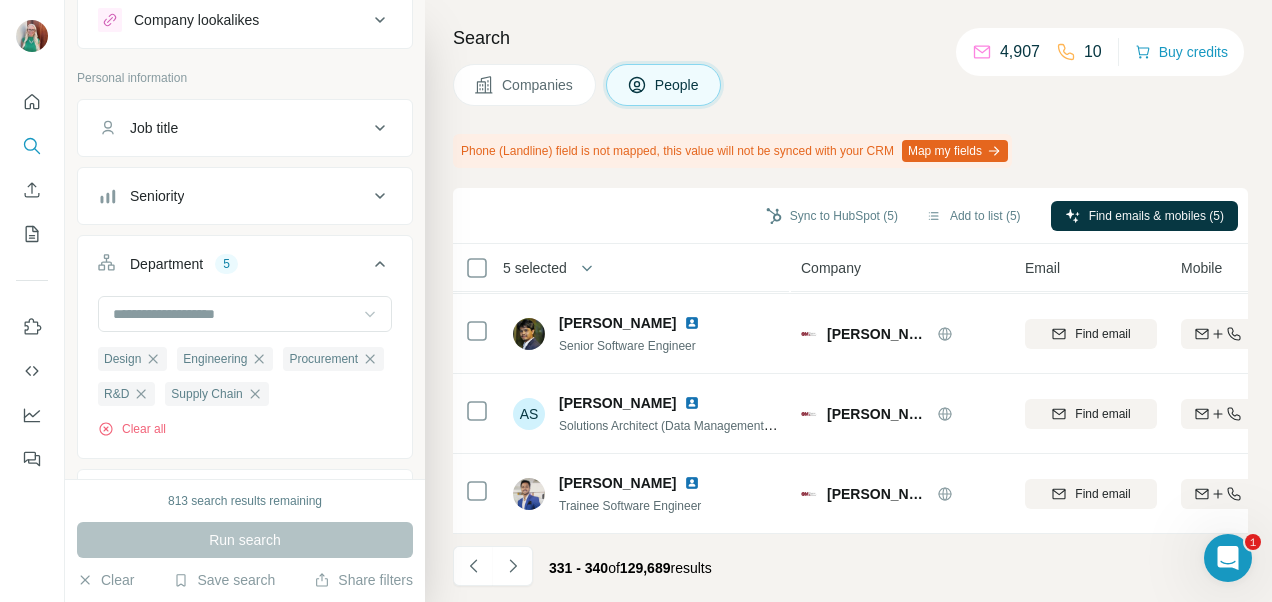 click 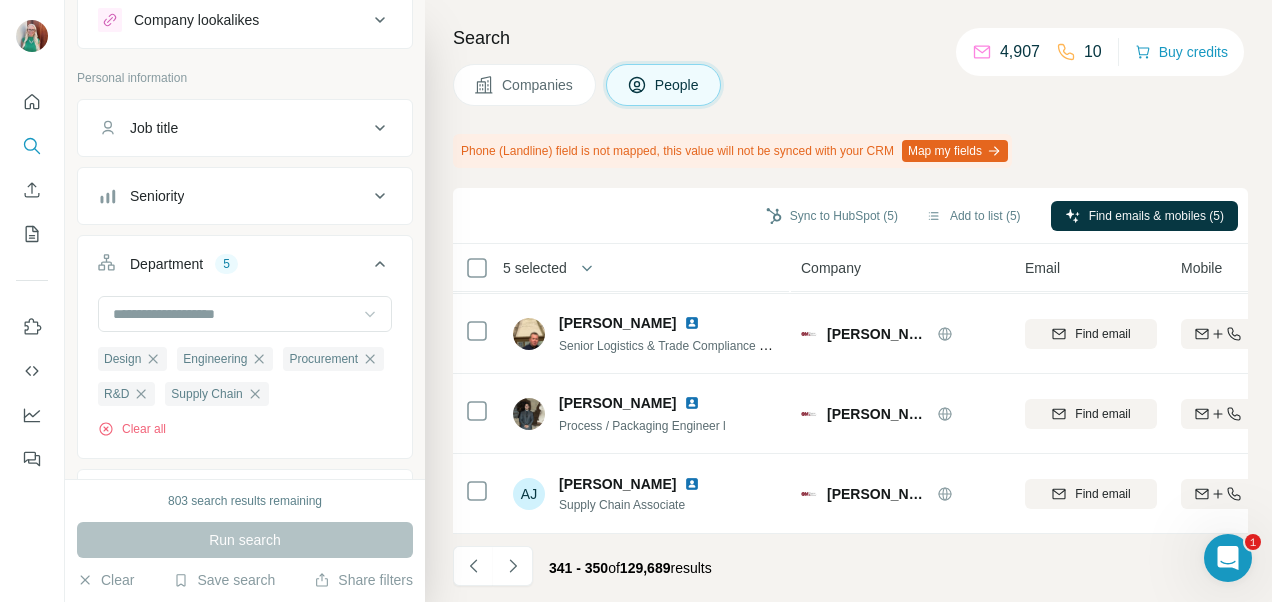 click 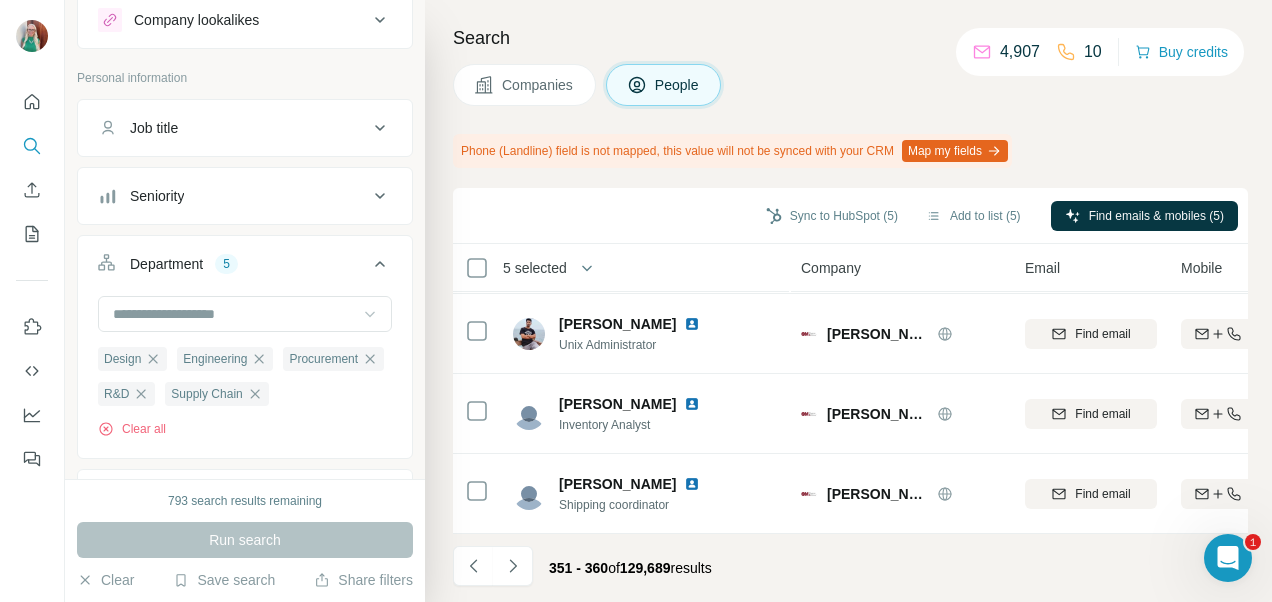 click 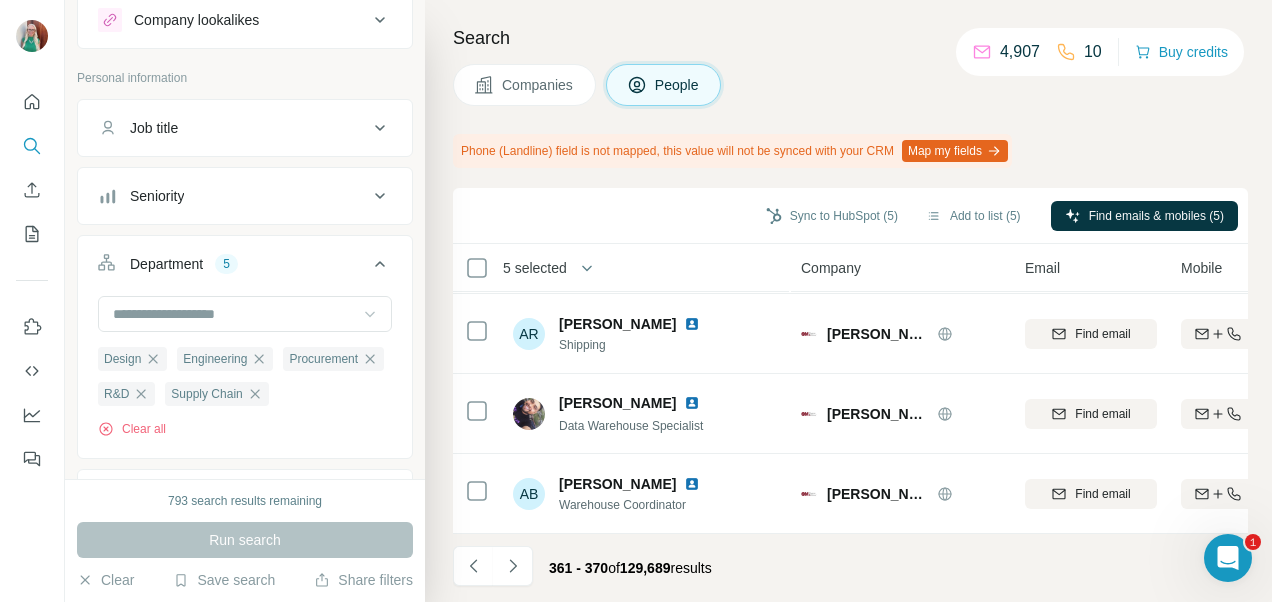 click 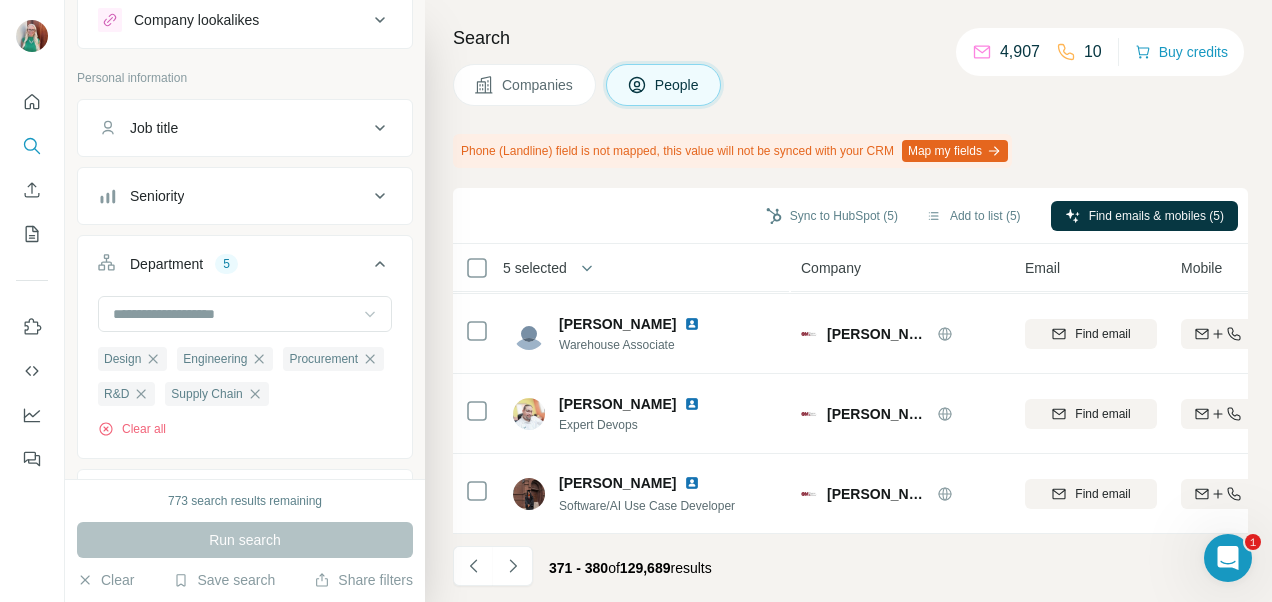 click 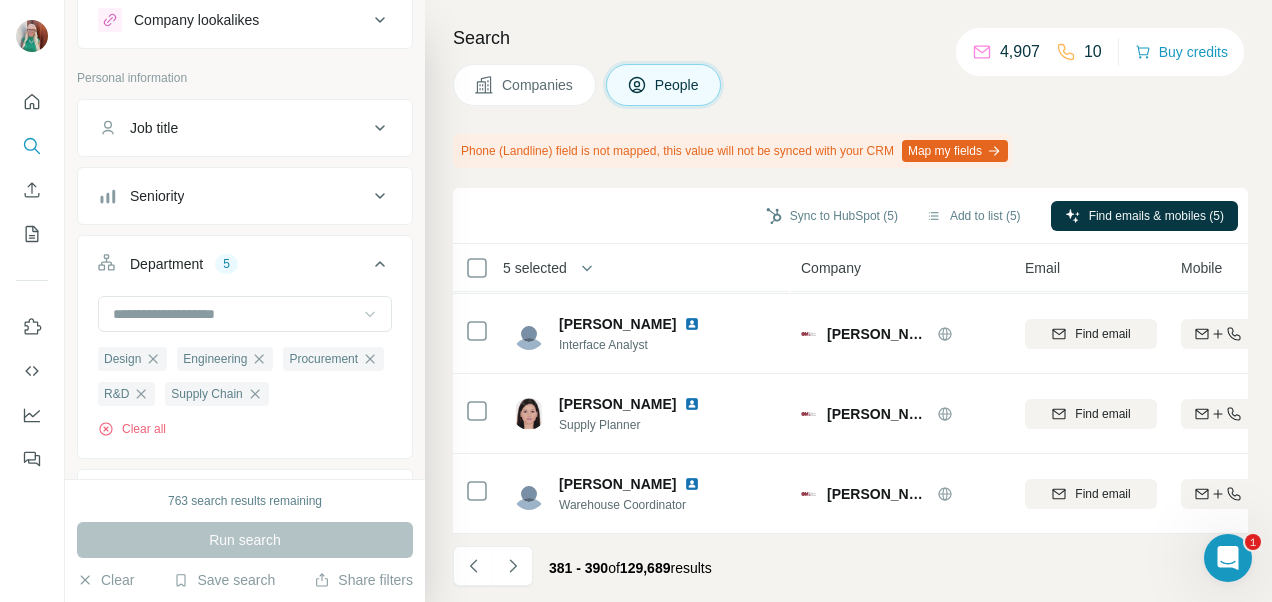 click 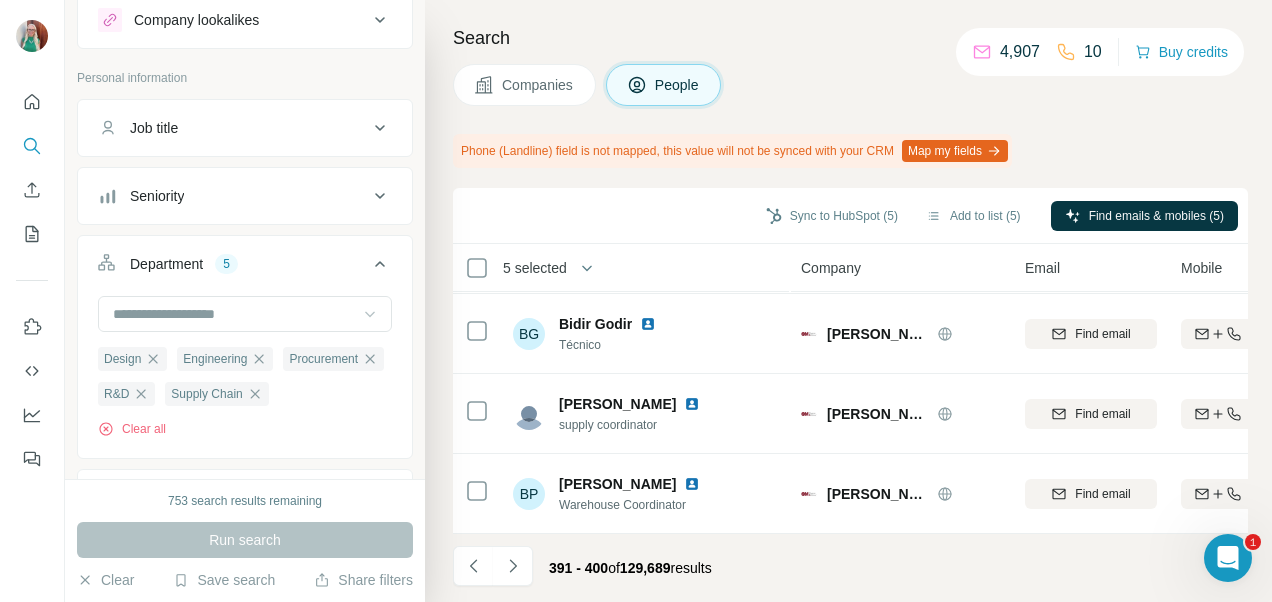 click 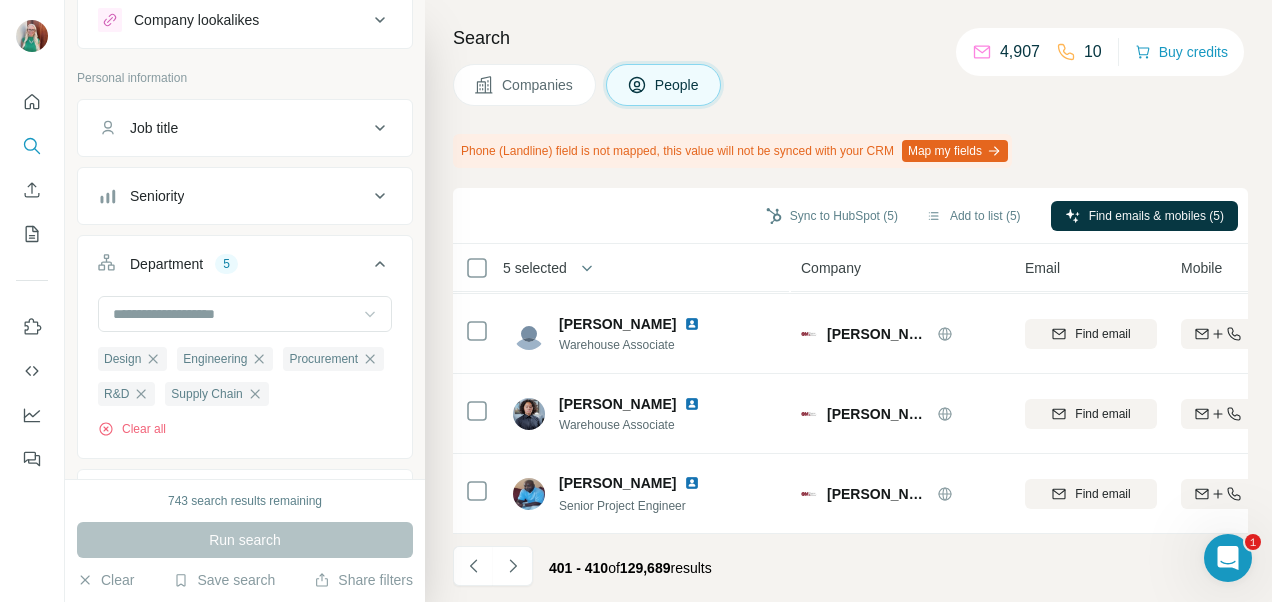 click 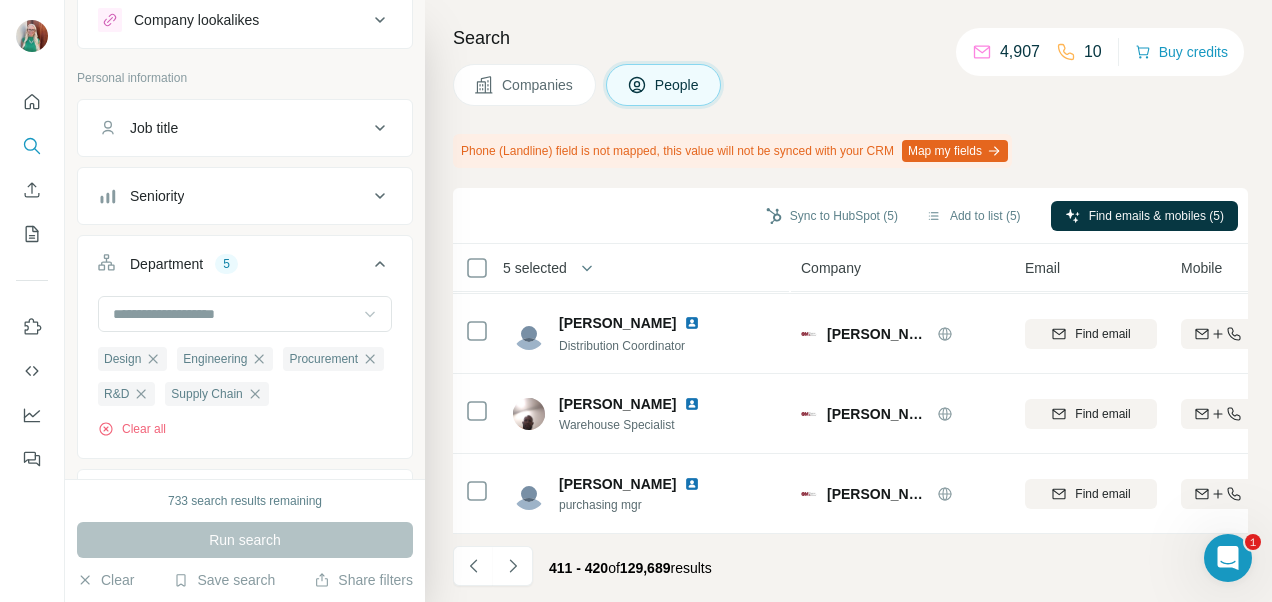 click 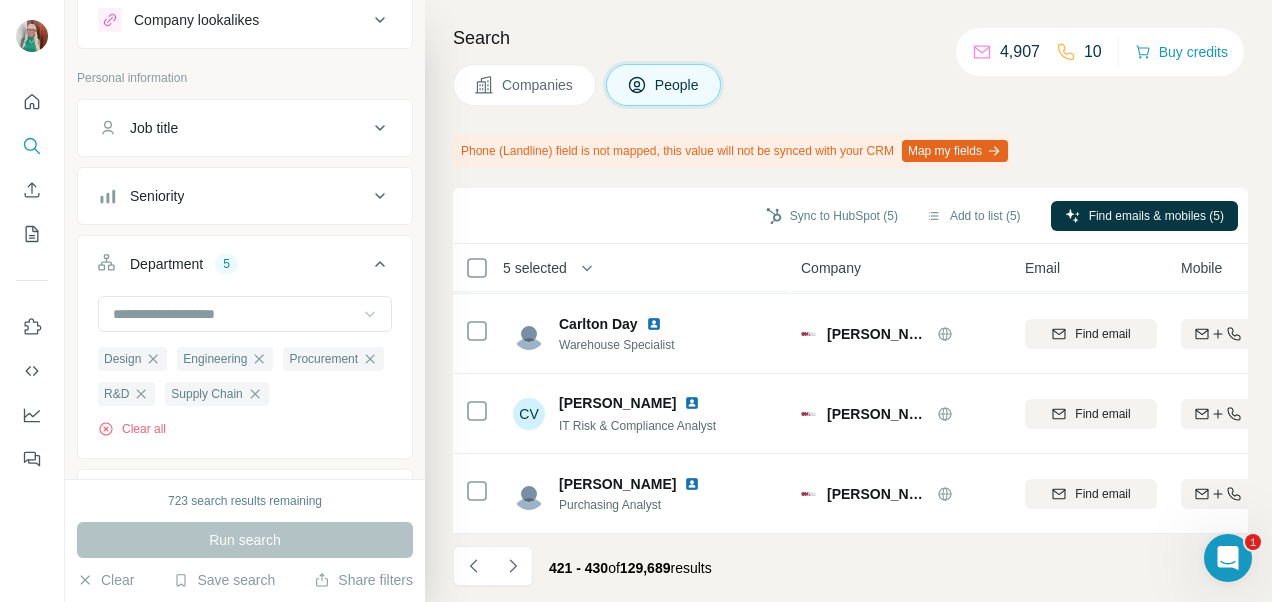 click 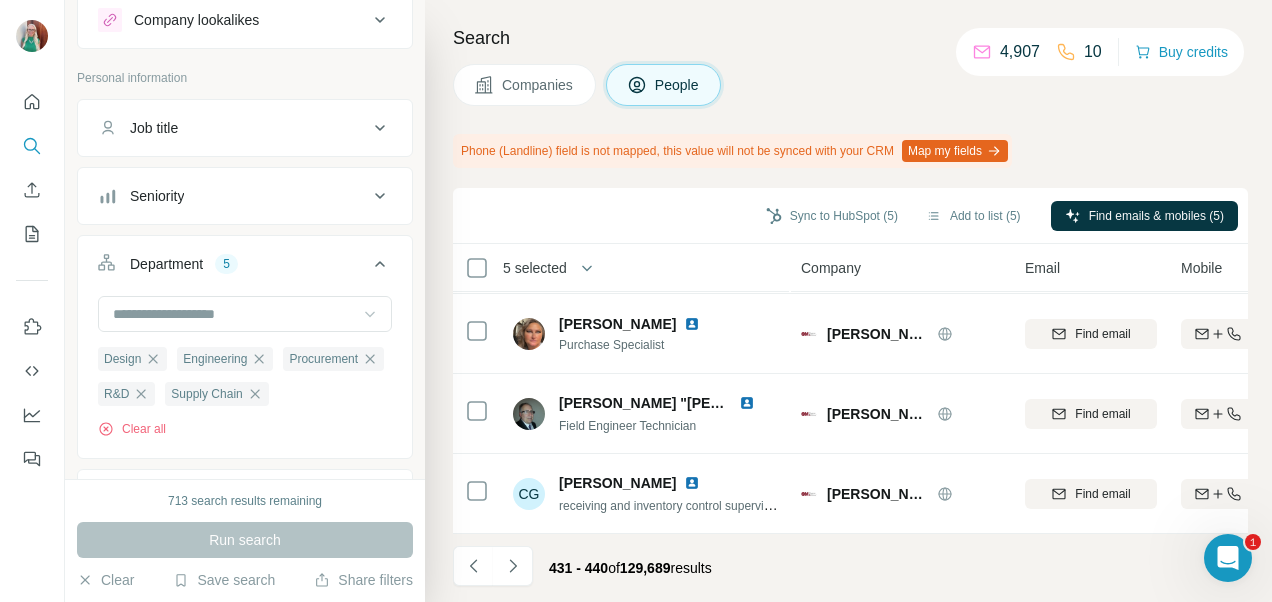 click 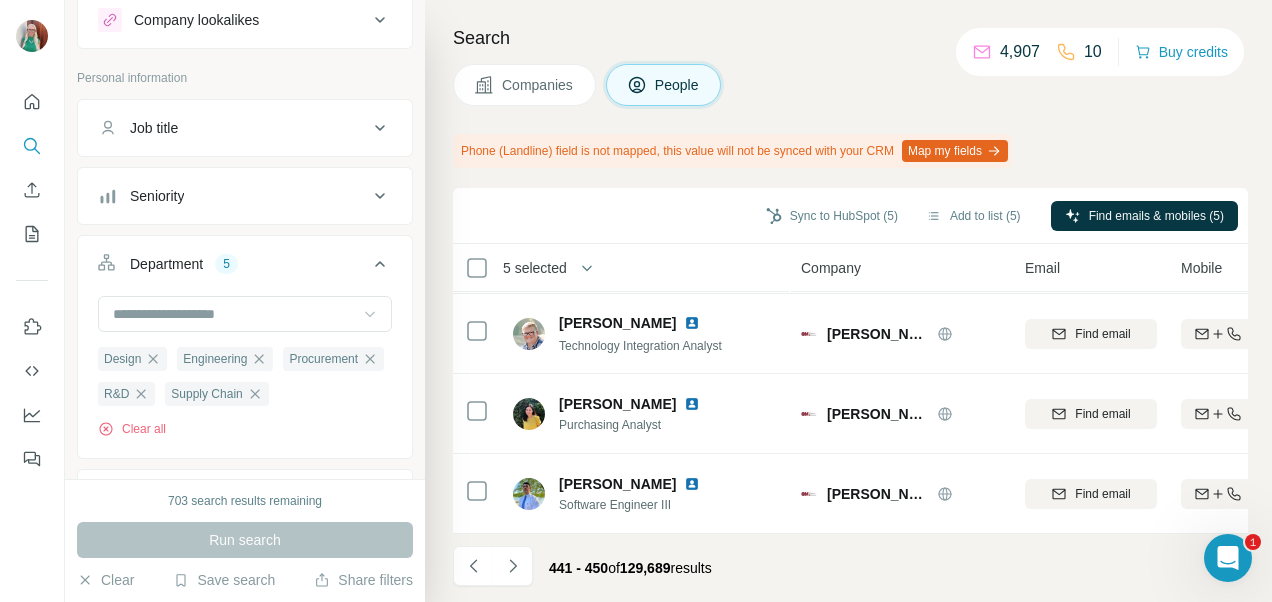 click 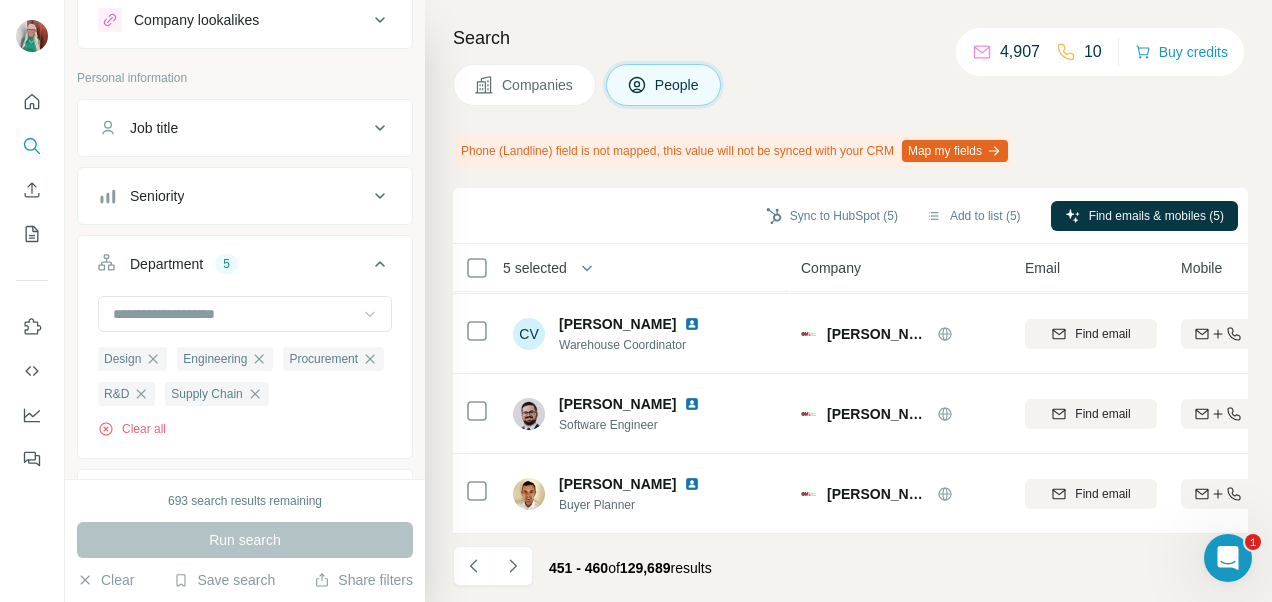 click 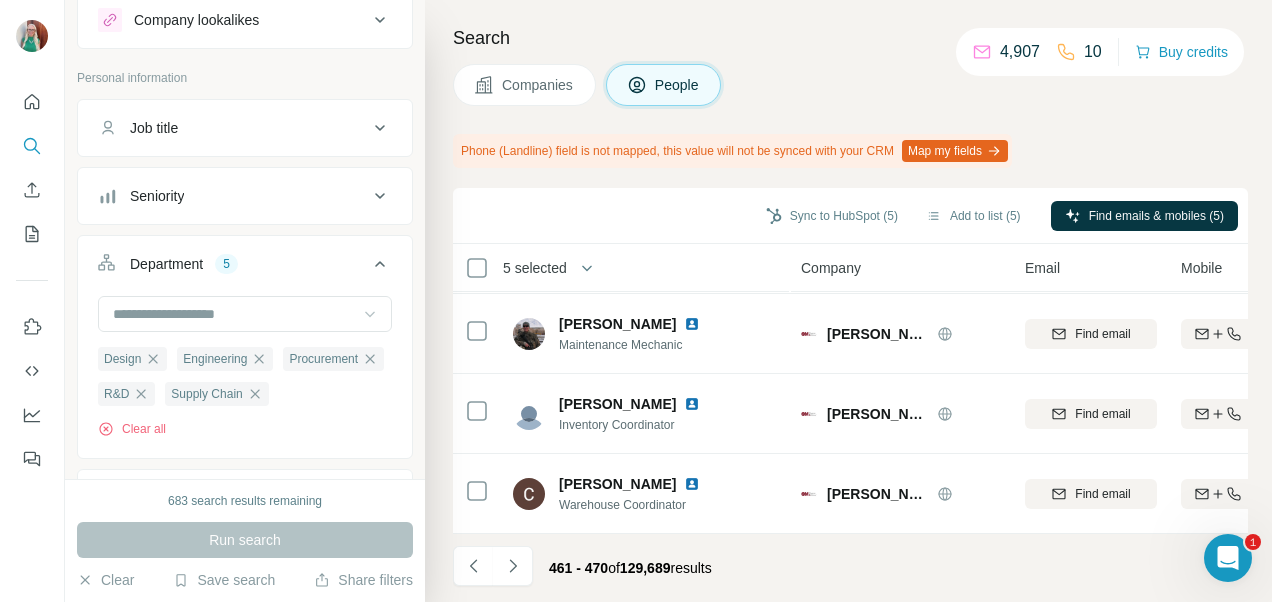 click 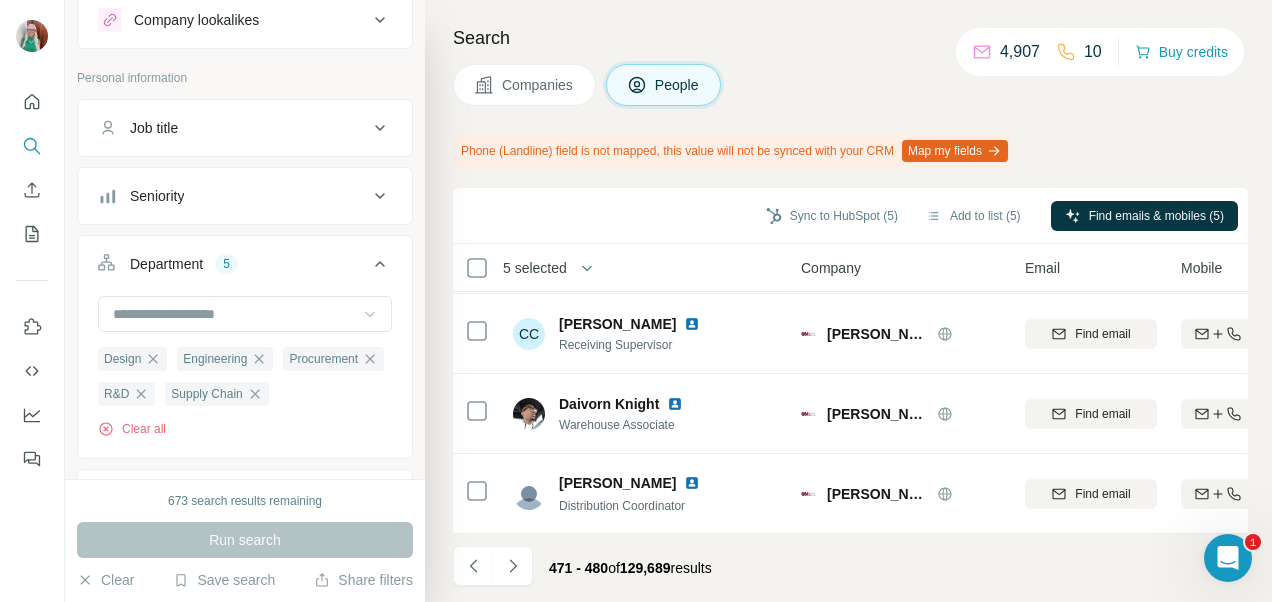 click 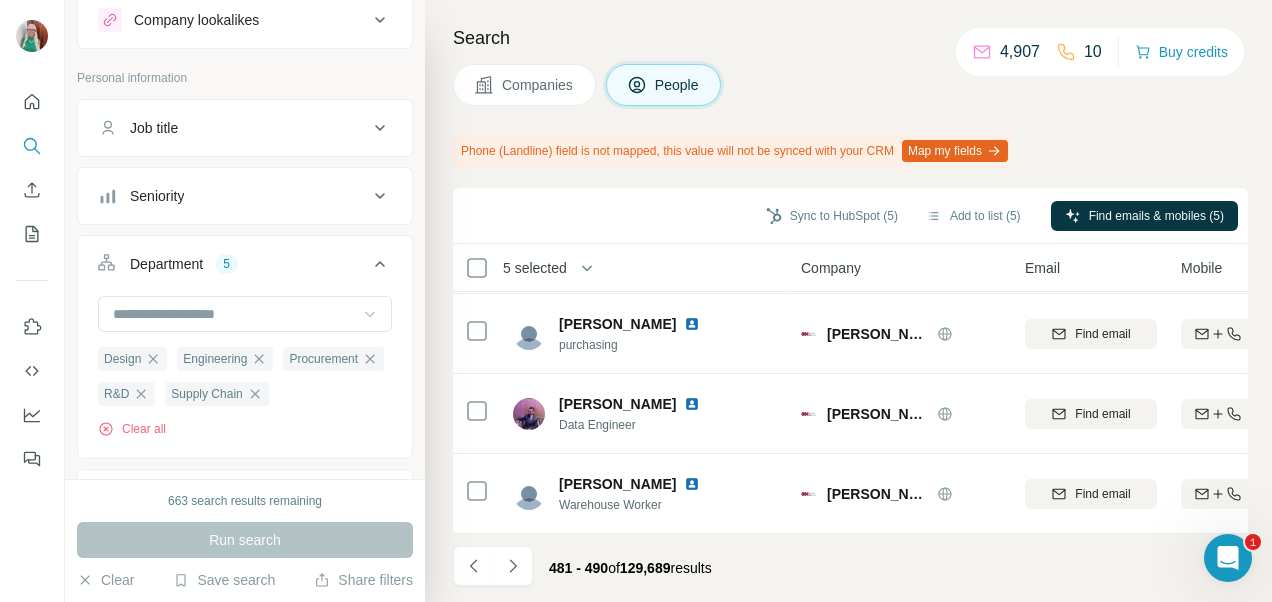 click 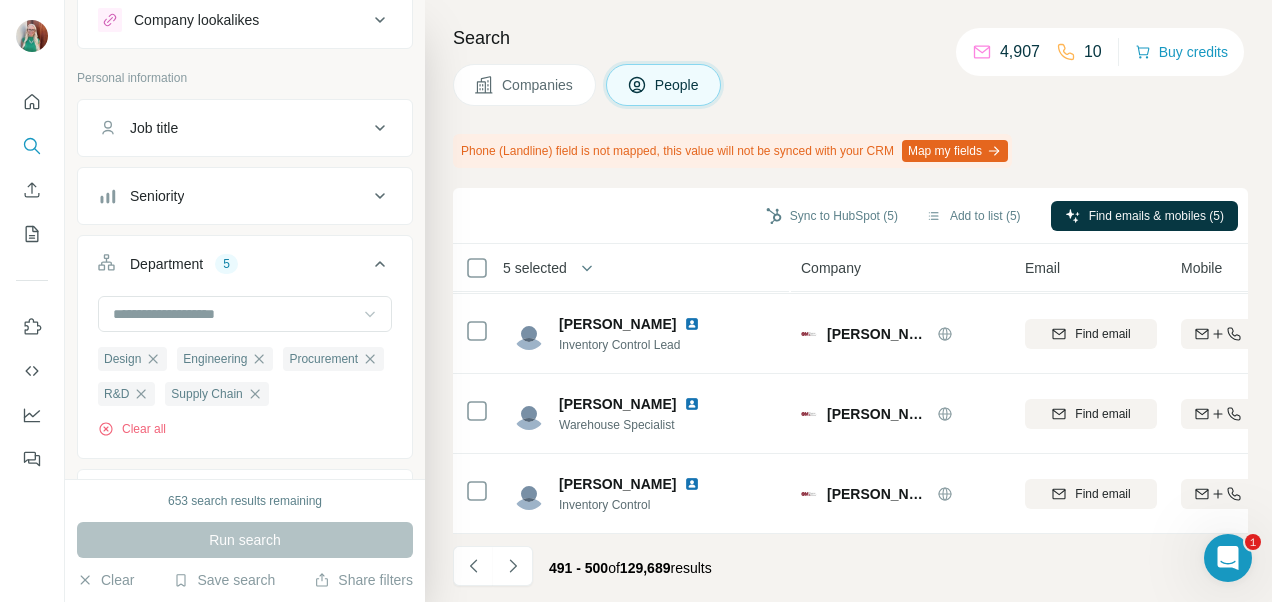 click 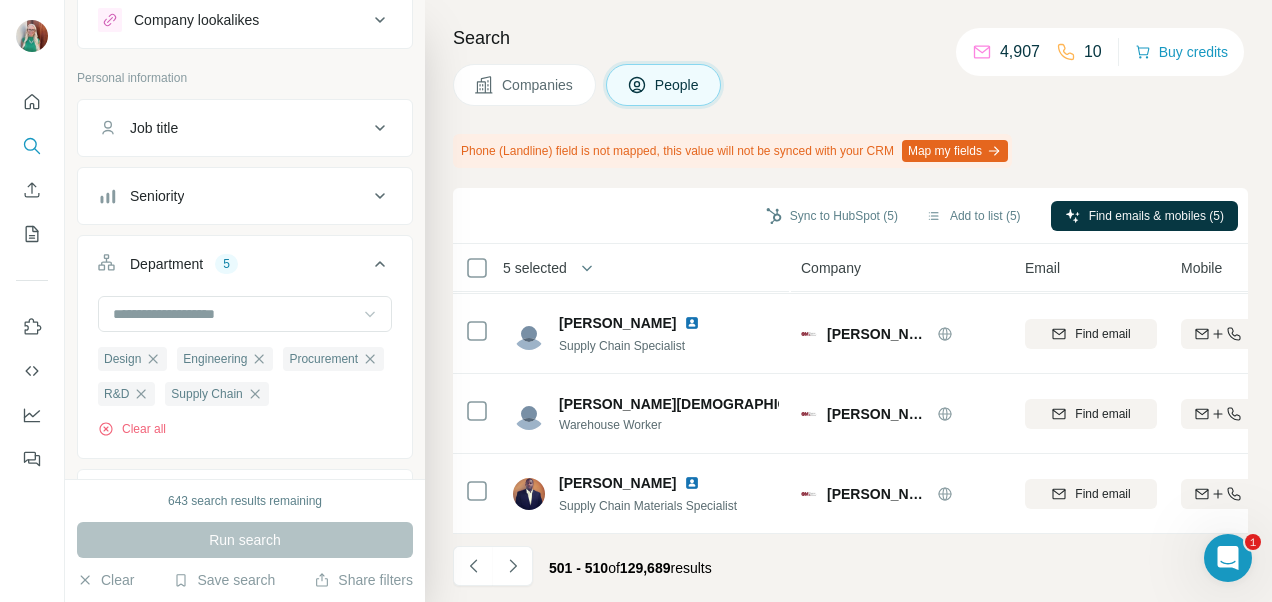 click 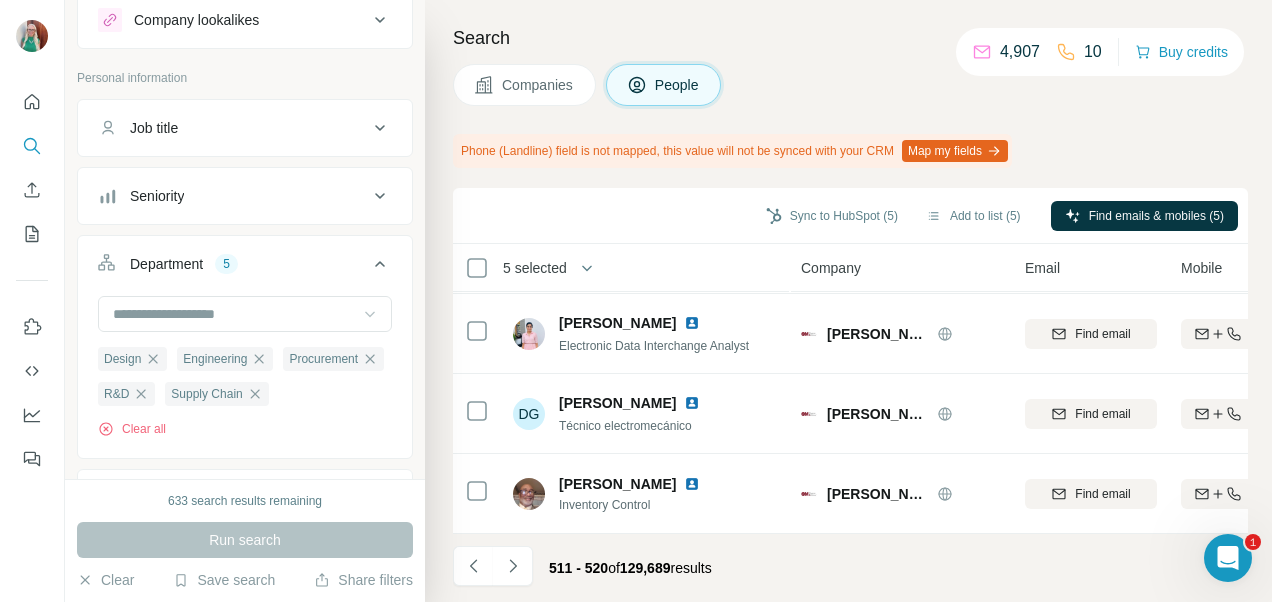 click 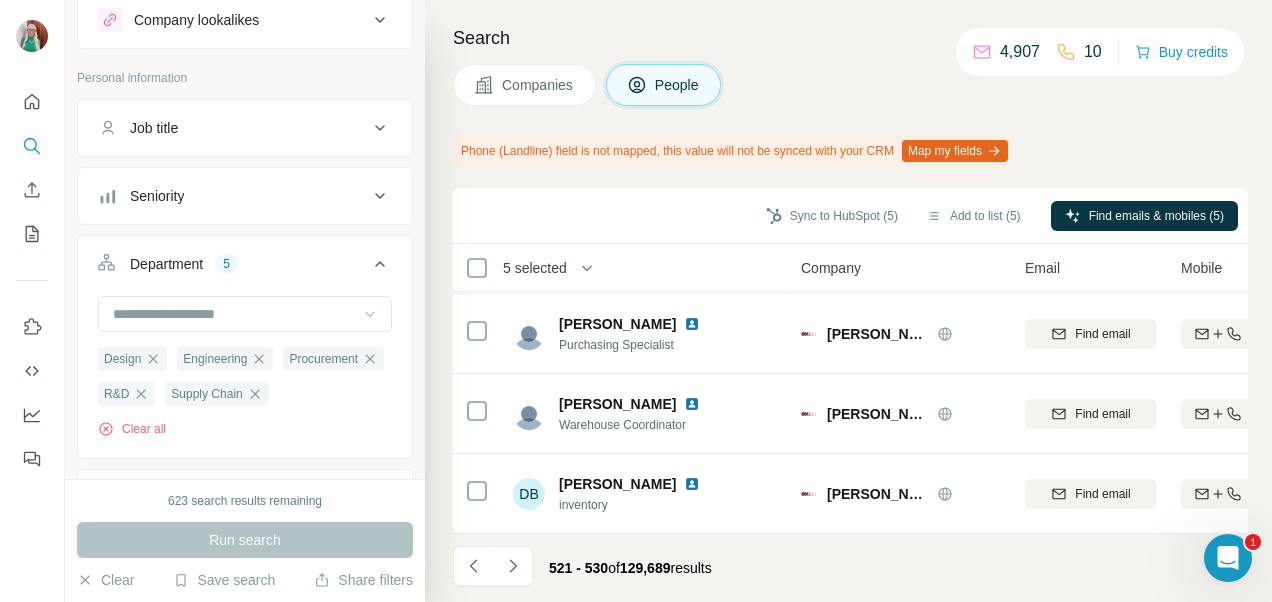 click 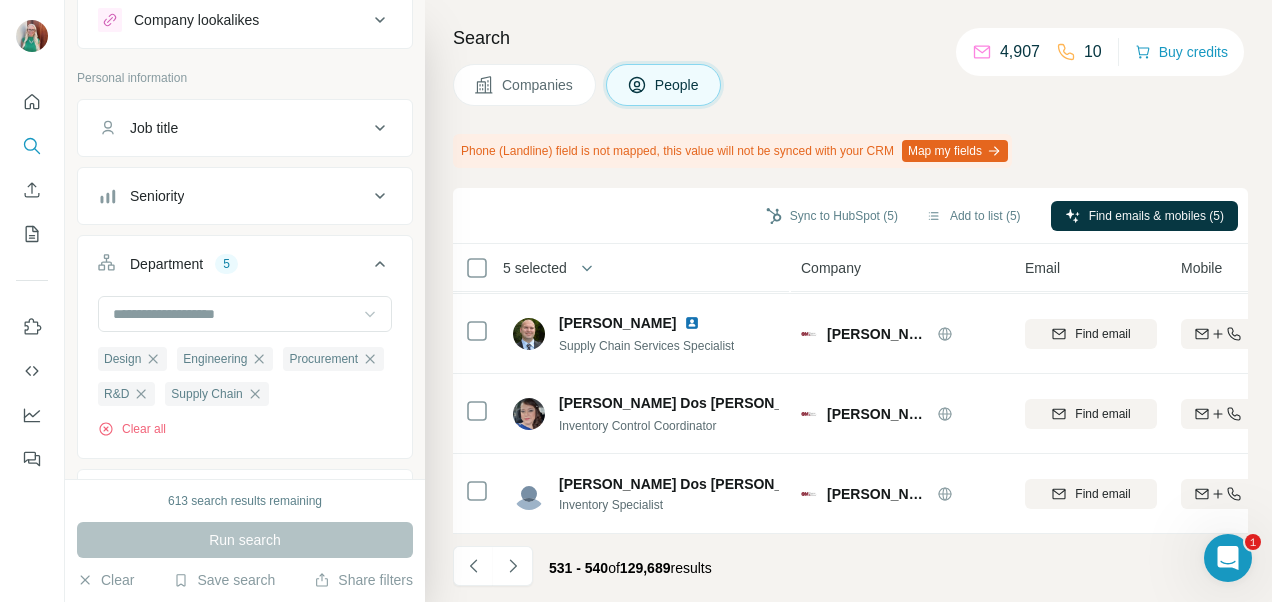 click 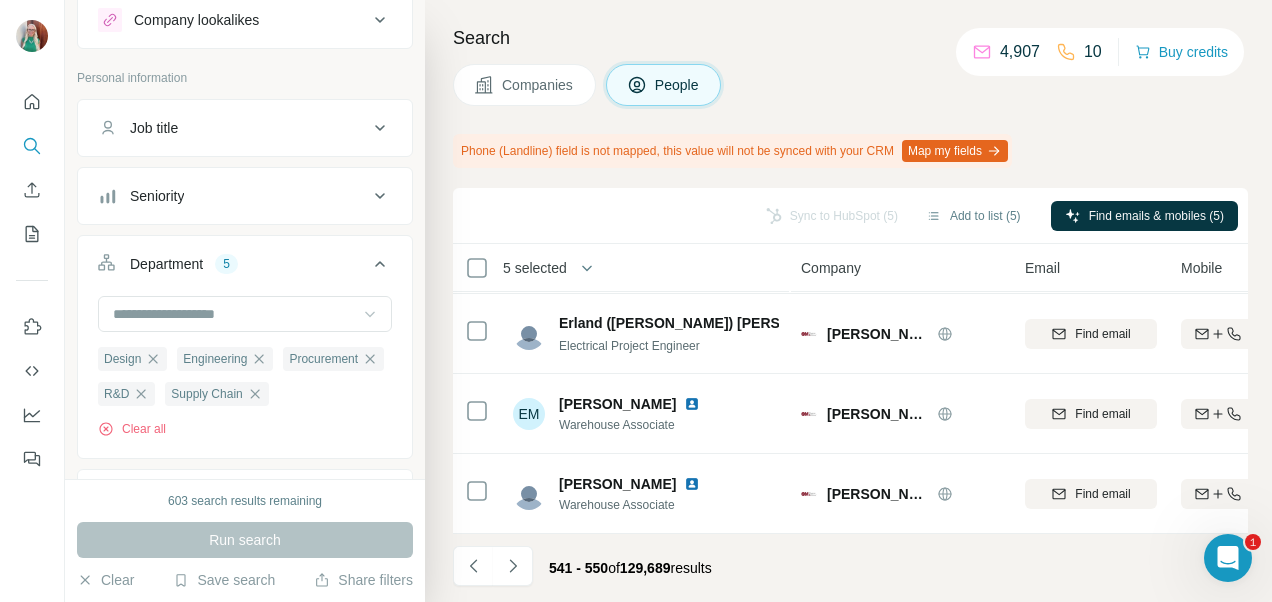 click 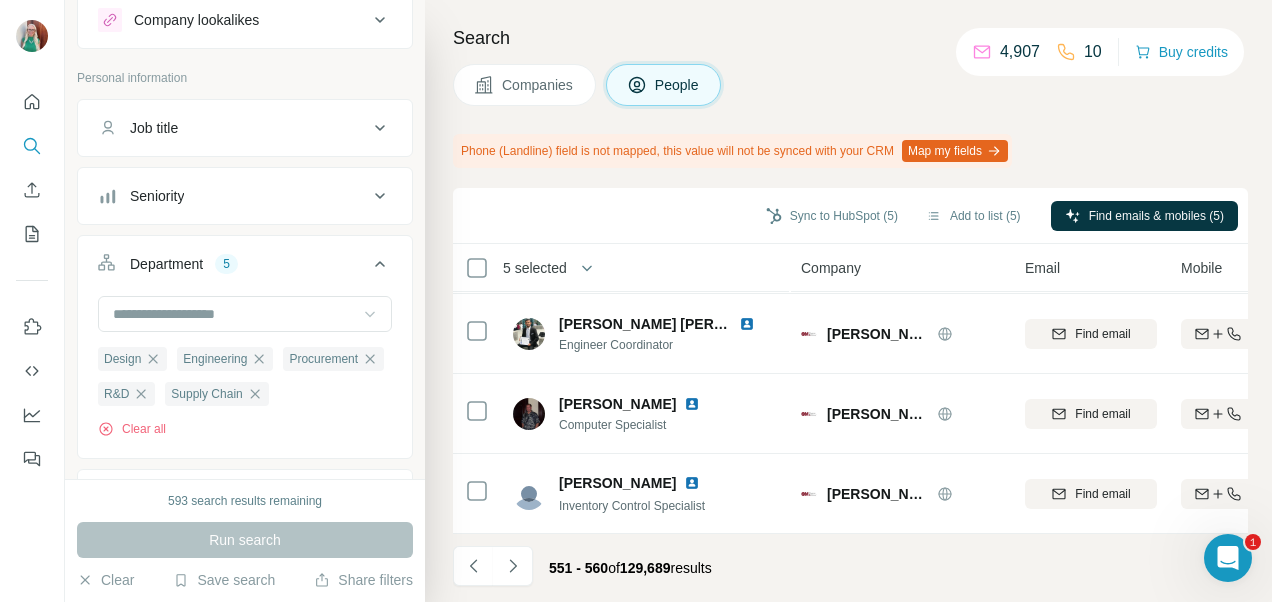 click 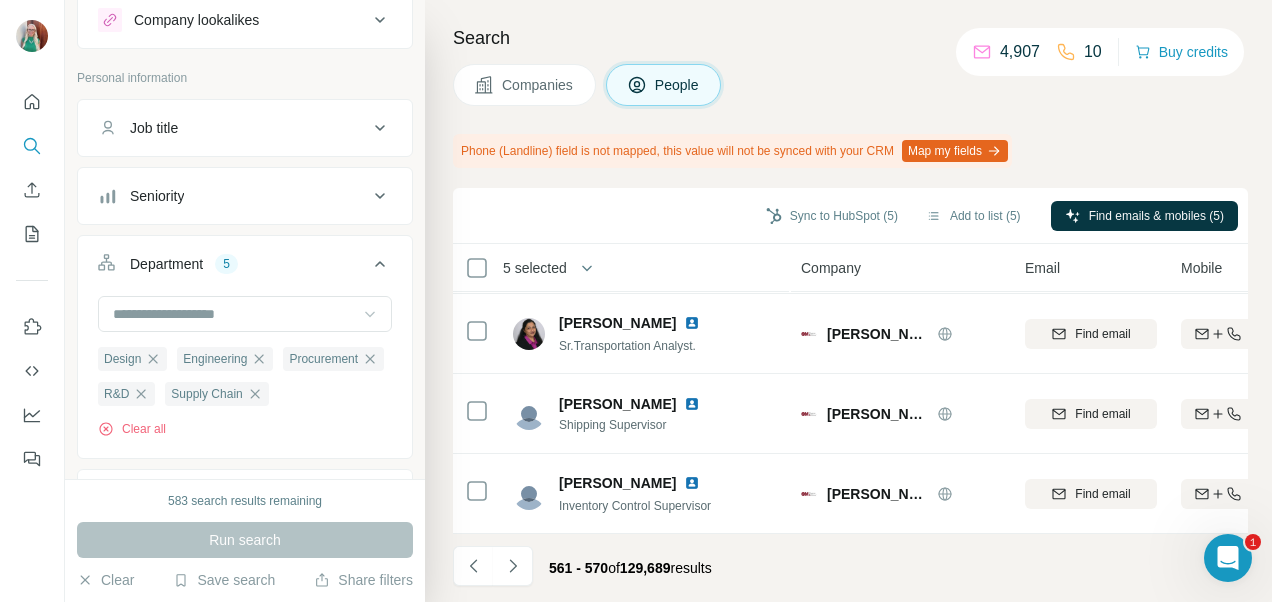 click 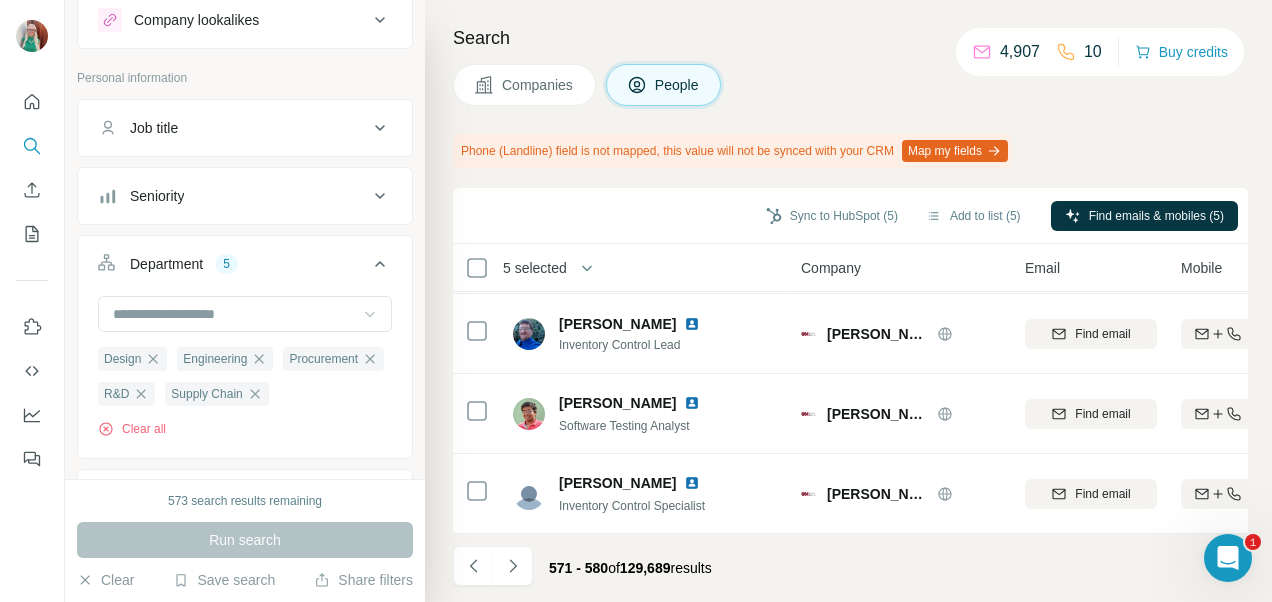 click 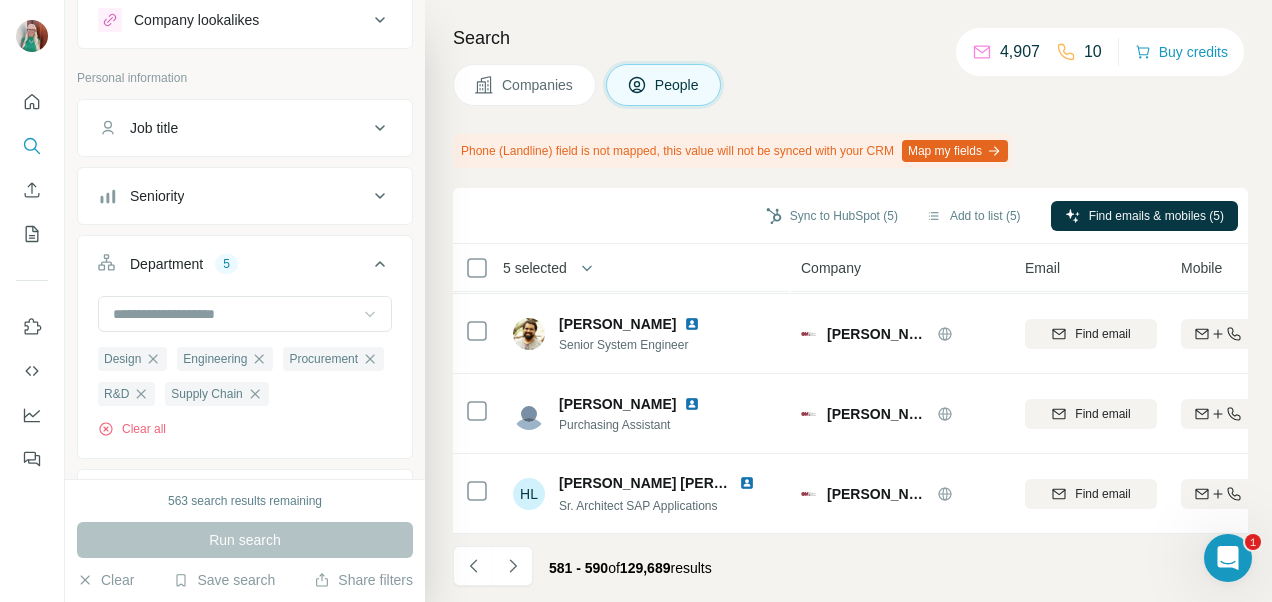 click 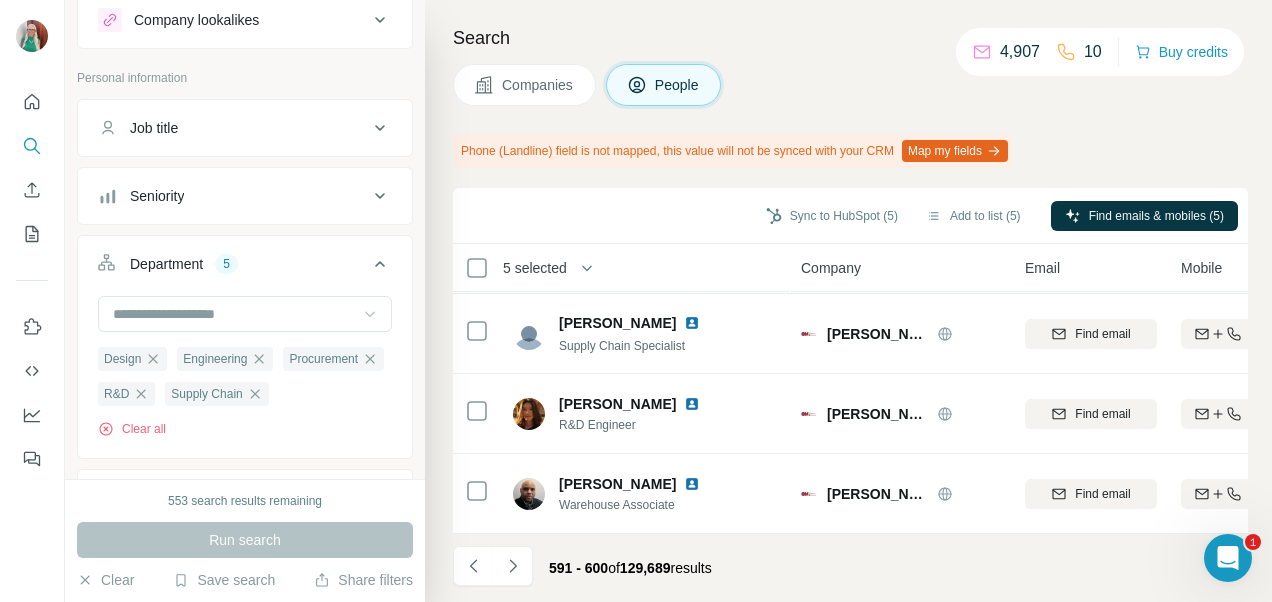 click 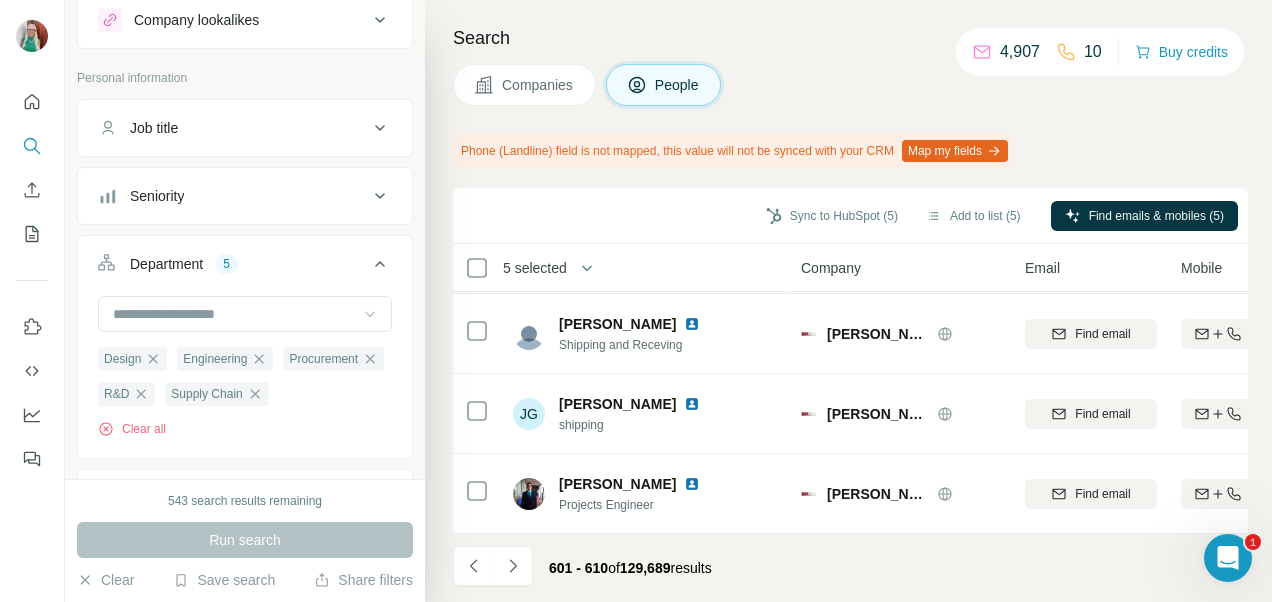 click 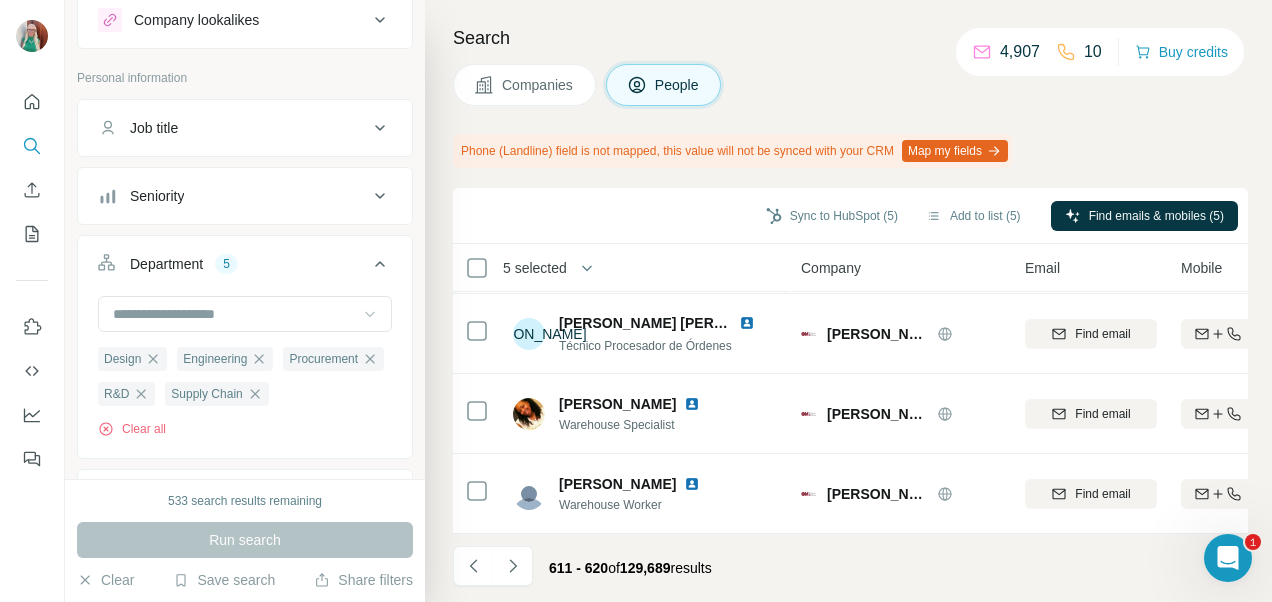 click 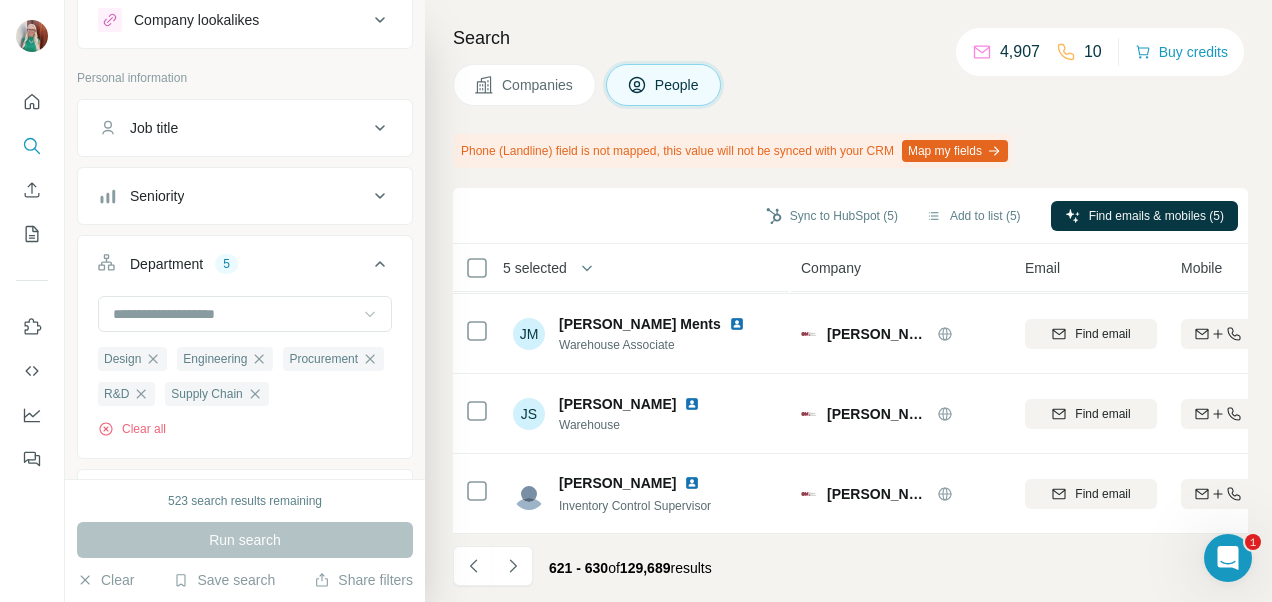 click 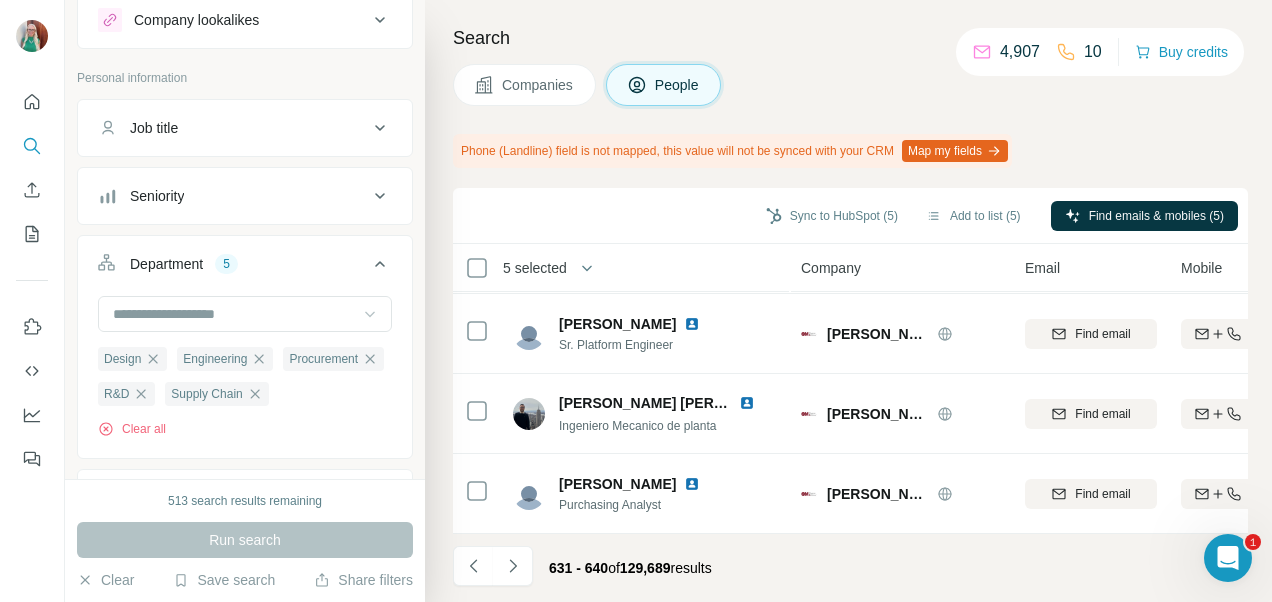 click 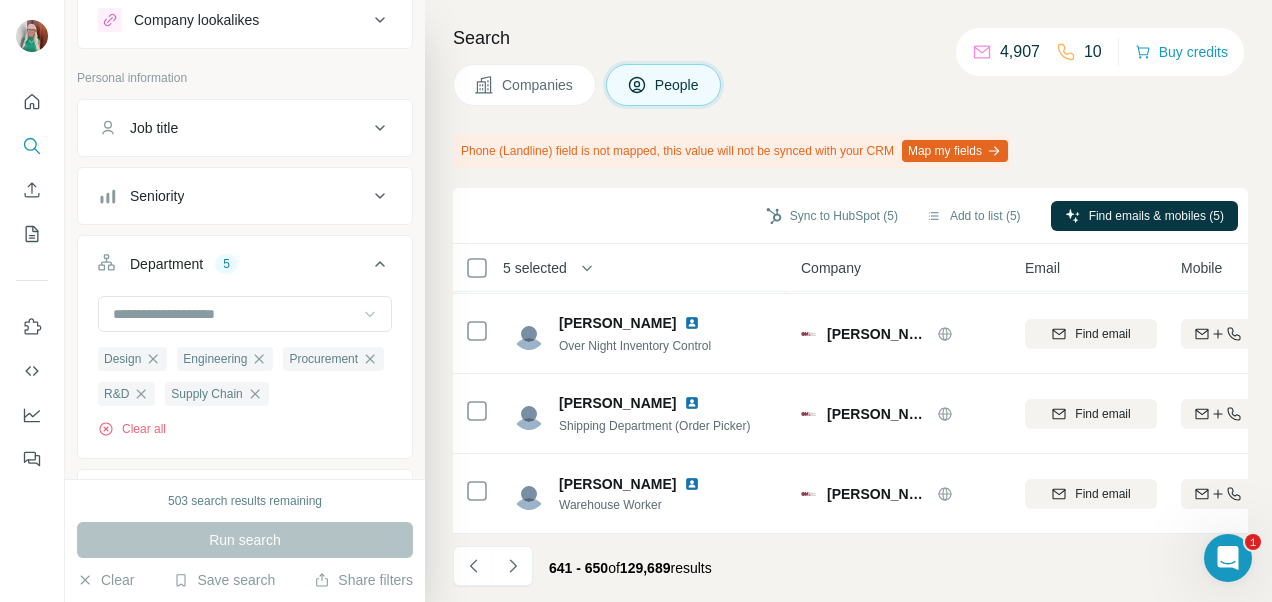 click 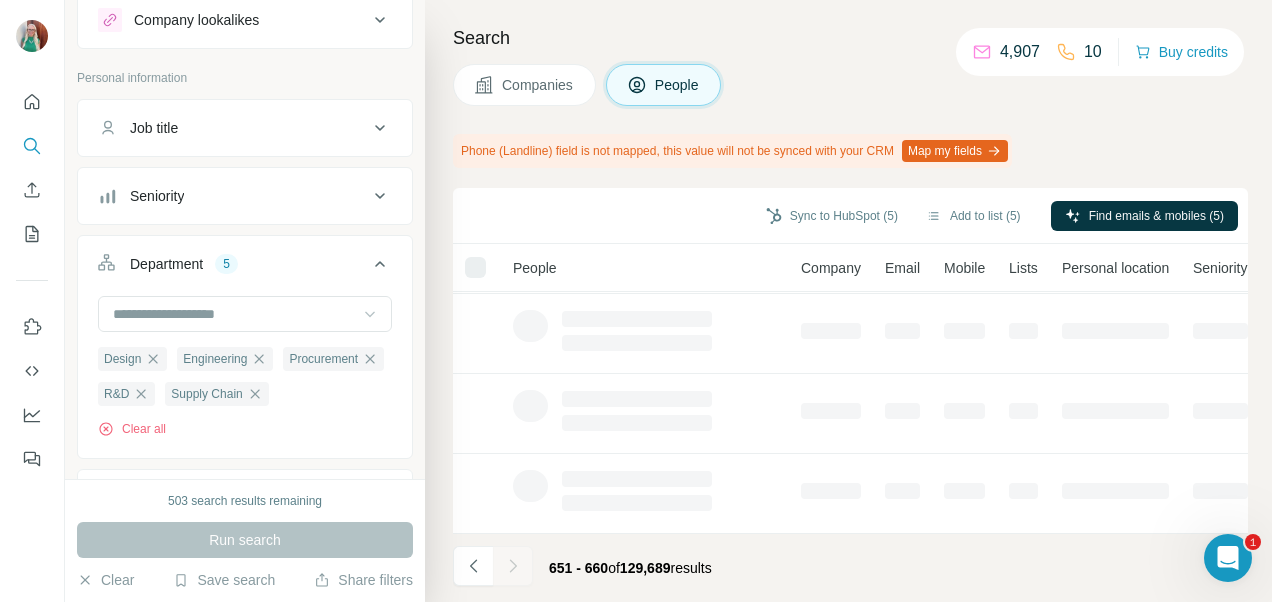 click at bounding box center (513, 566) 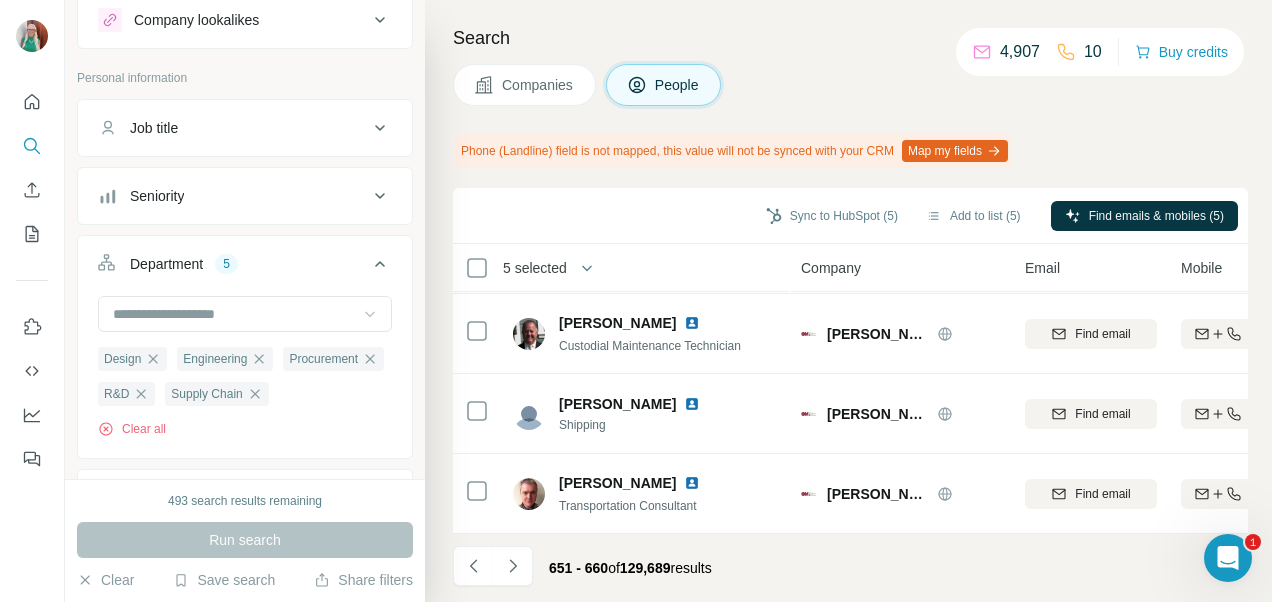 click 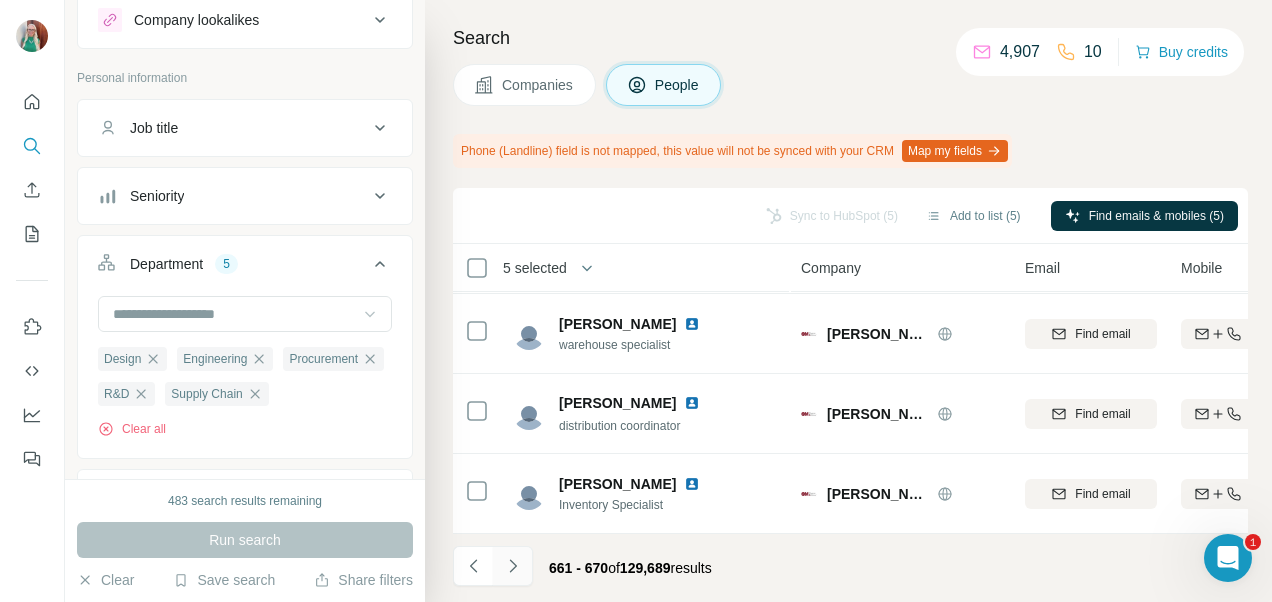 click 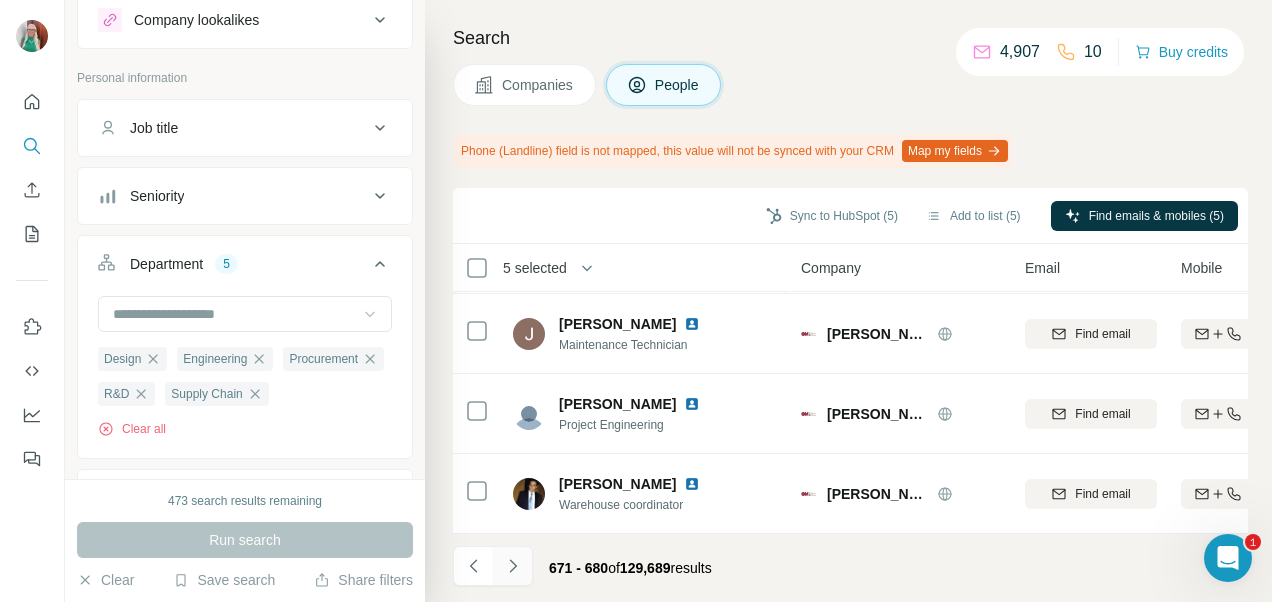 click 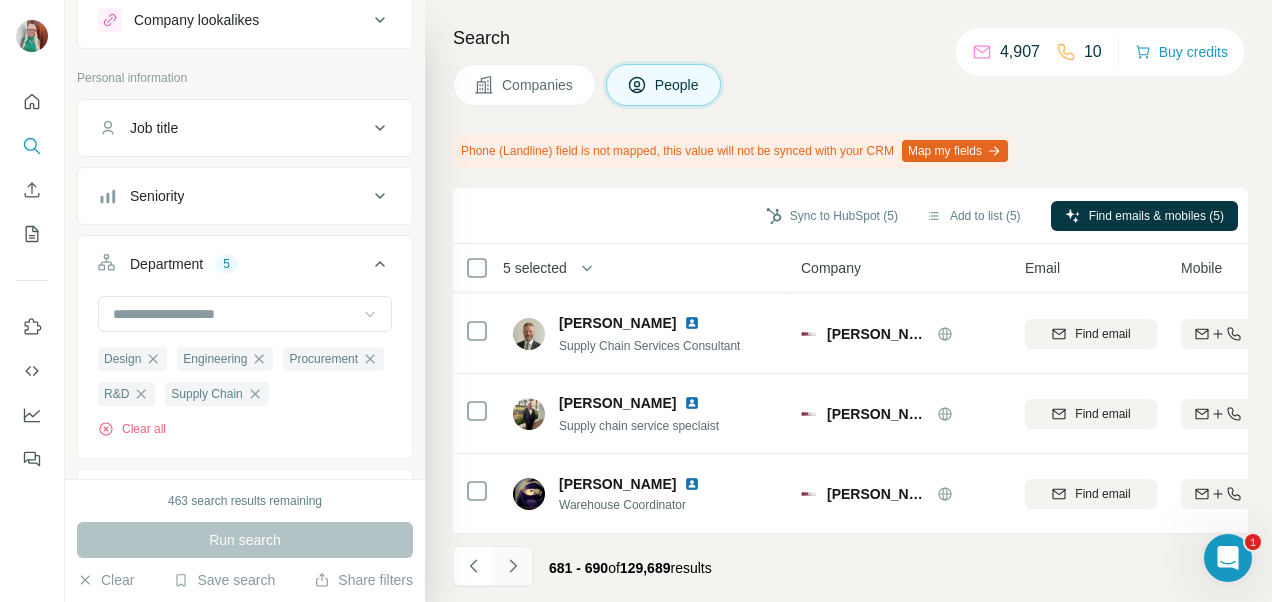 click 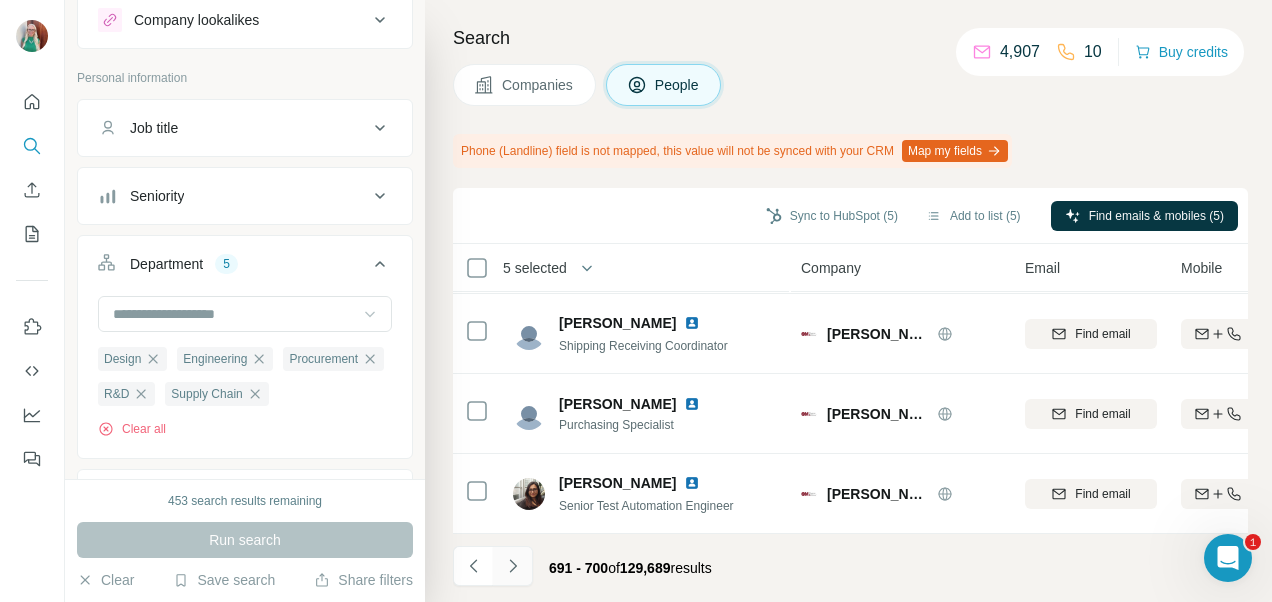 click 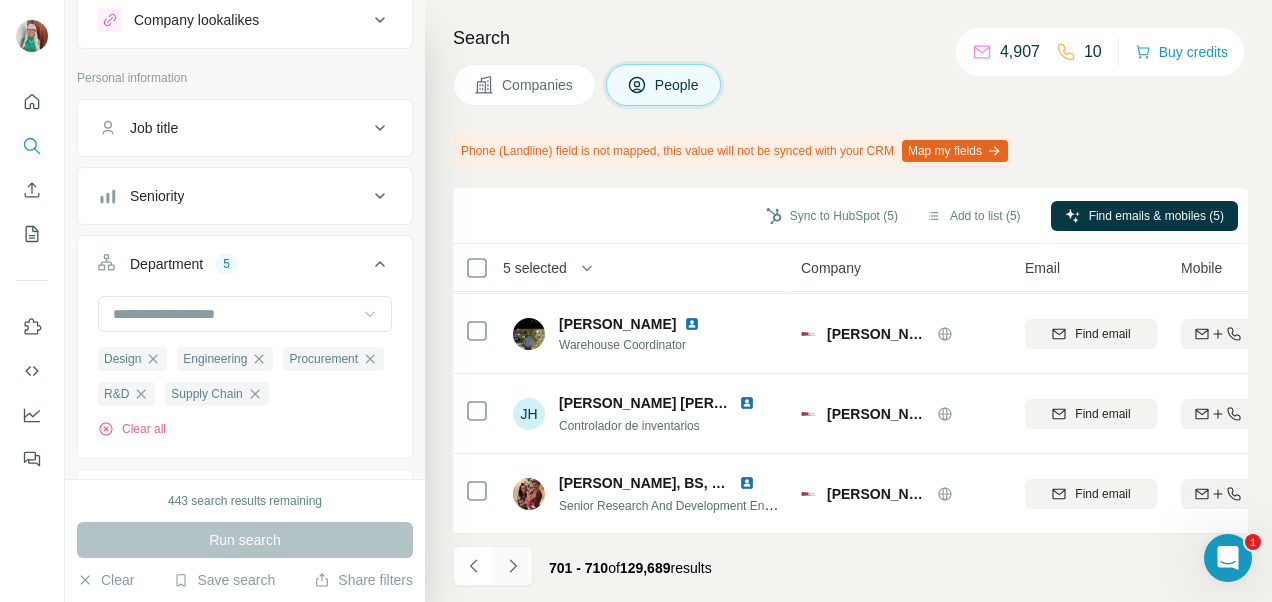 click 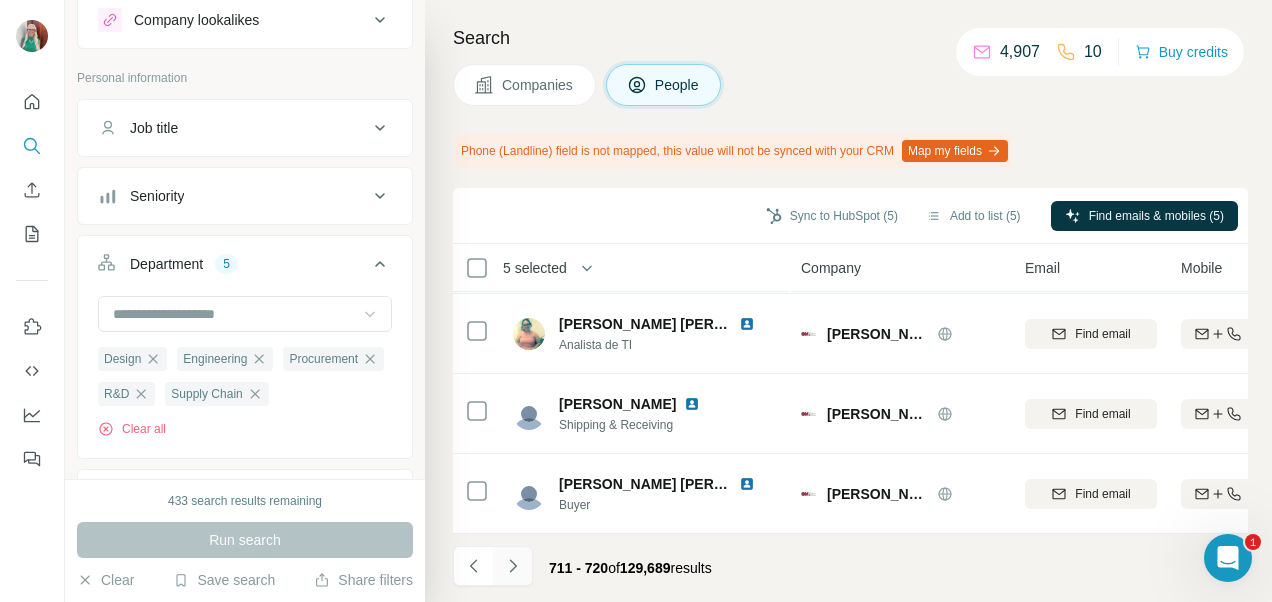 click 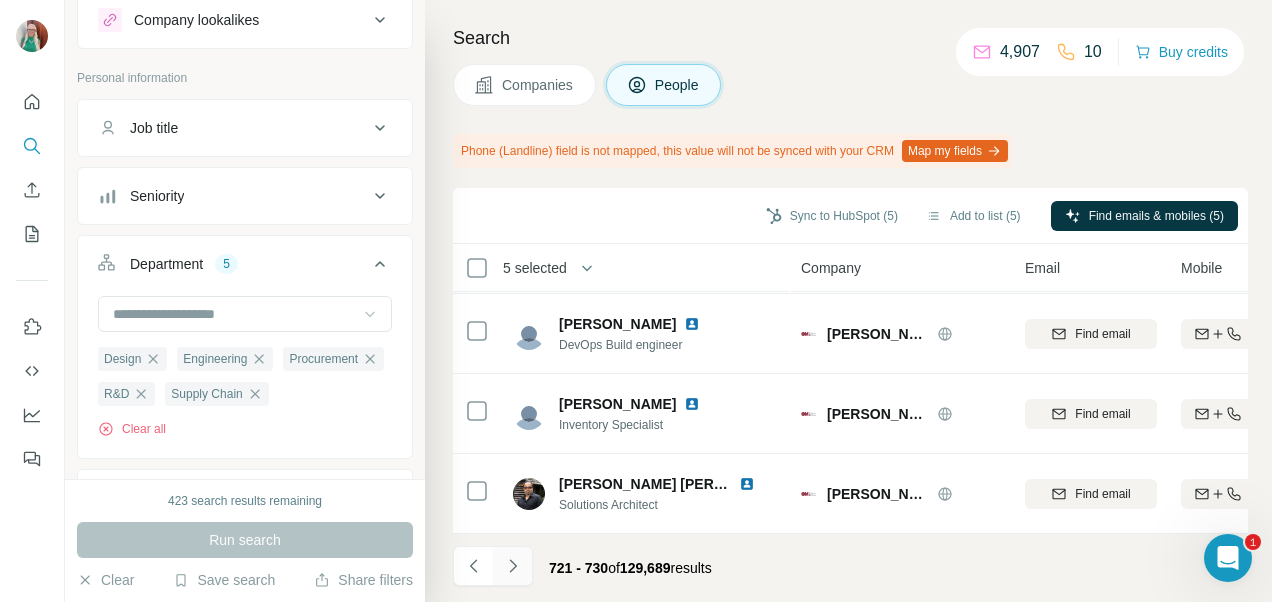 click 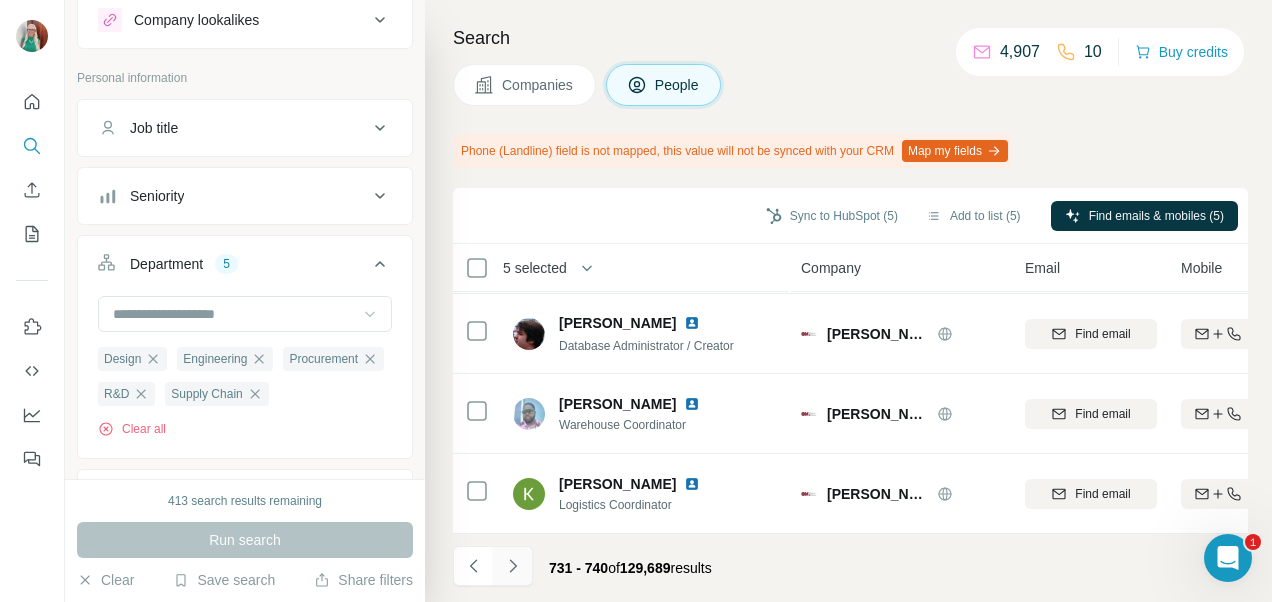 click 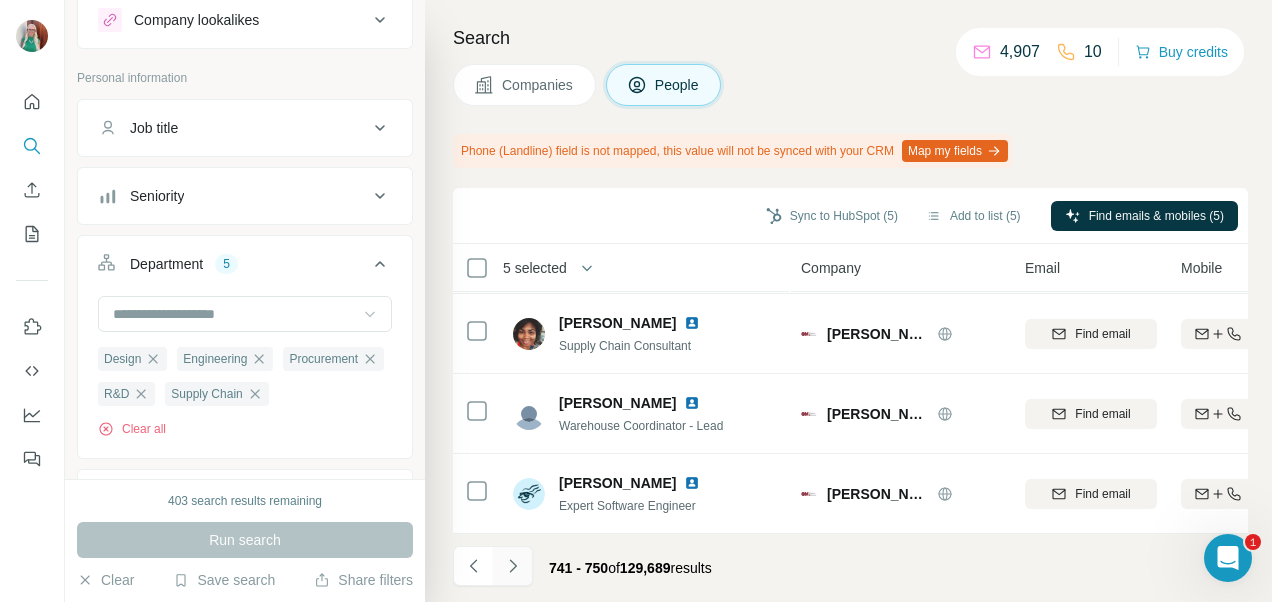 click 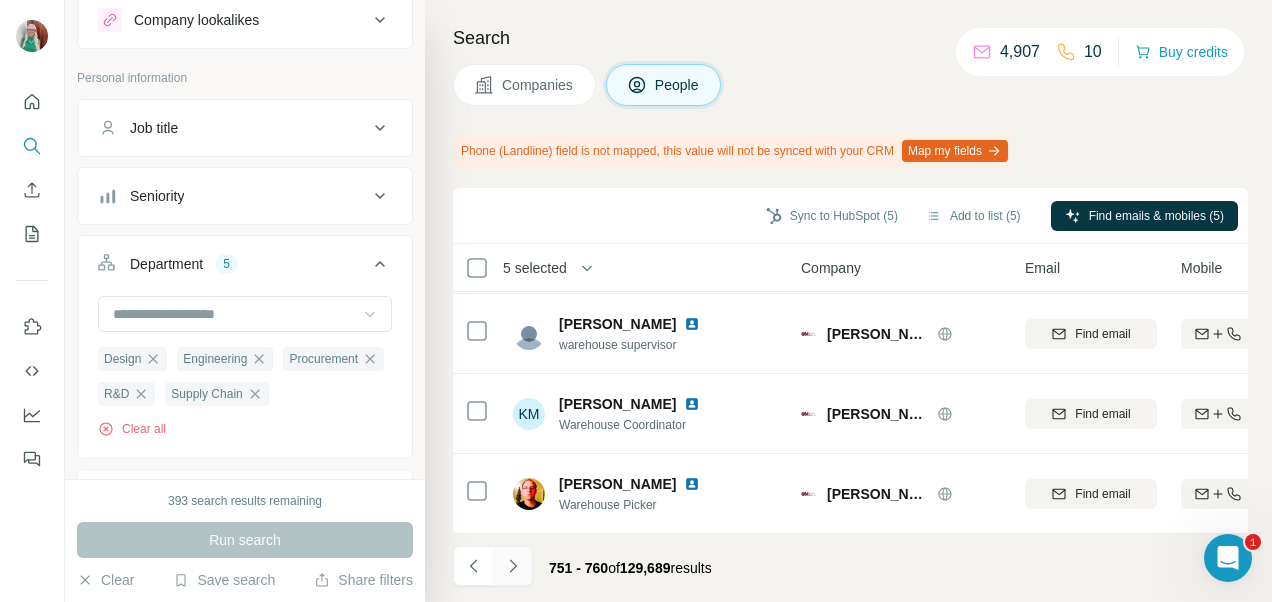 click 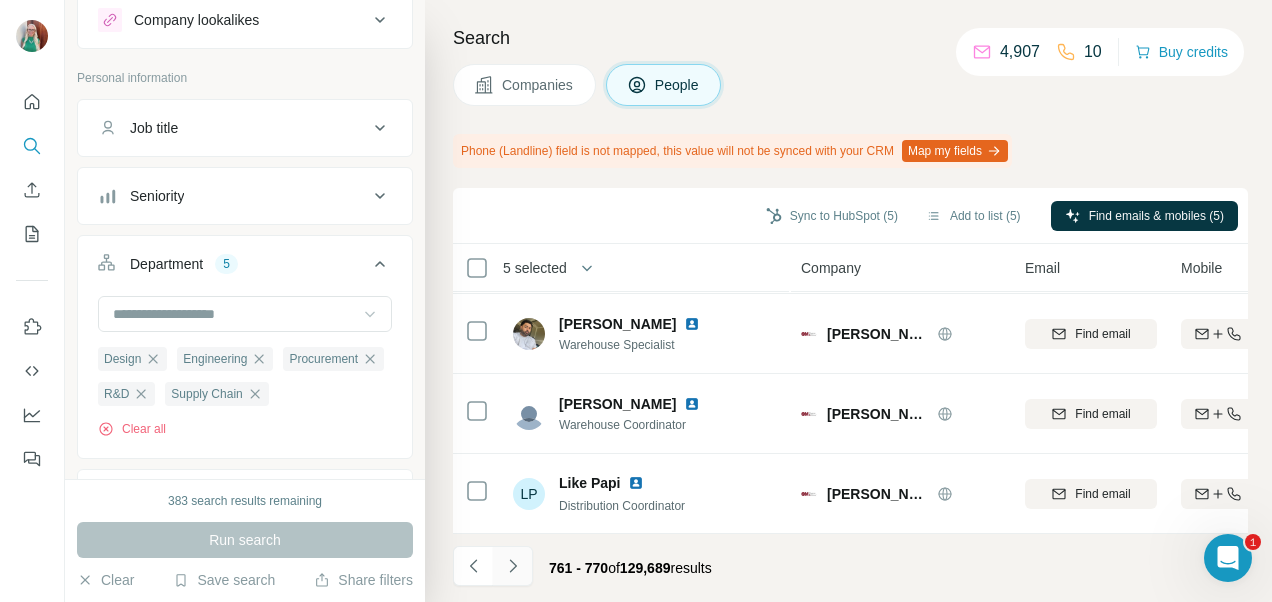 click 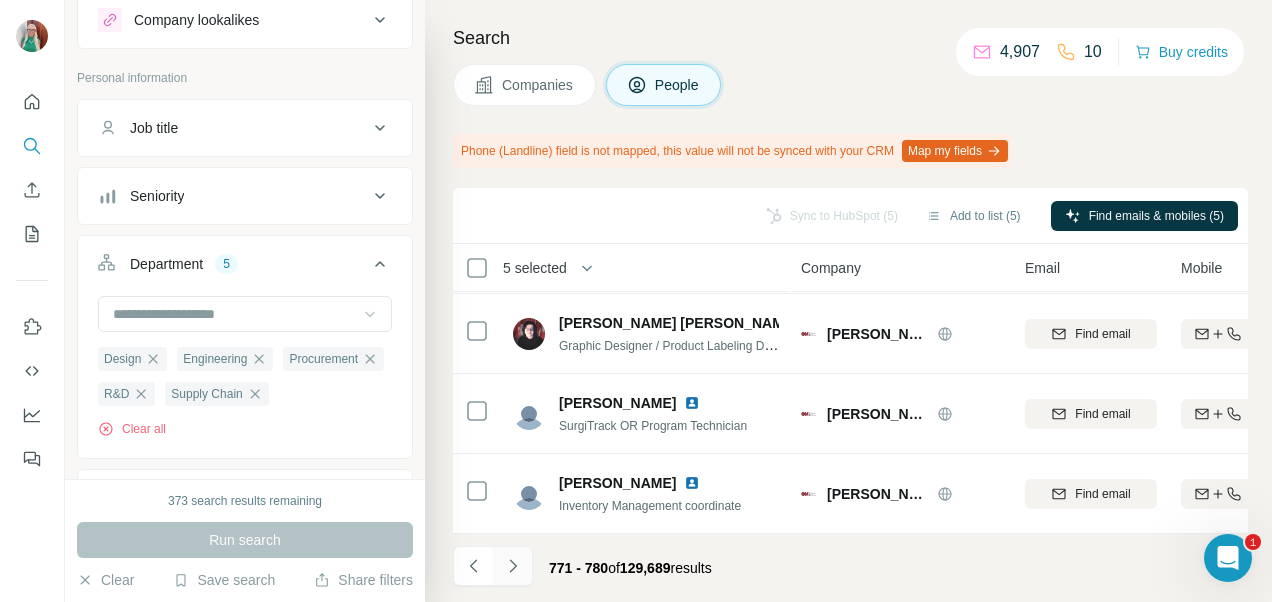 click 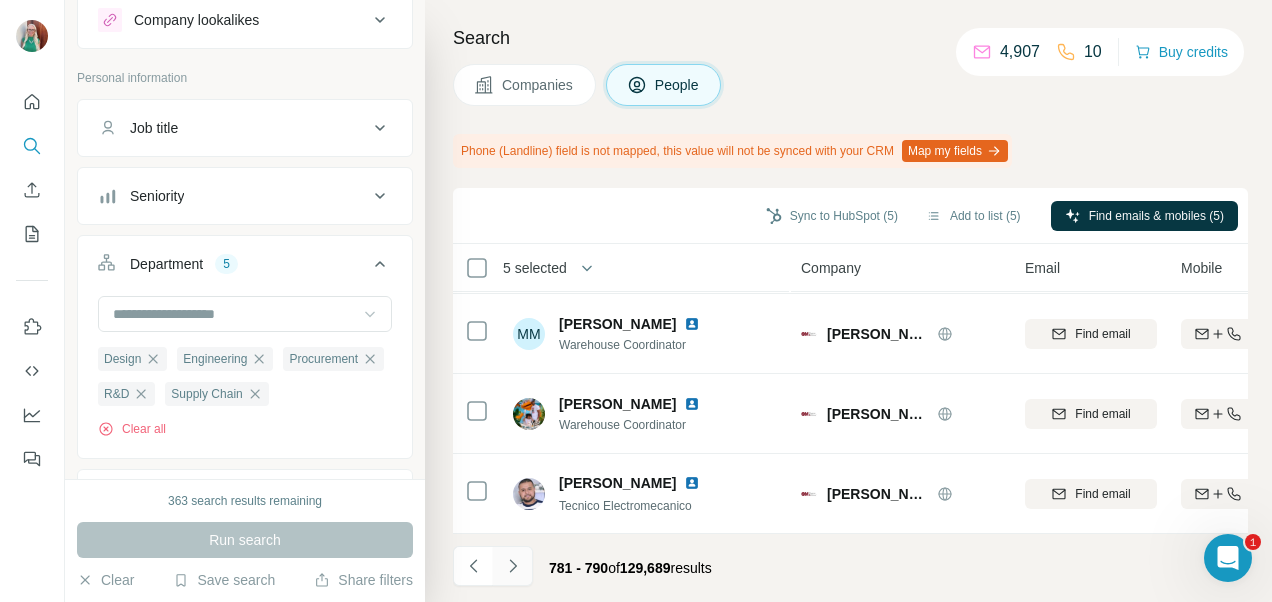click 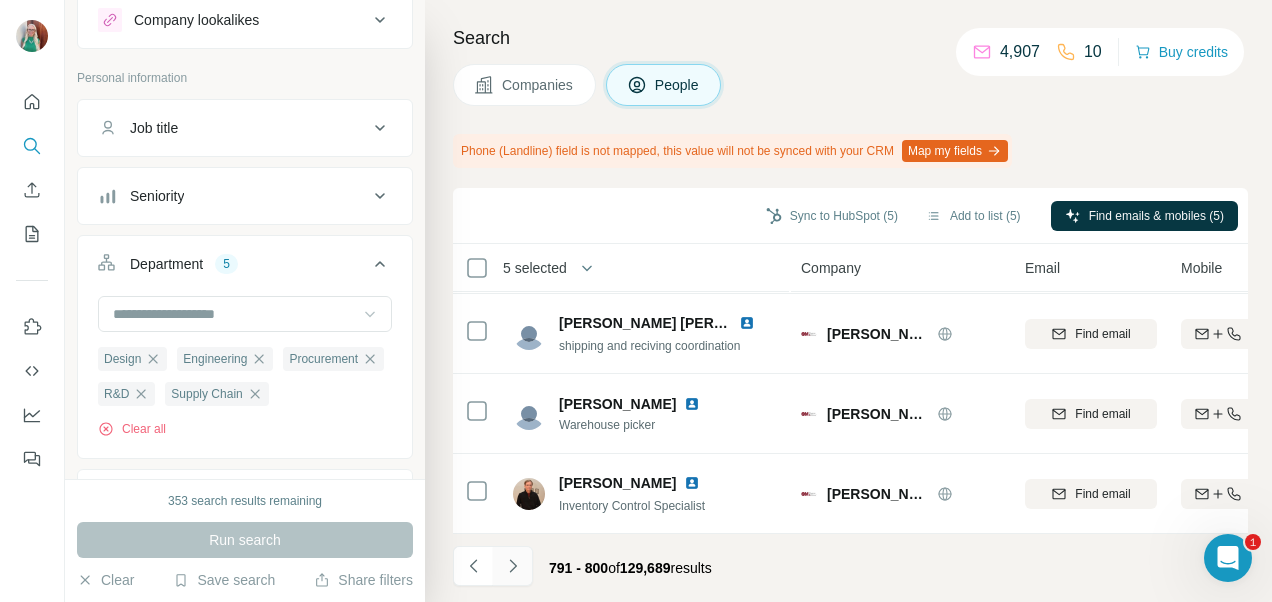click 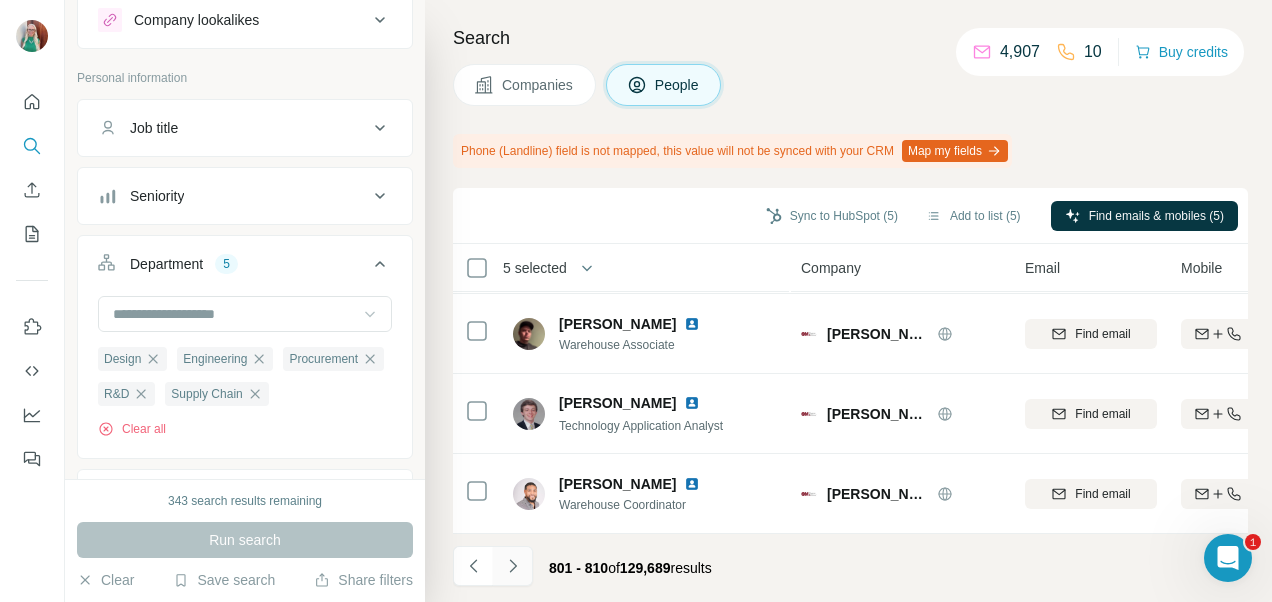click 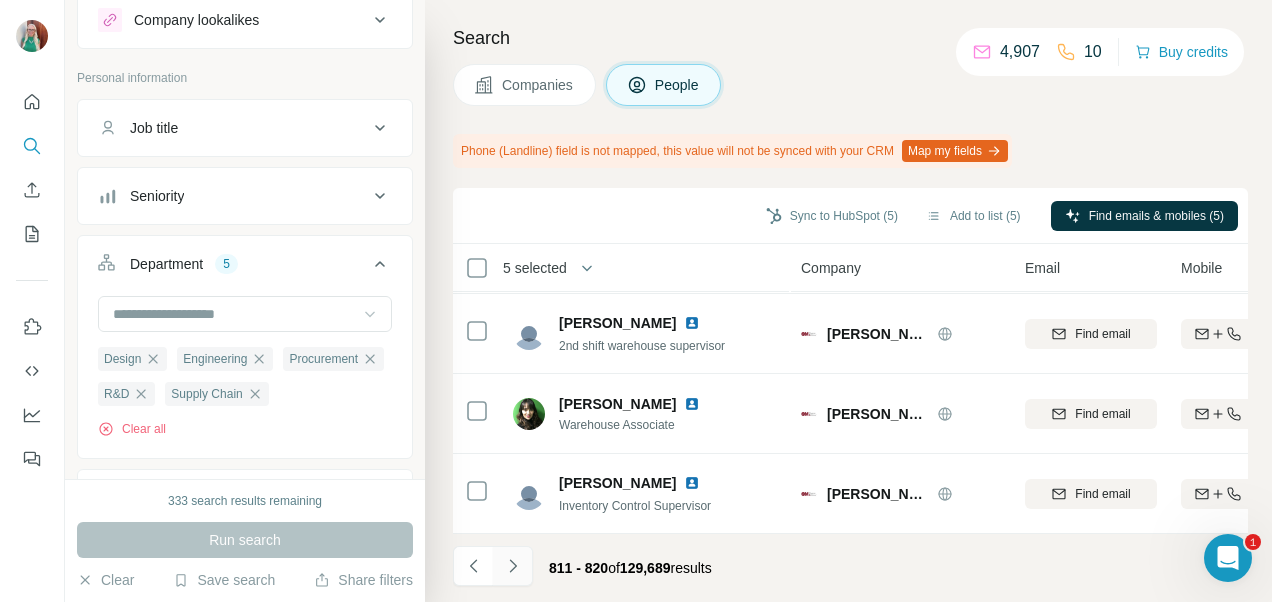 click 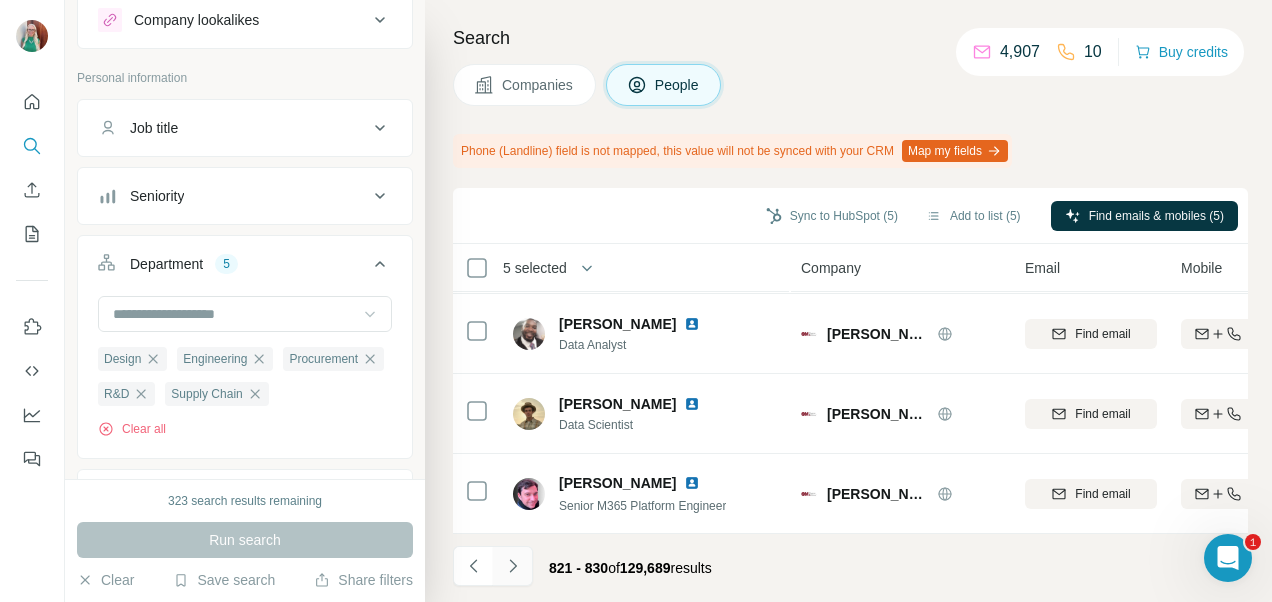 click 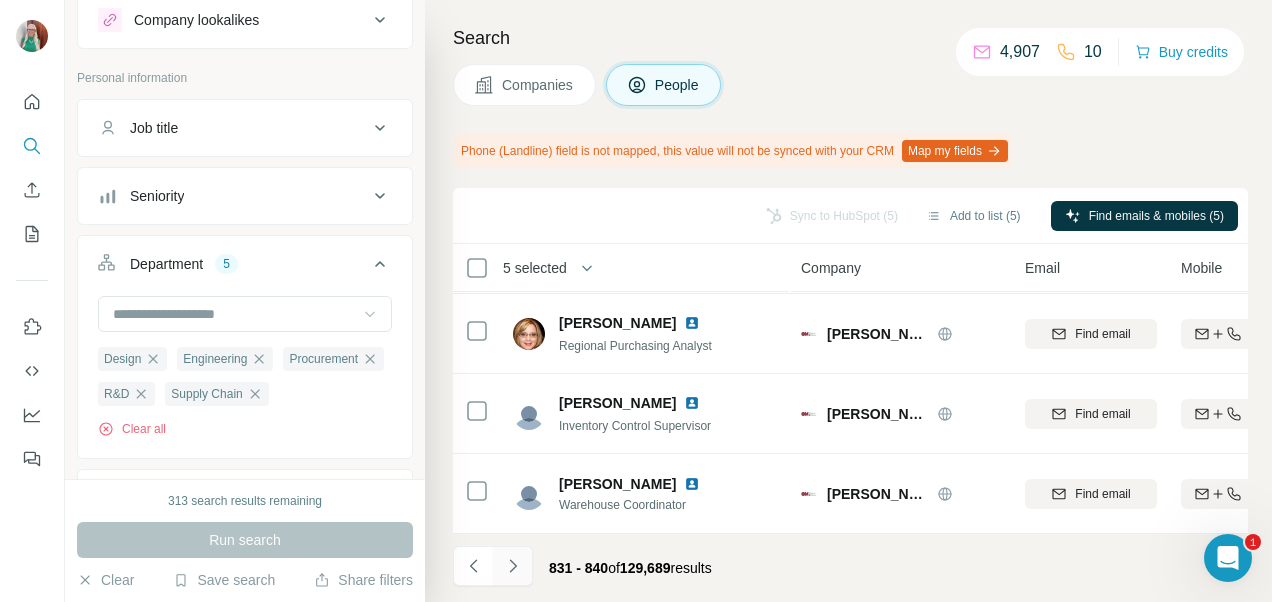 click 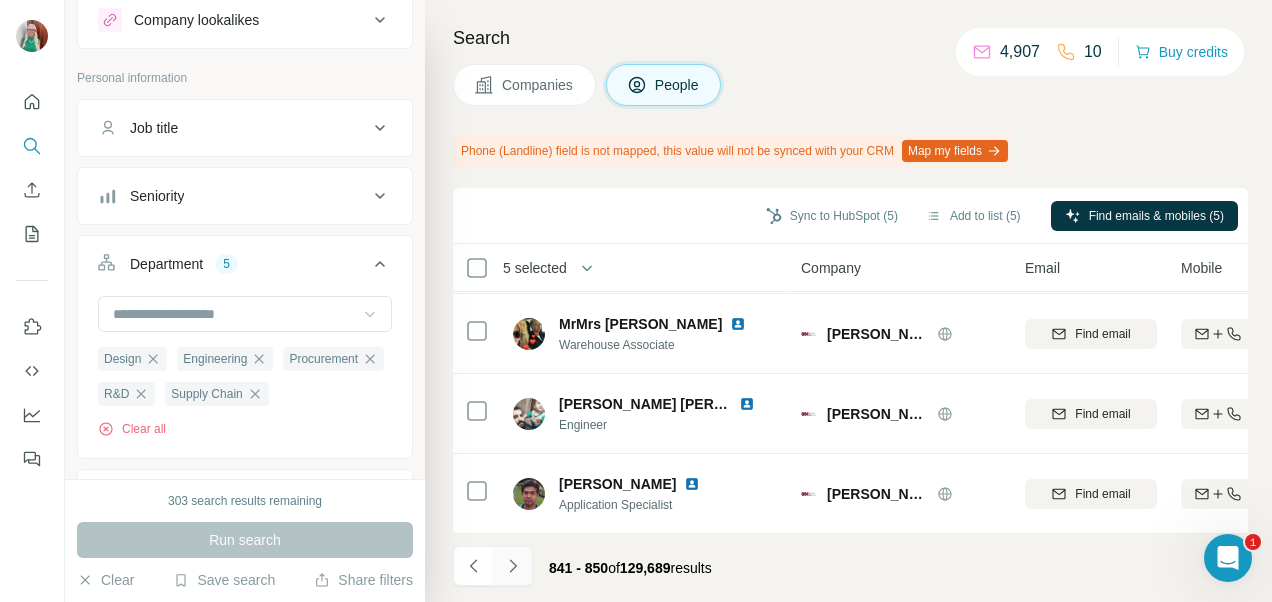 click 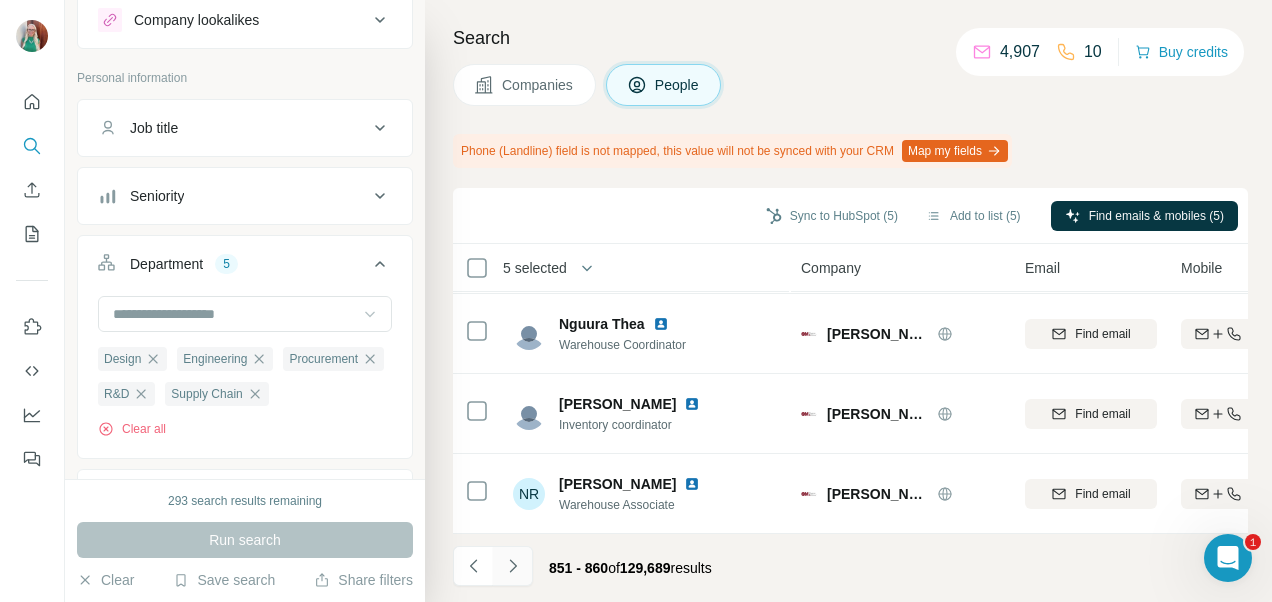 click 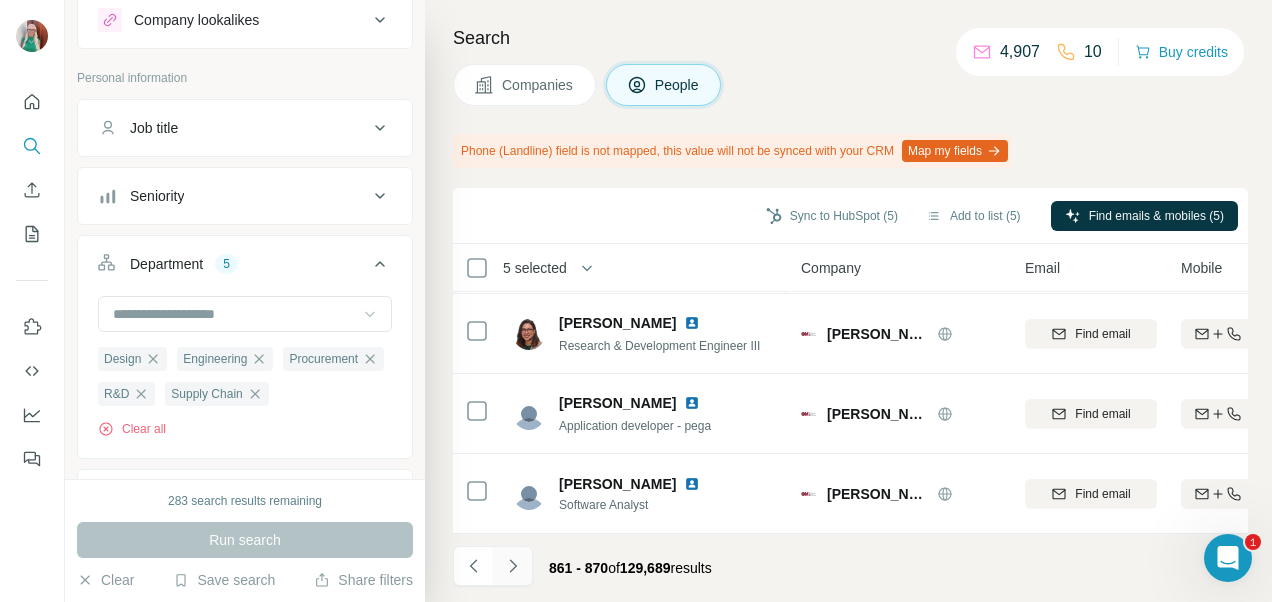 click 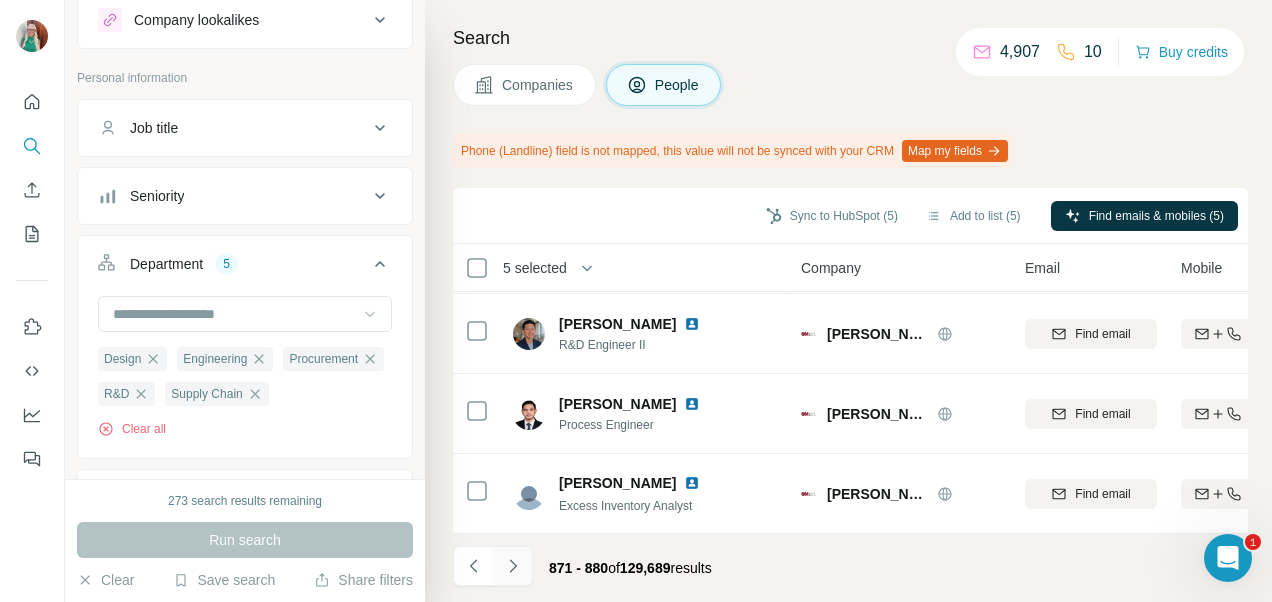 click 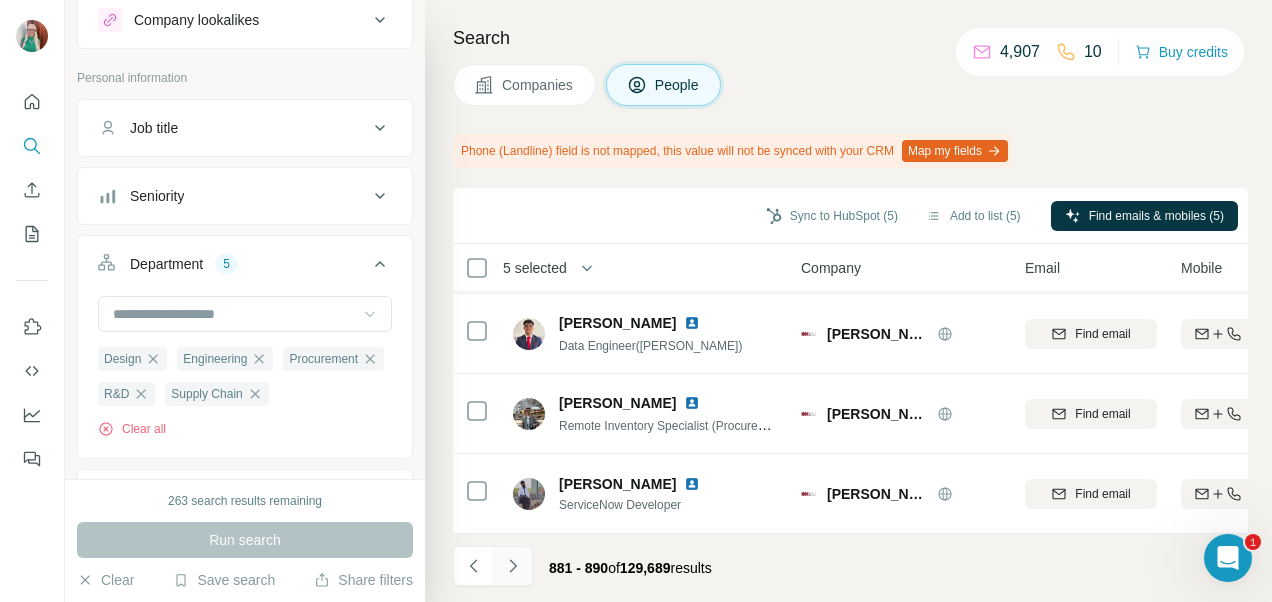 click 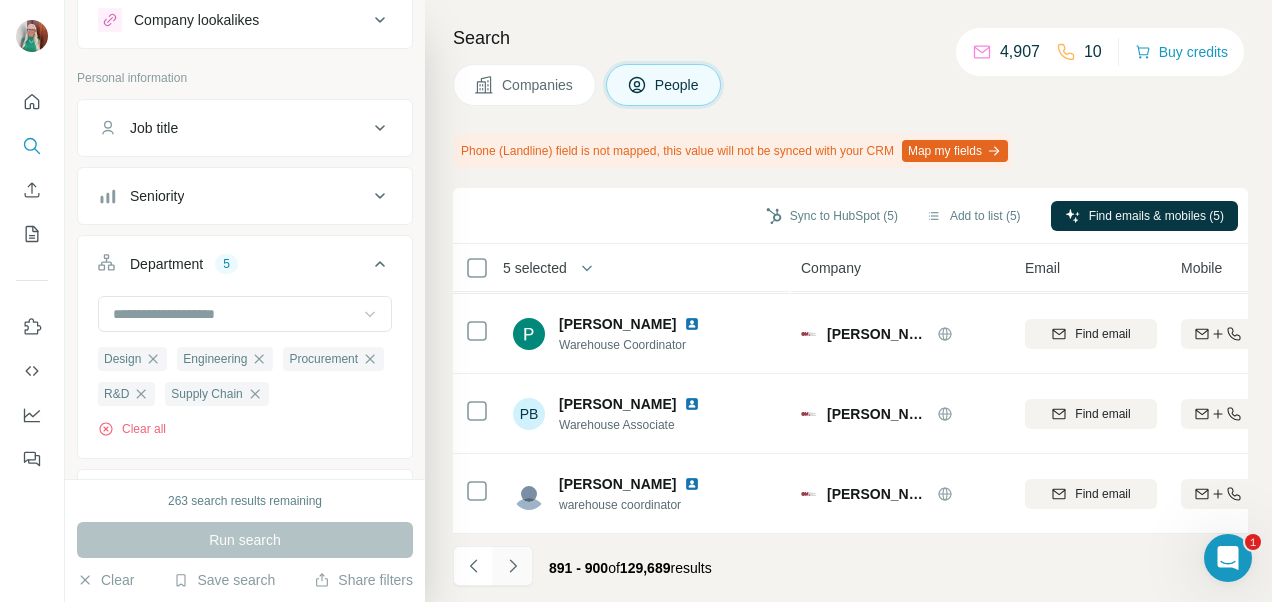 click 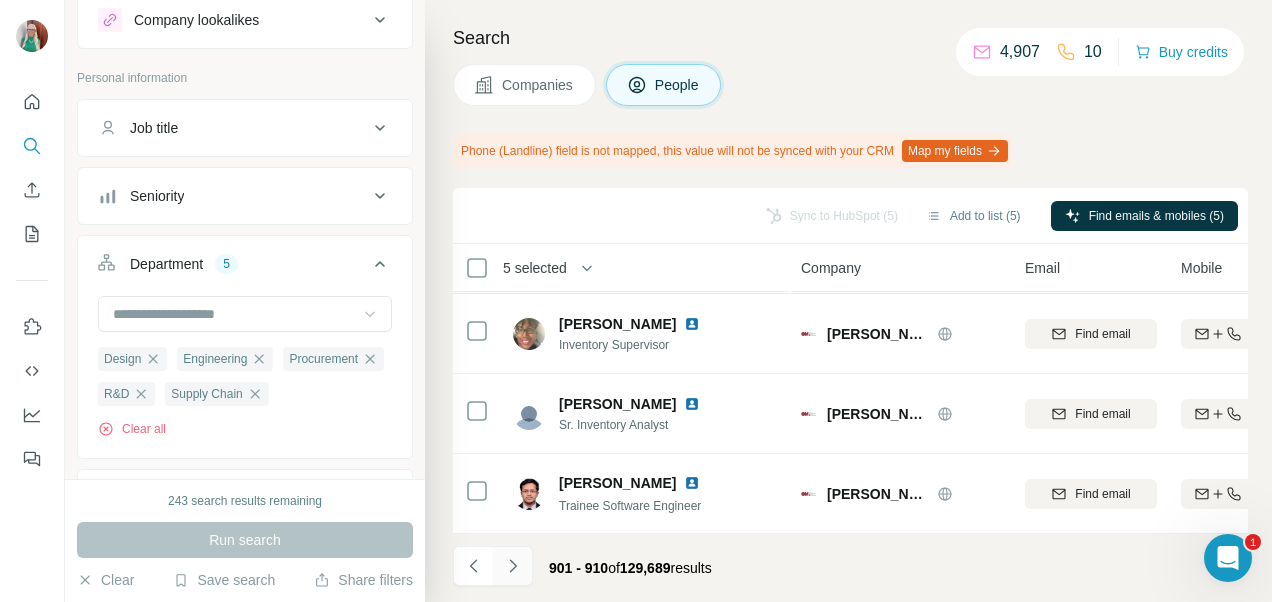 click 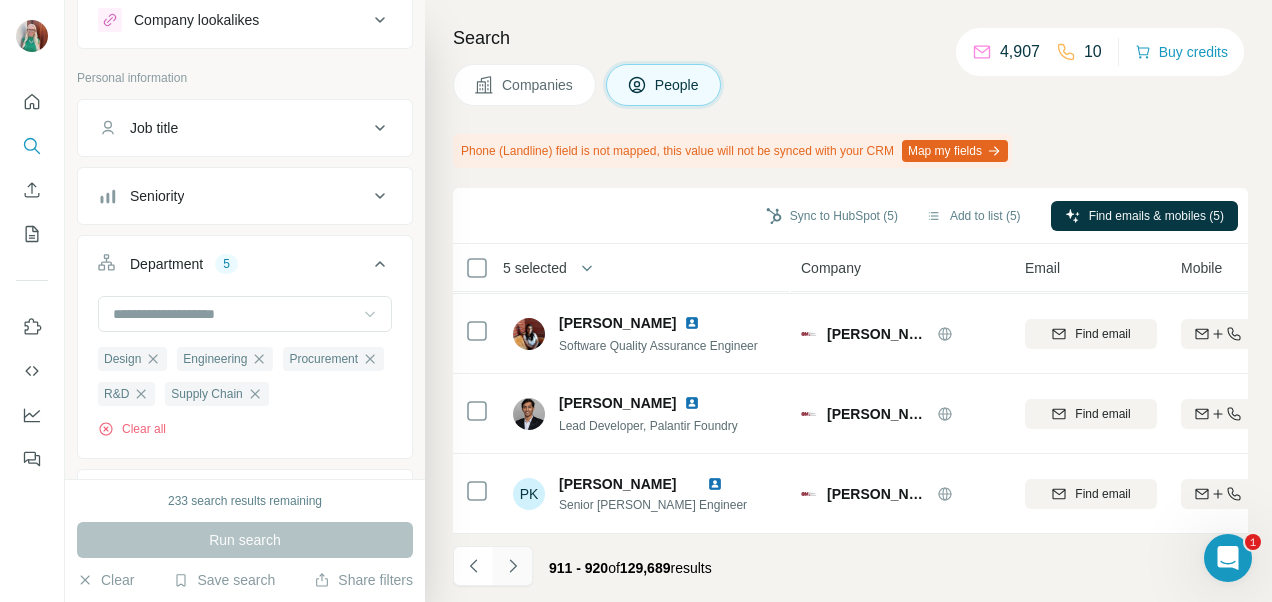 click 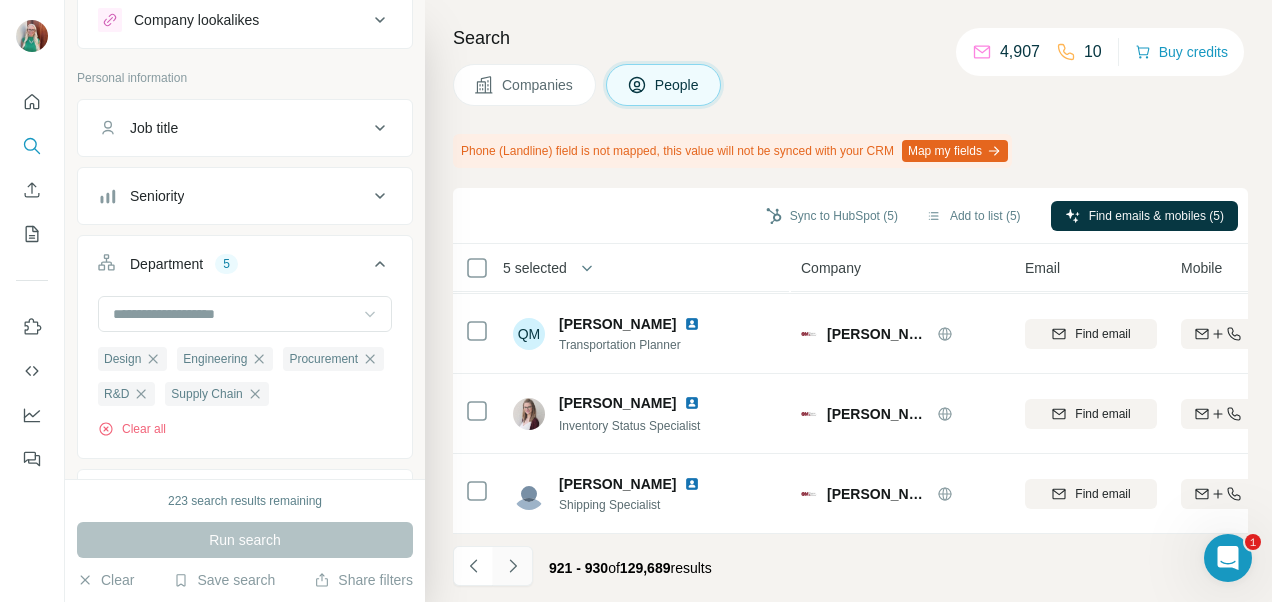 click 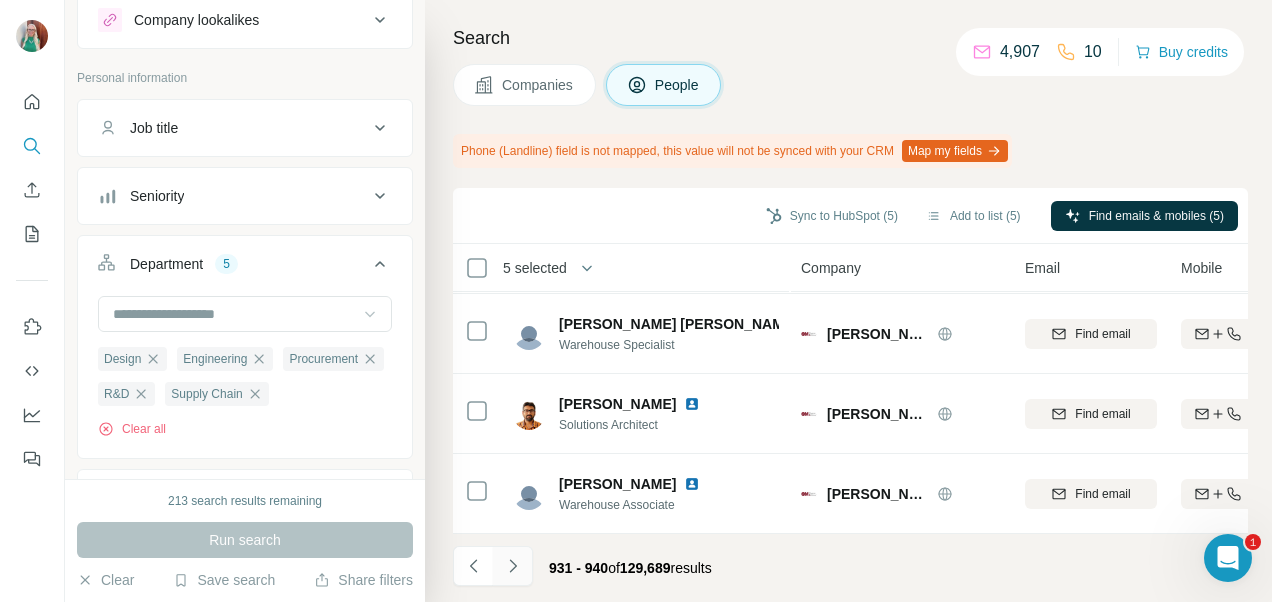 click 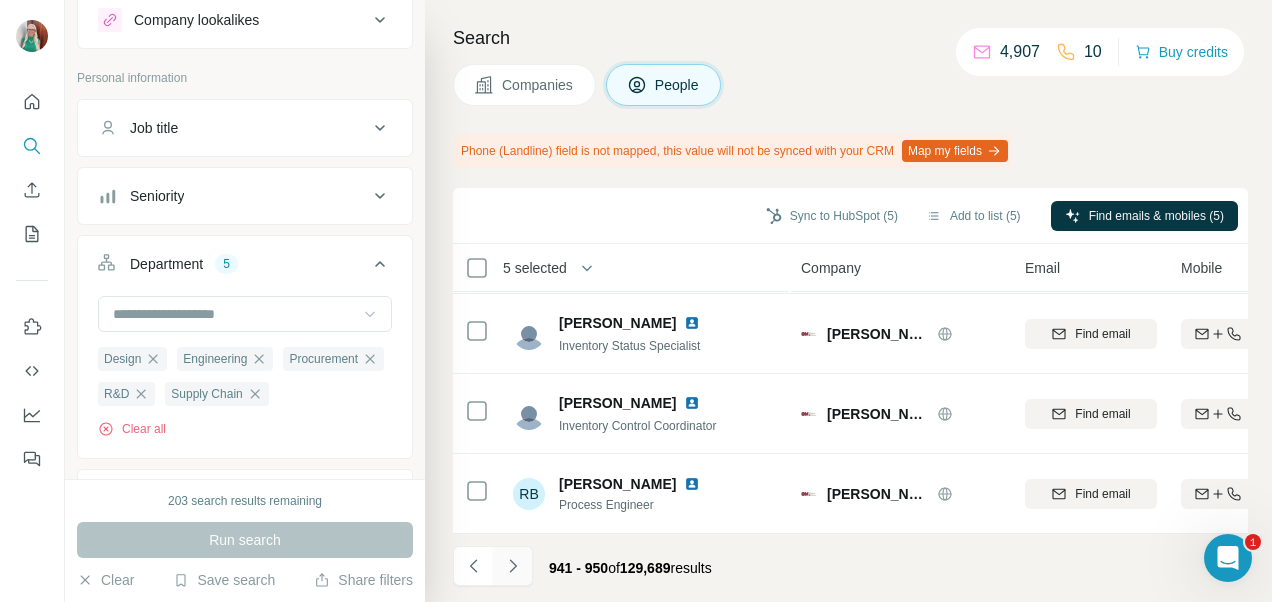 click 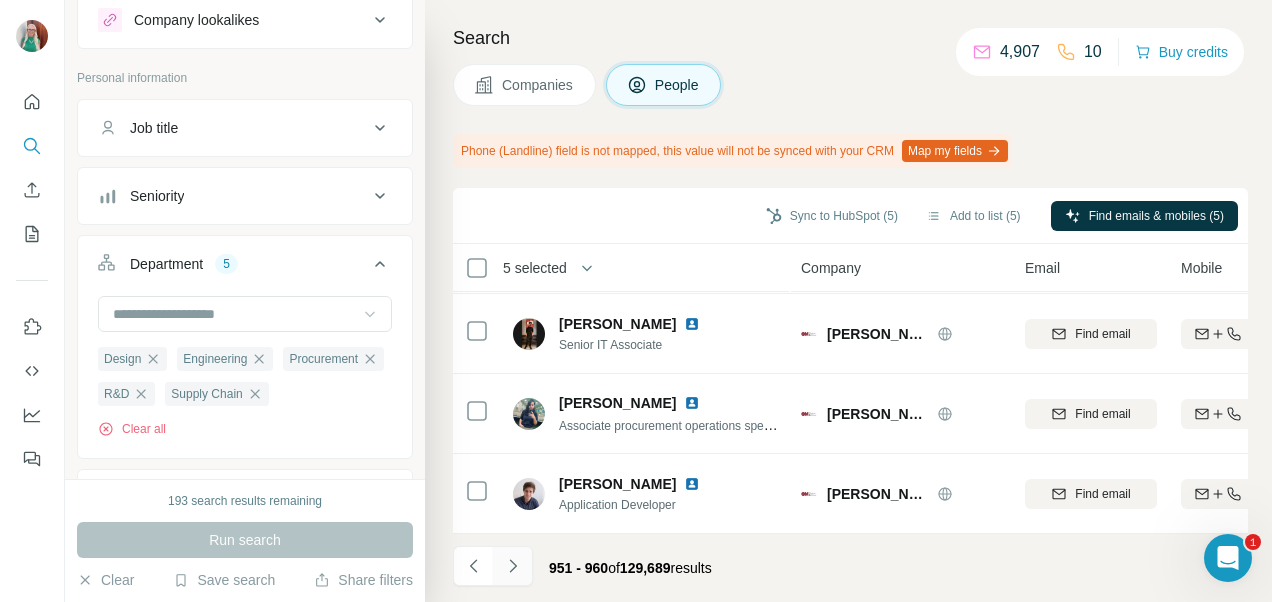 click 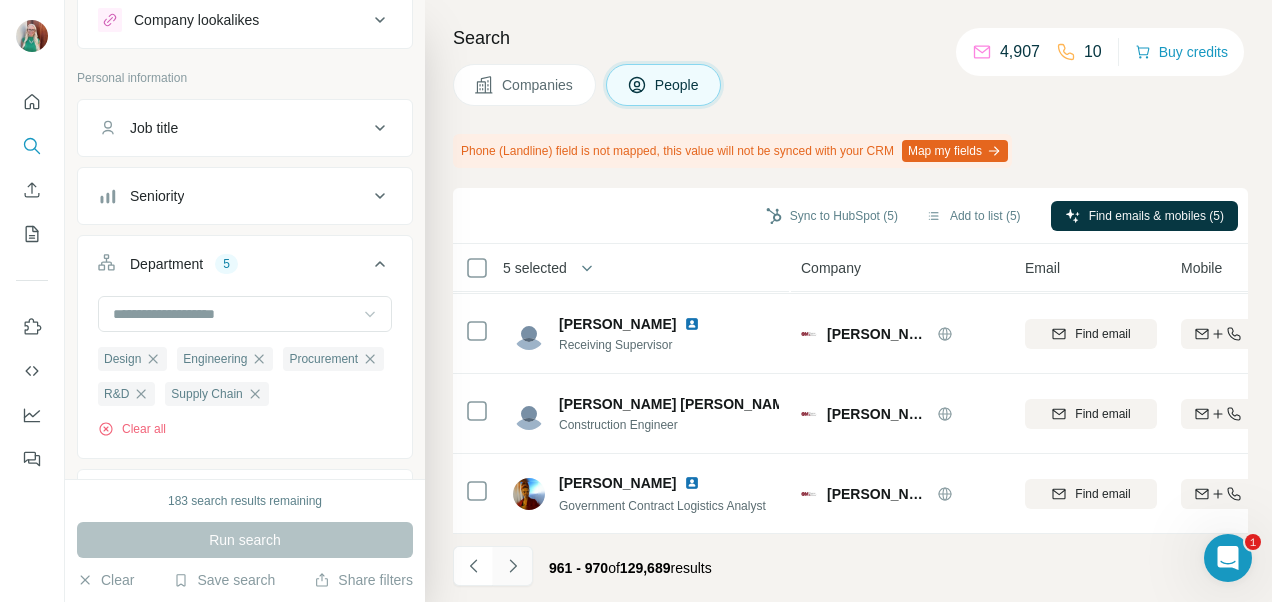 click 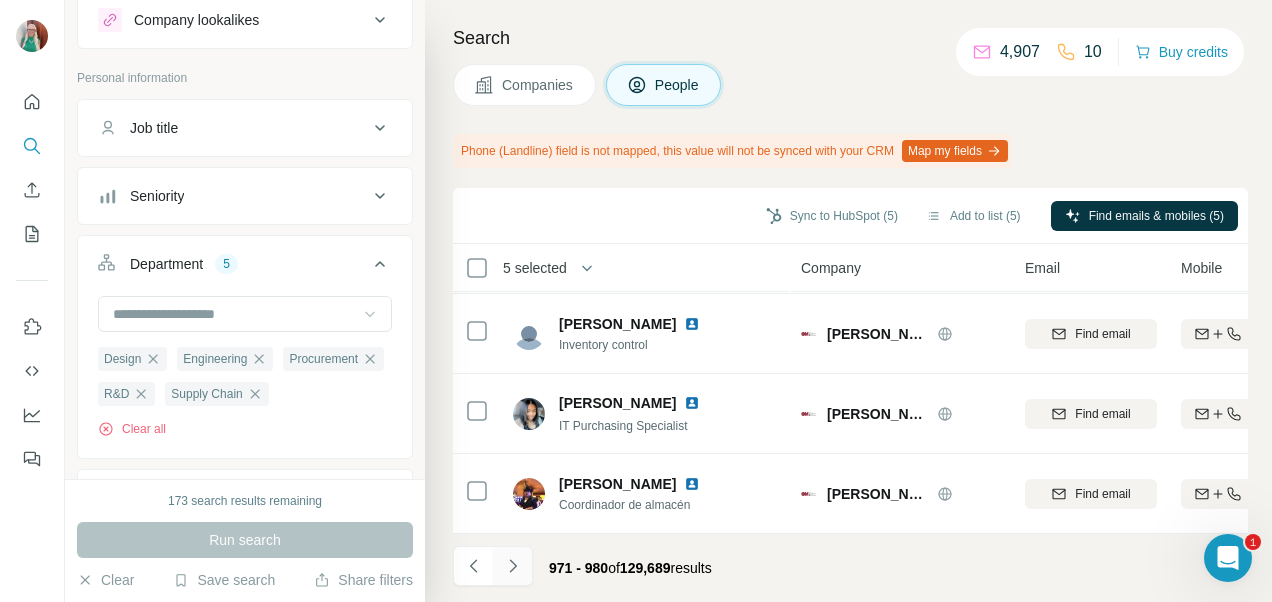 click 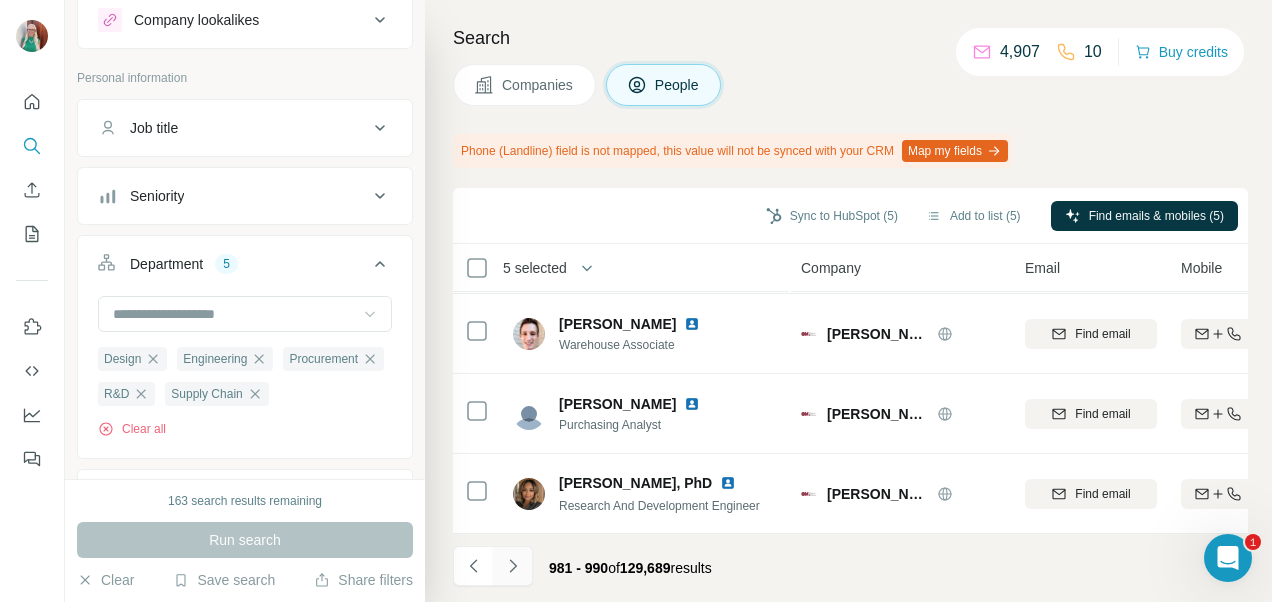 click 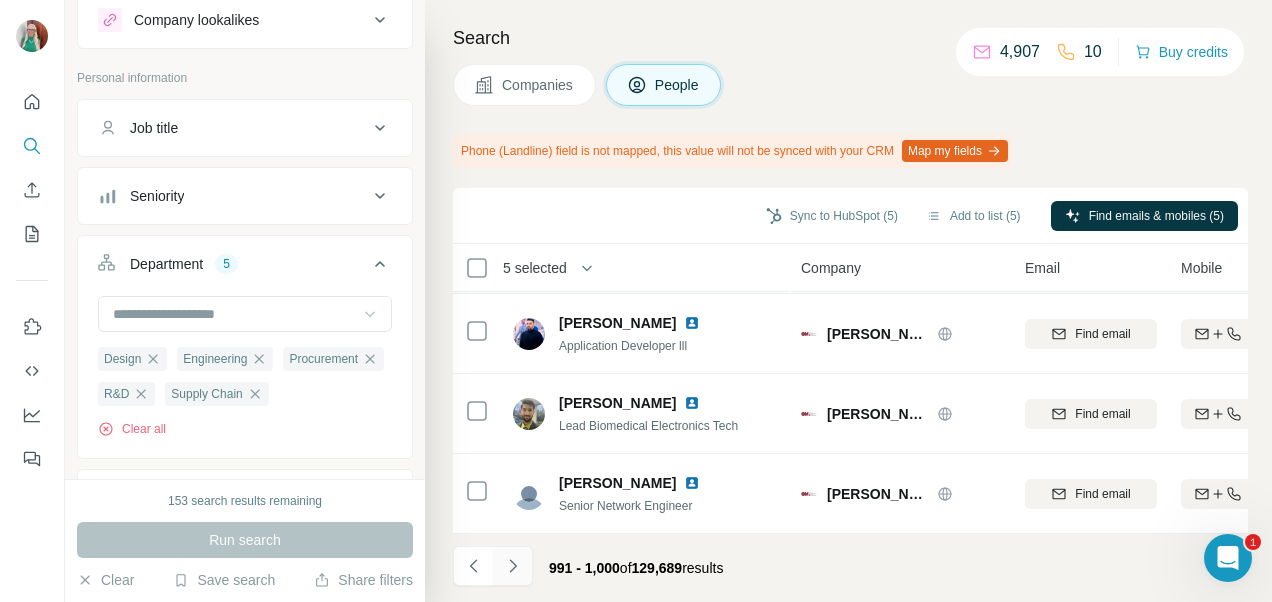 click 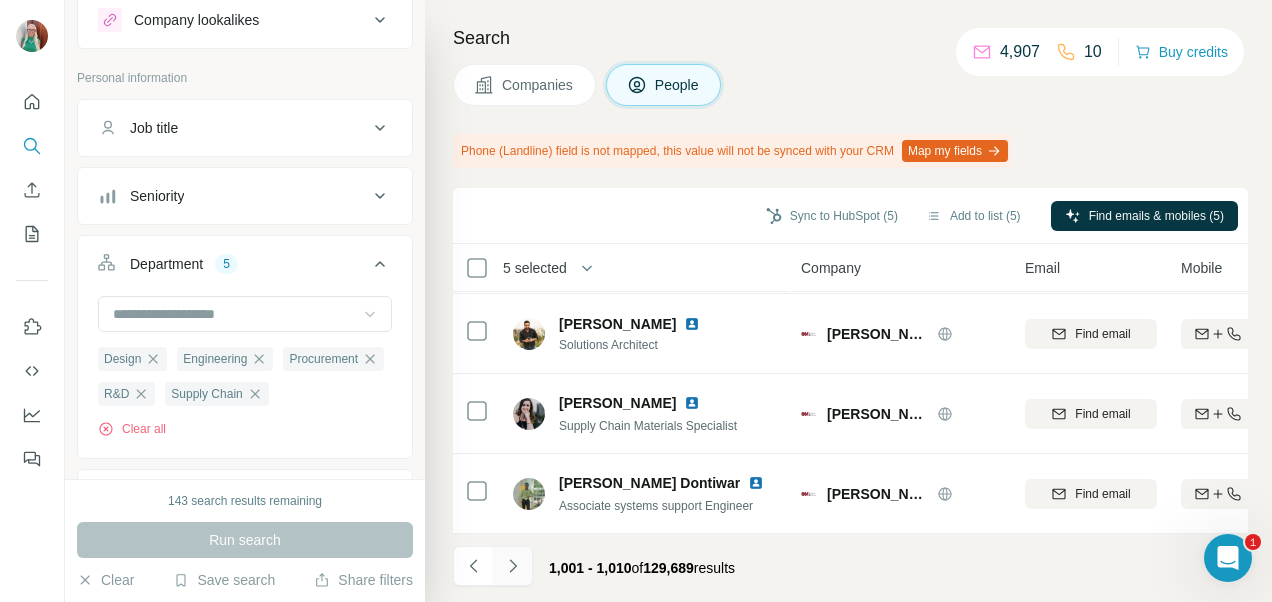 click 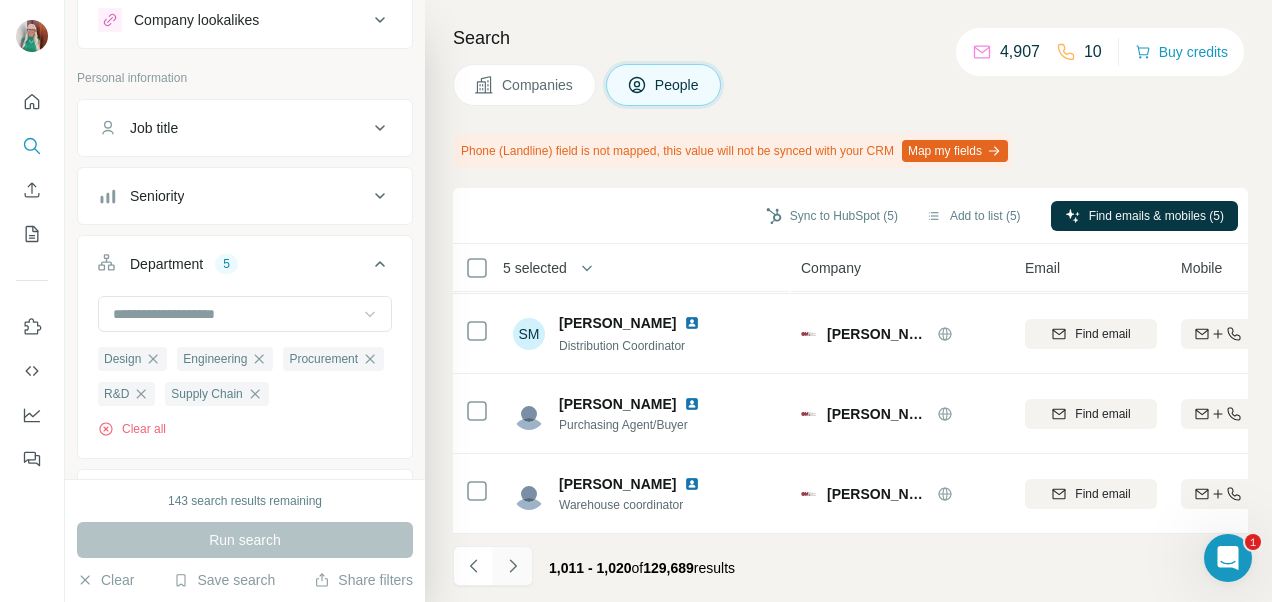 click at bounding box center (513, 566) 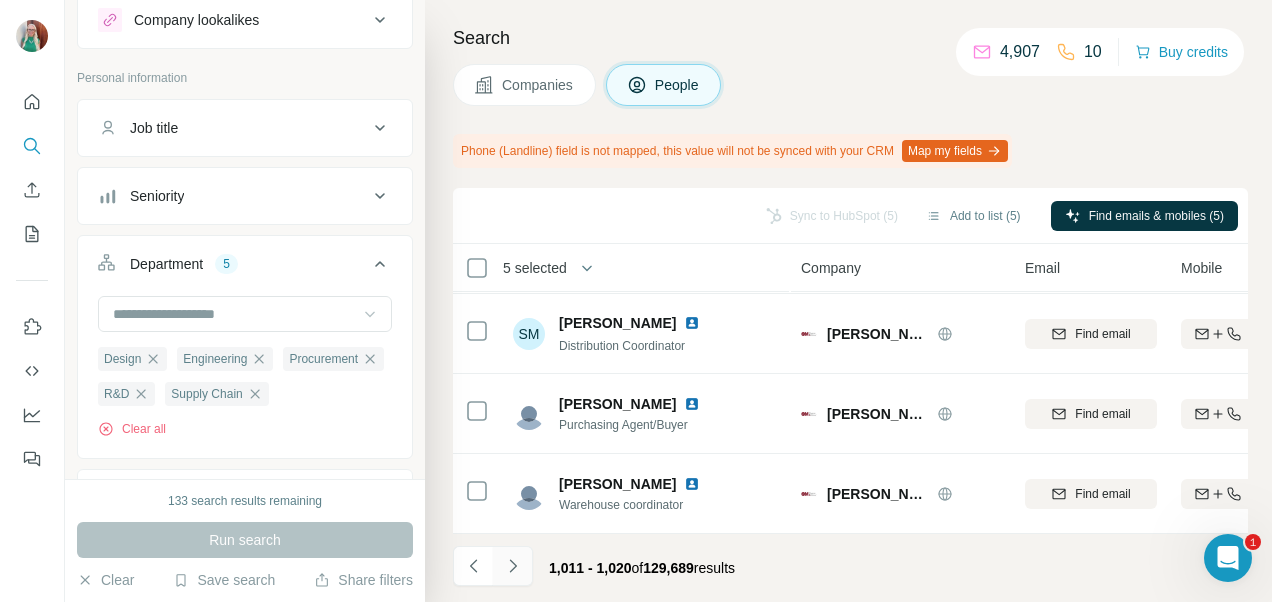 click 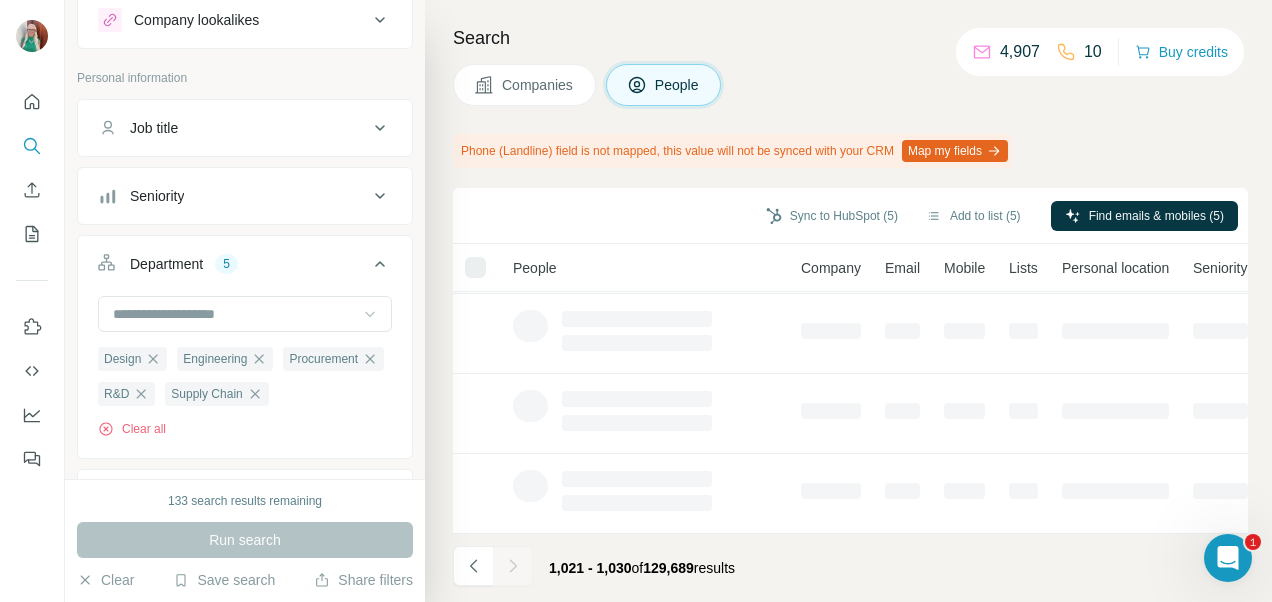 click at bounding box center (513, 566) 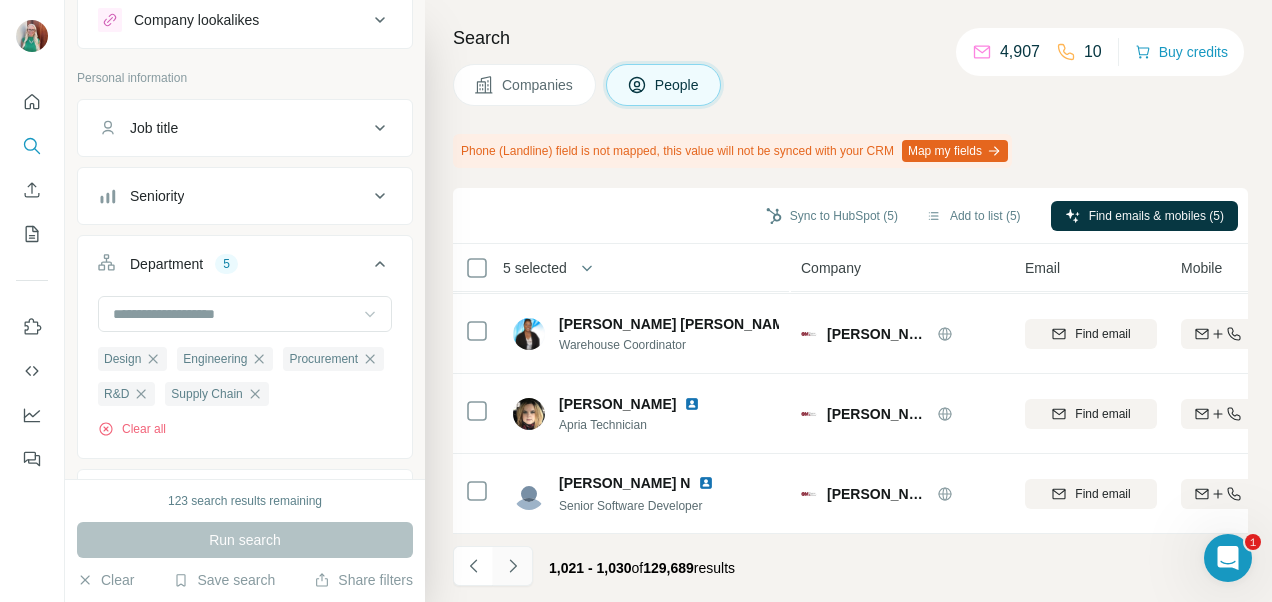 click 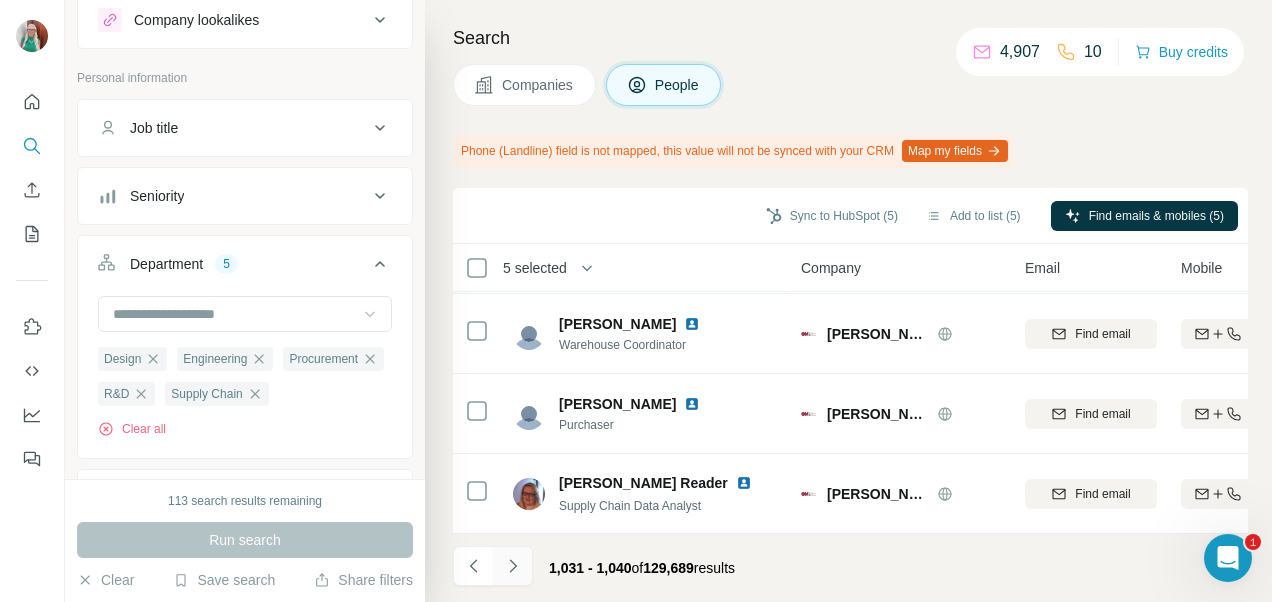 click 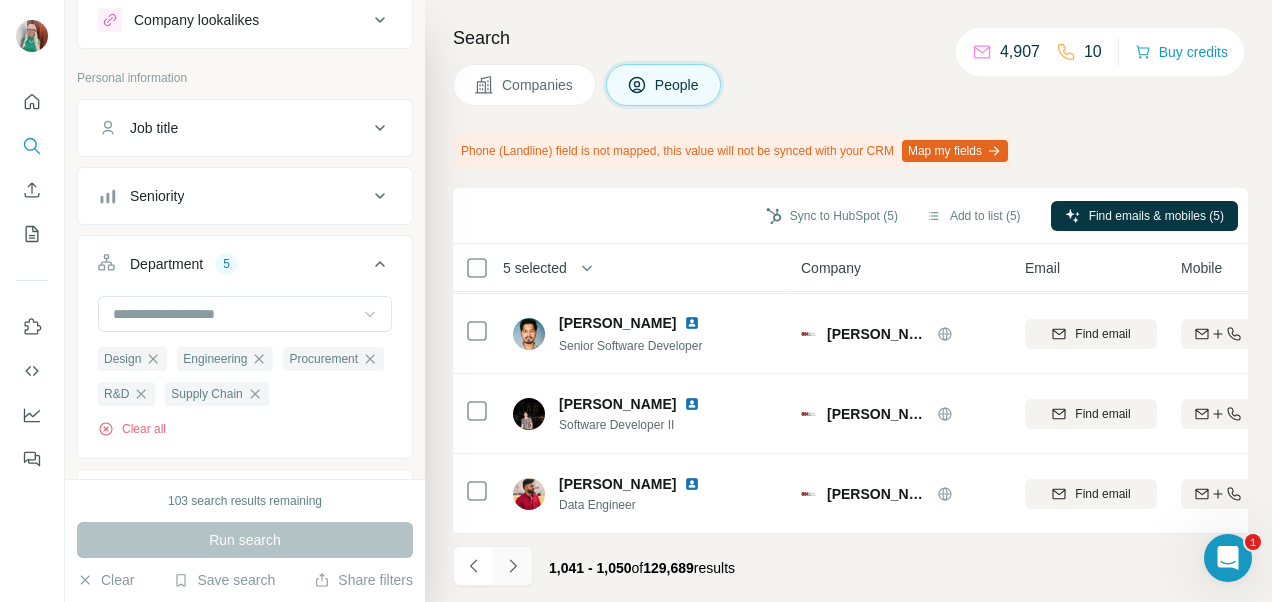 click 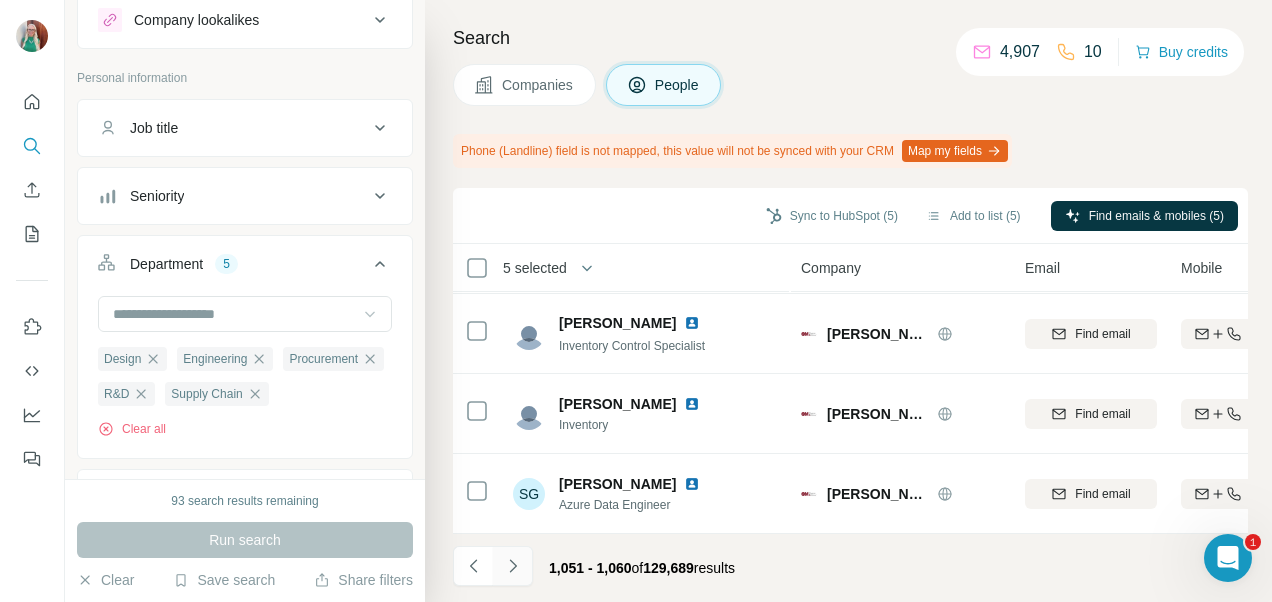 click 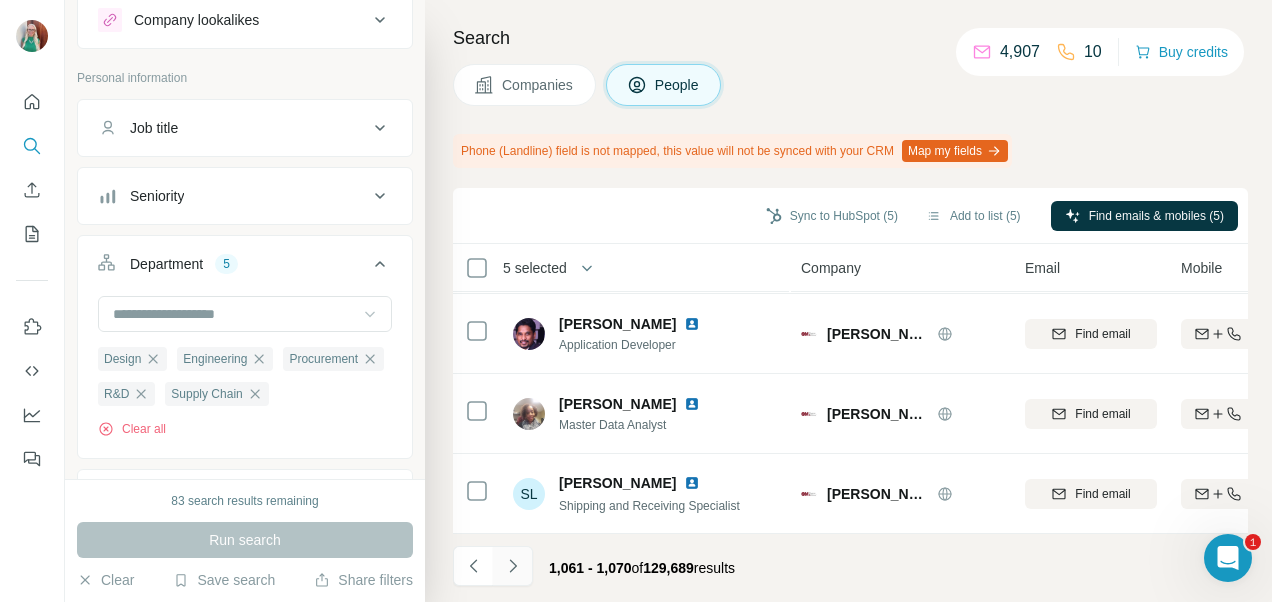 click 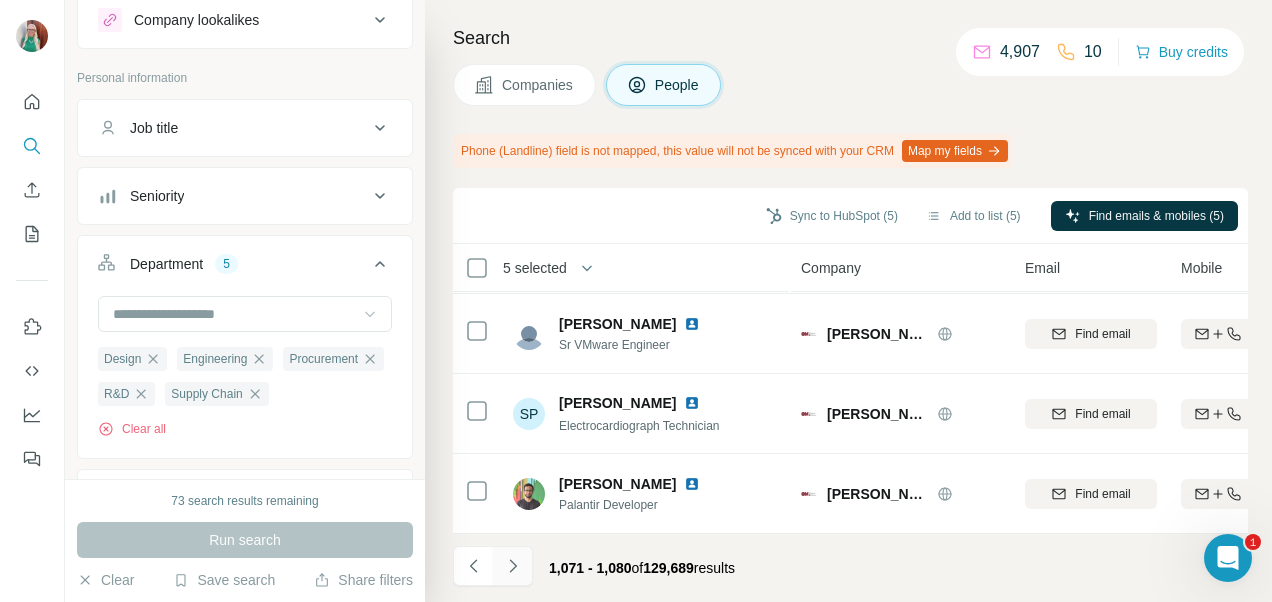 click 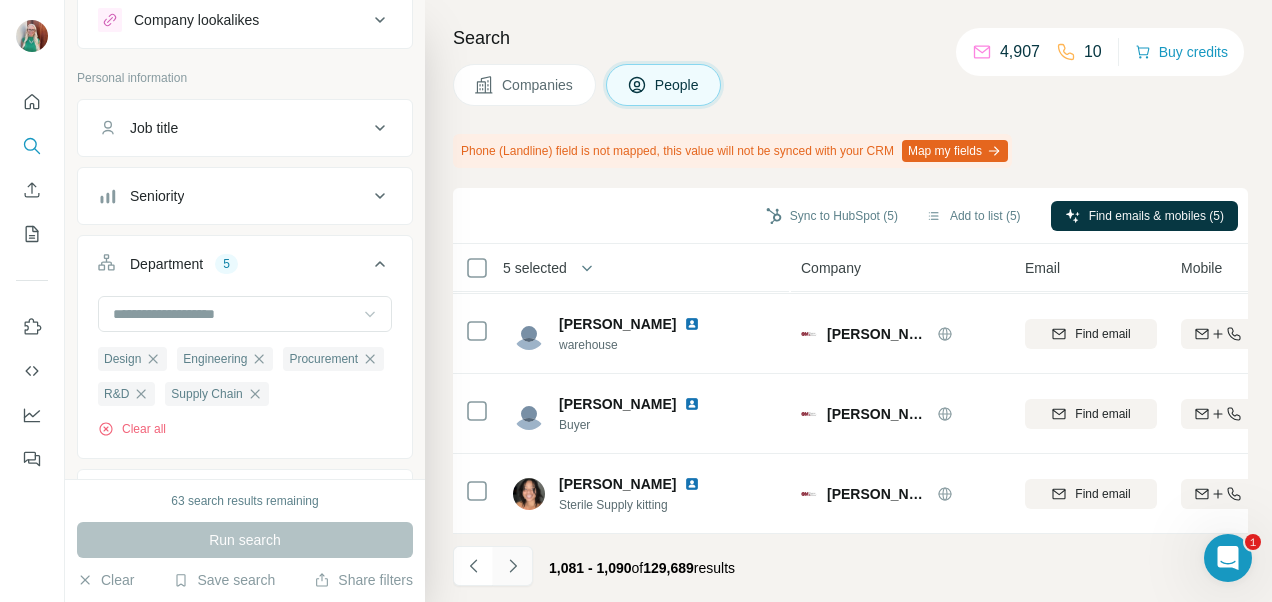 click 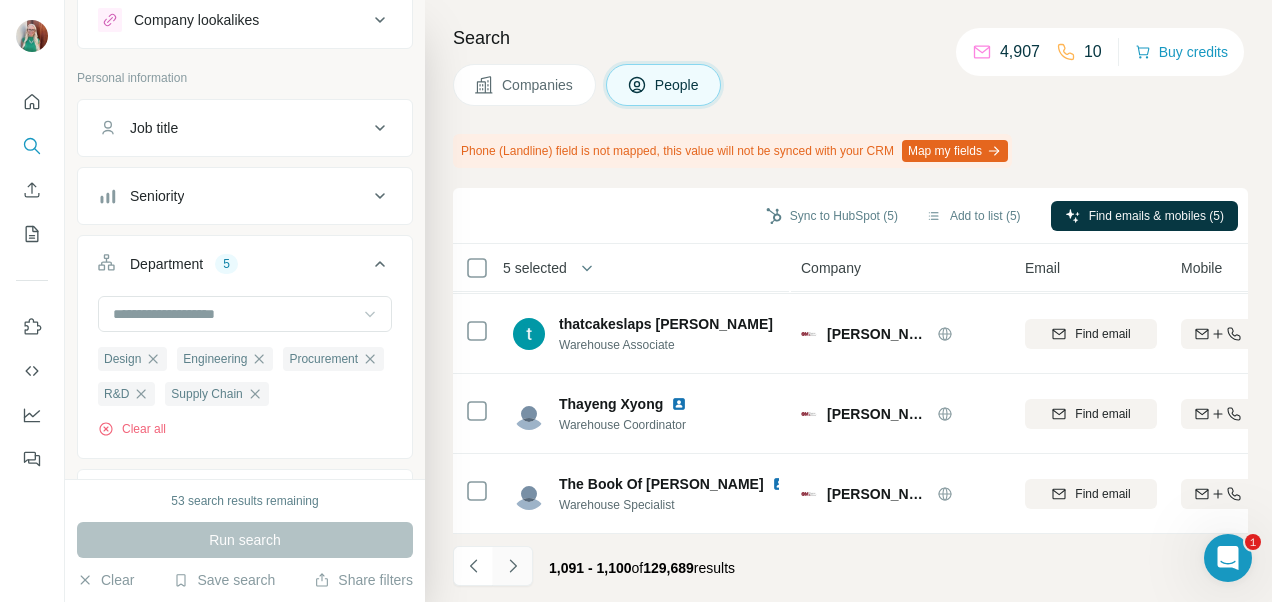 click 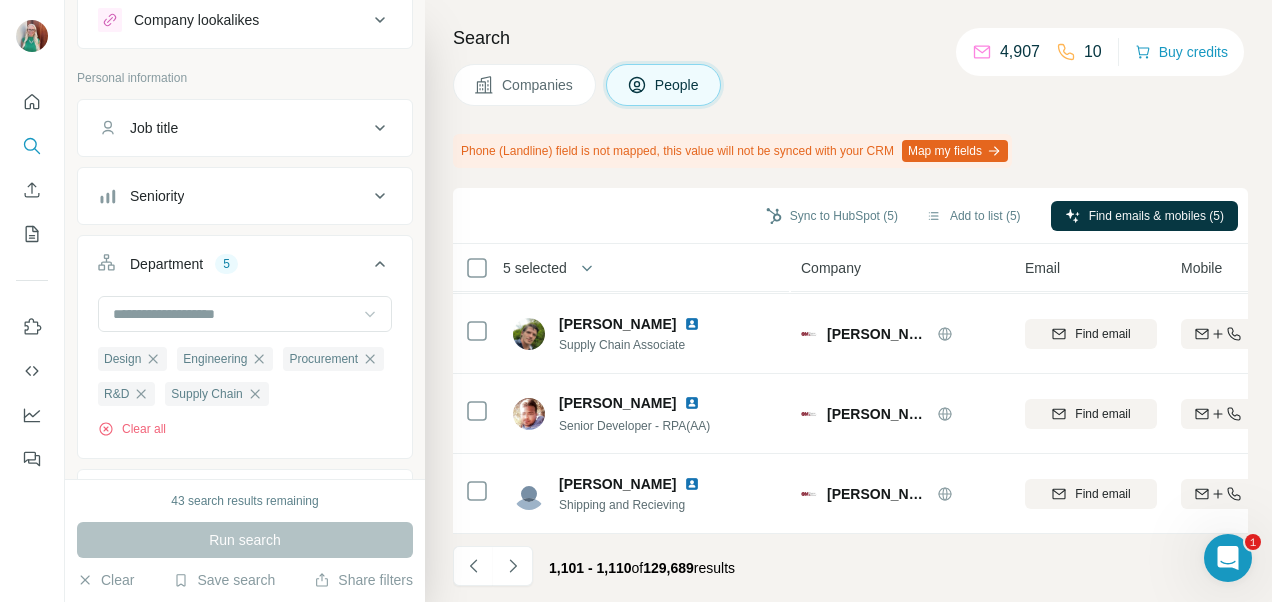 click 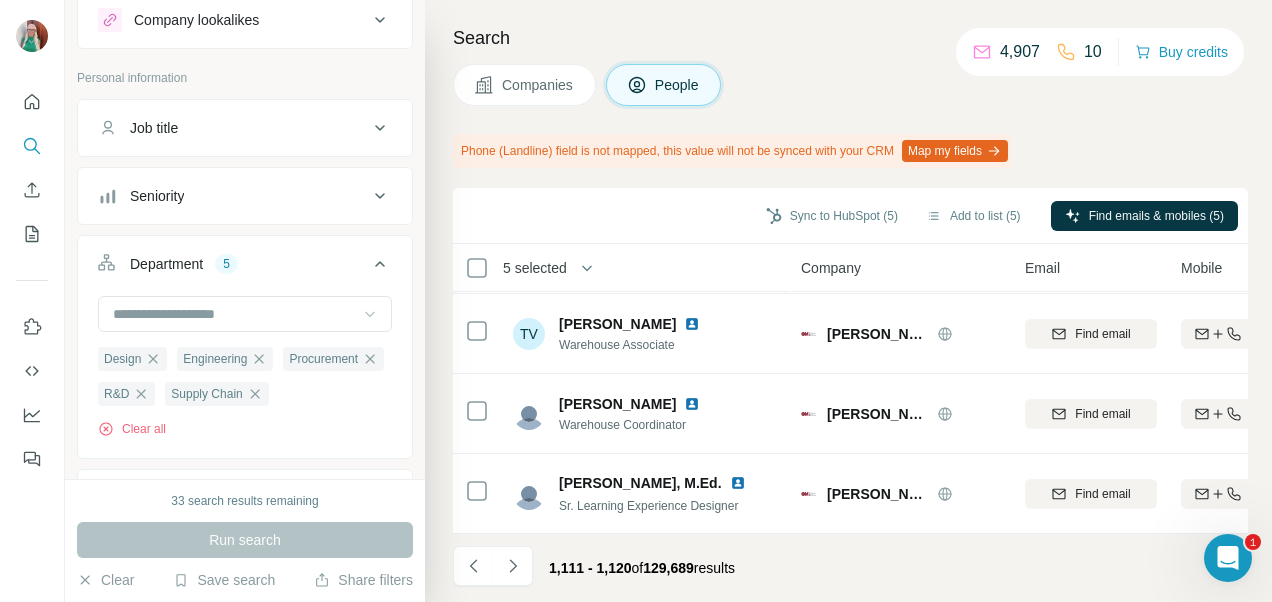 click 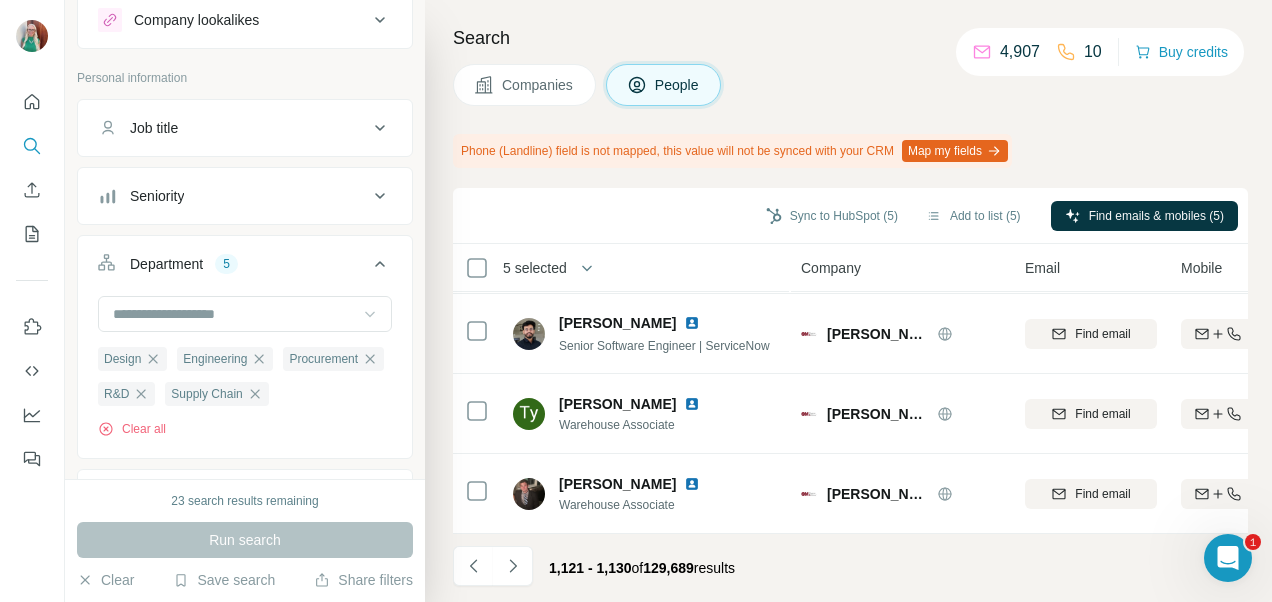 click 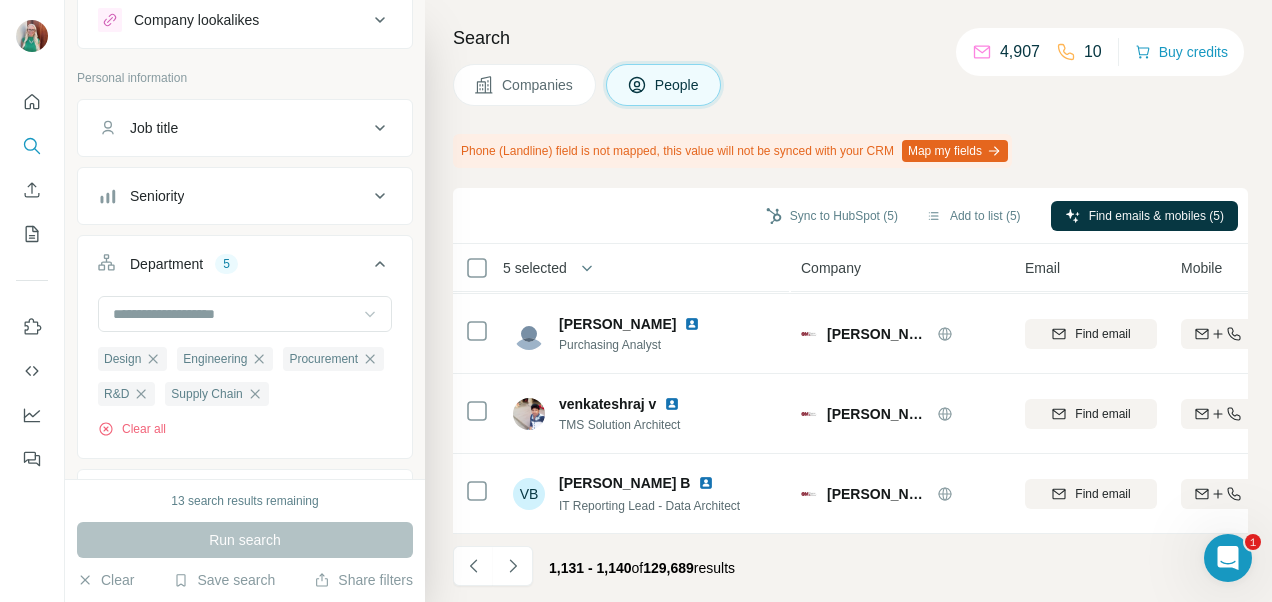 click 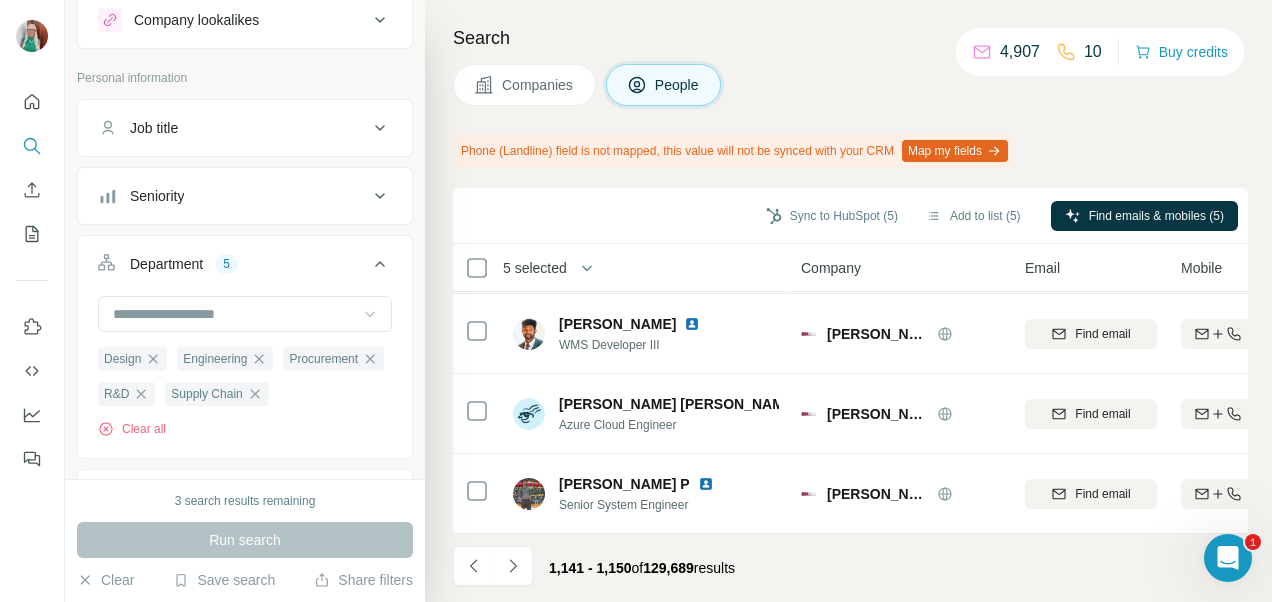 click 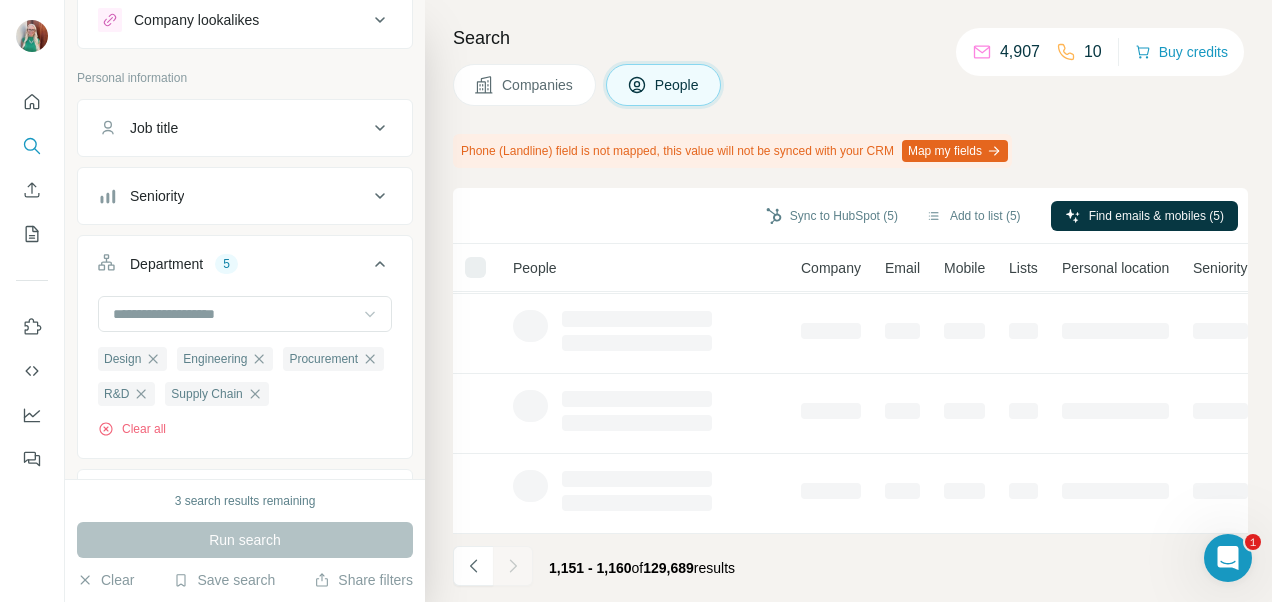 scroll, scrollTop: 7, scrollLeft: 0, axis: vertical 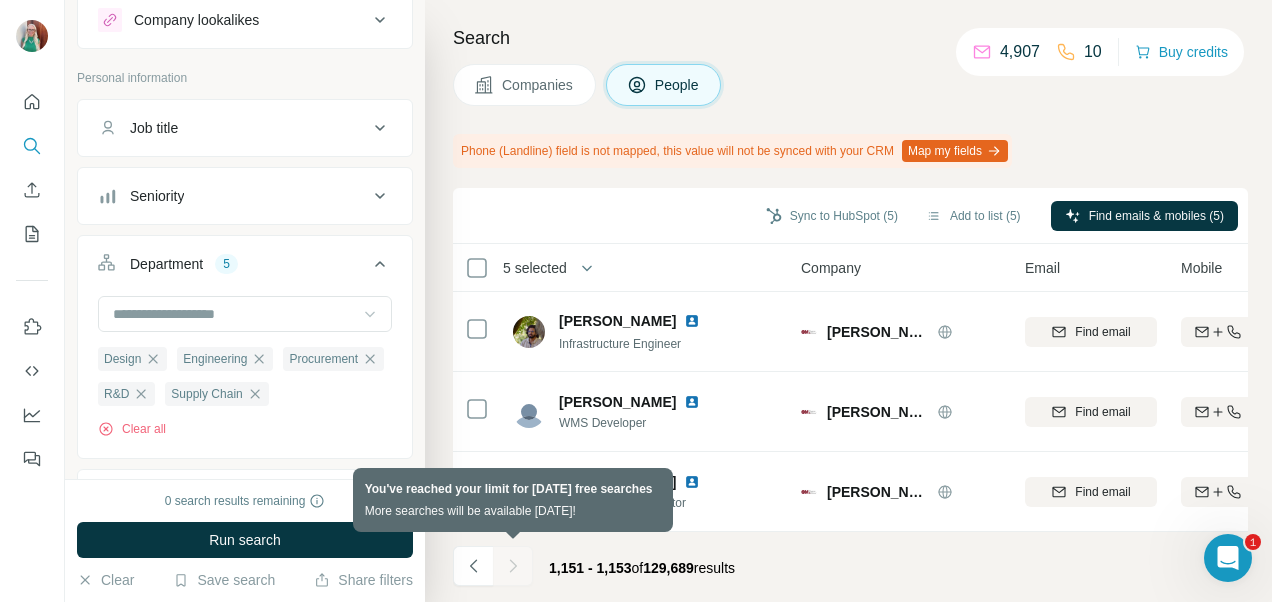 click at bounding box center (513, 566) 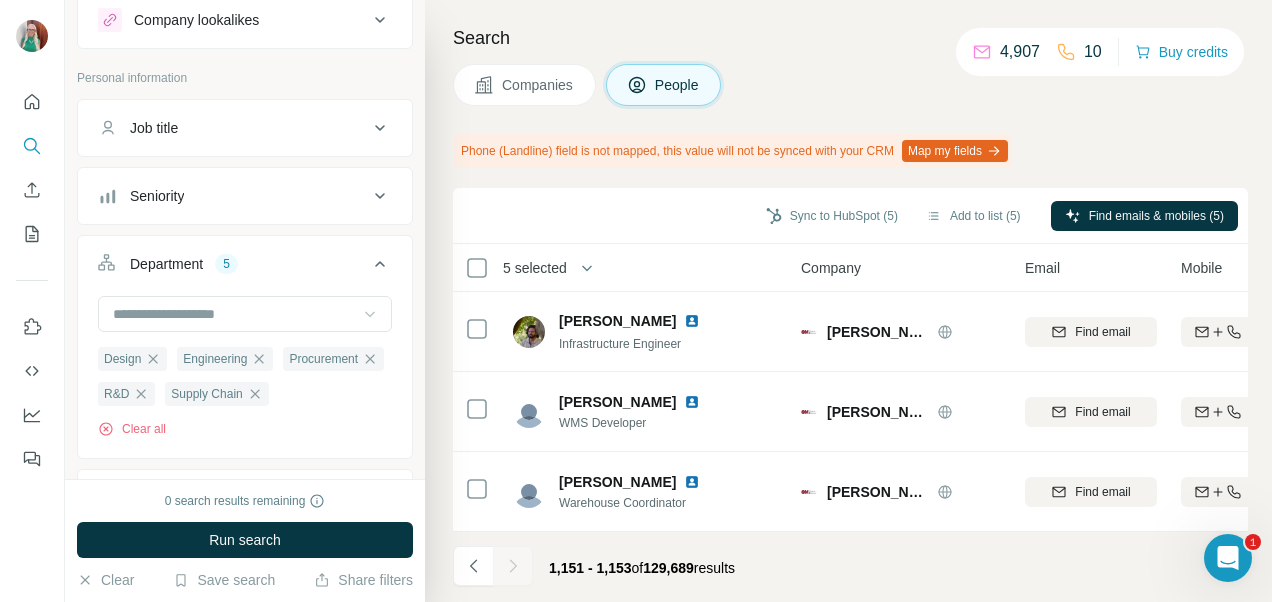 click on "1,151 - 1,153  of  129,689  results" at bounding box center (642, 568) 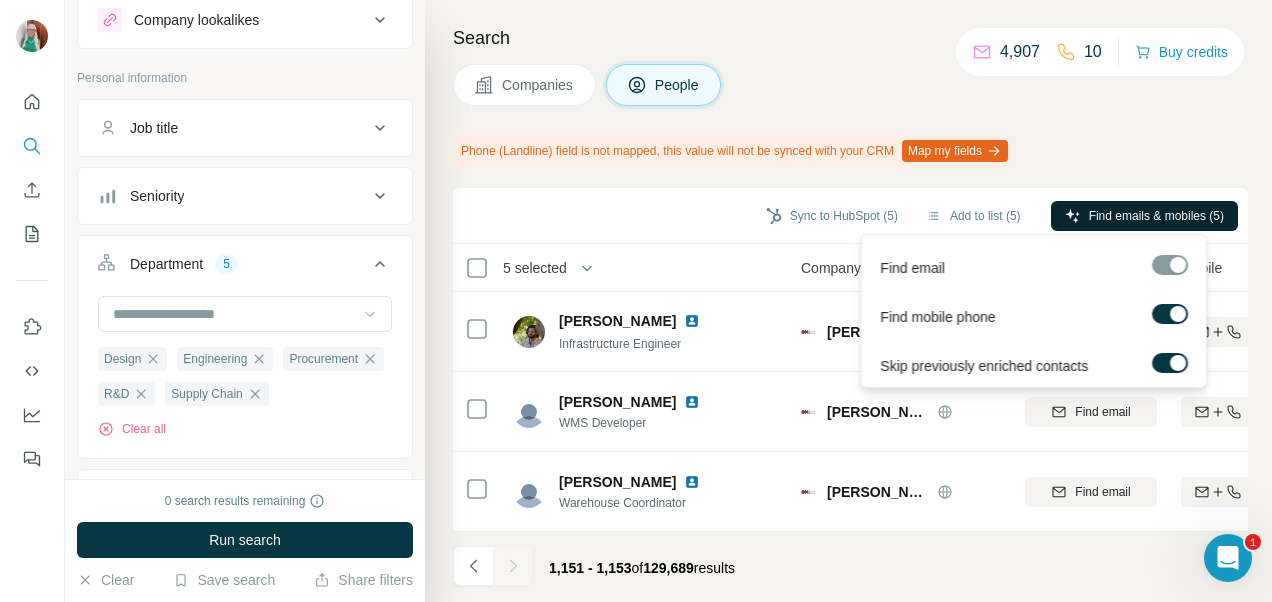 click on "Find emails & mobiles (5)" at bounding box center (1156, 216) 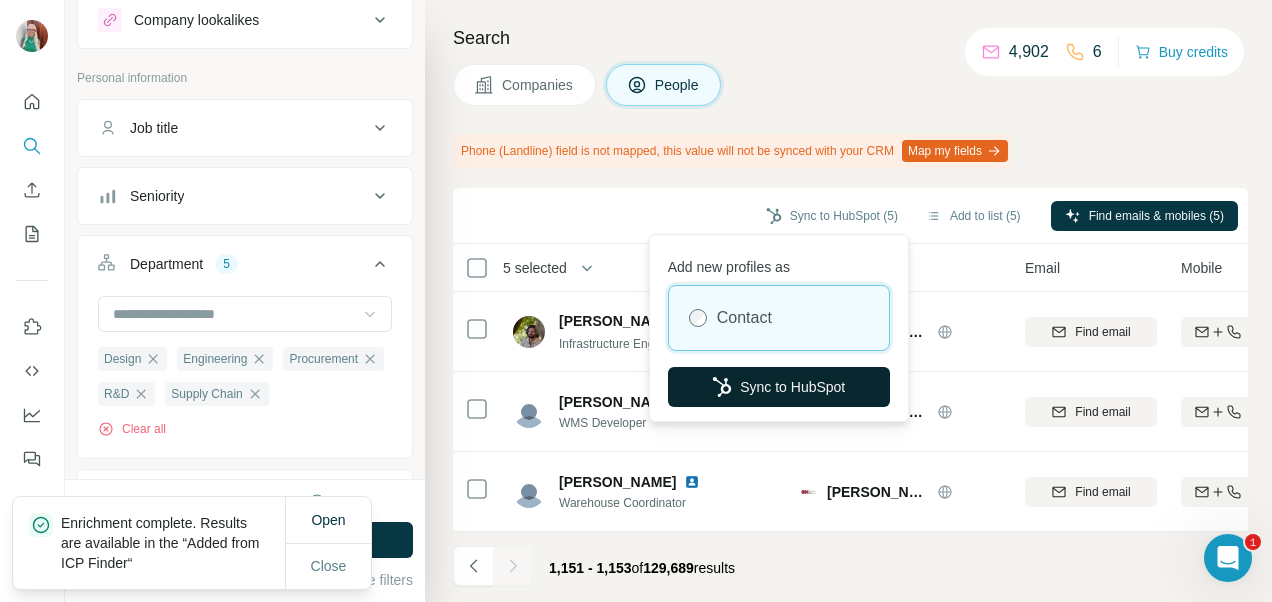 click on "Sync to HubSpot" at bounding box center [779, 387] 